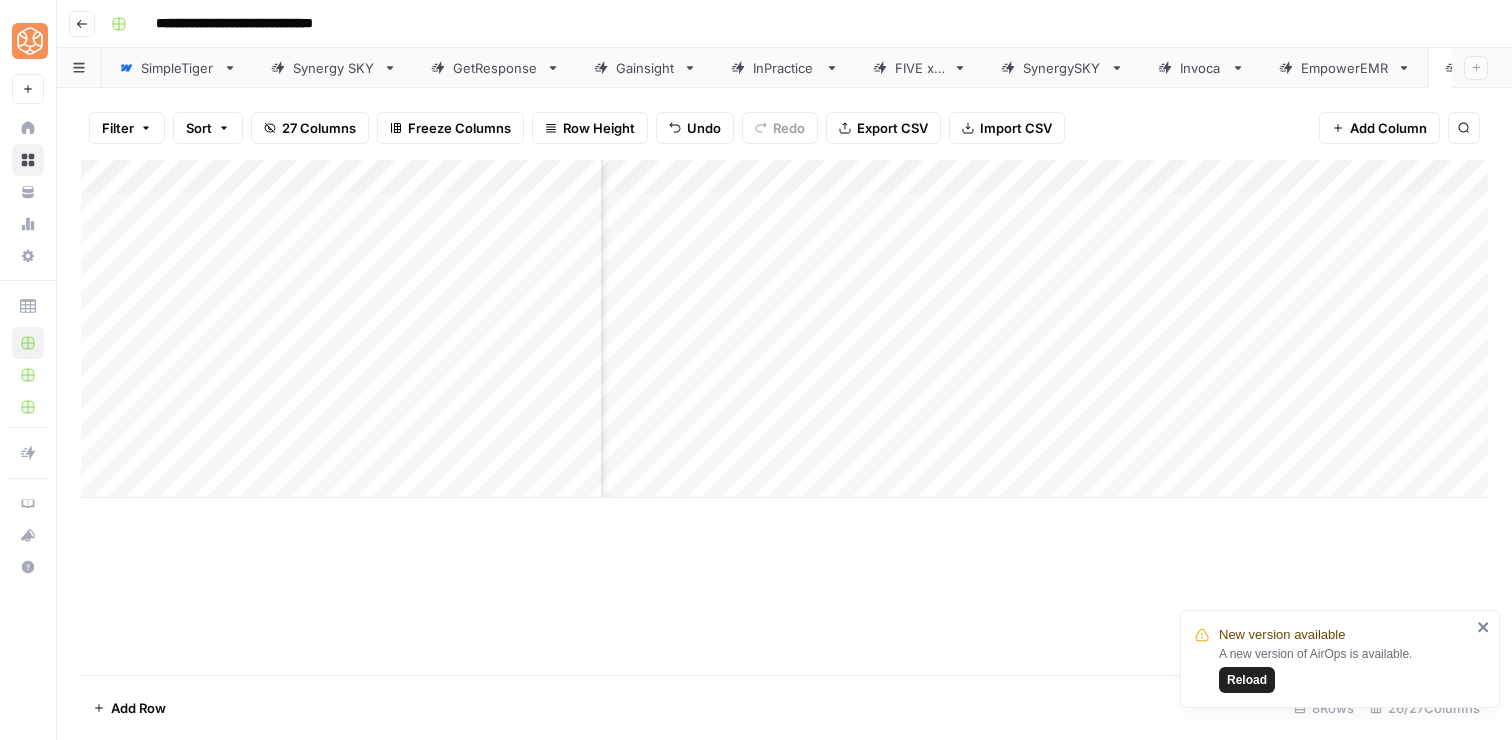 scroll, scrollTop: 0, scrollLeft: 0, axis: both 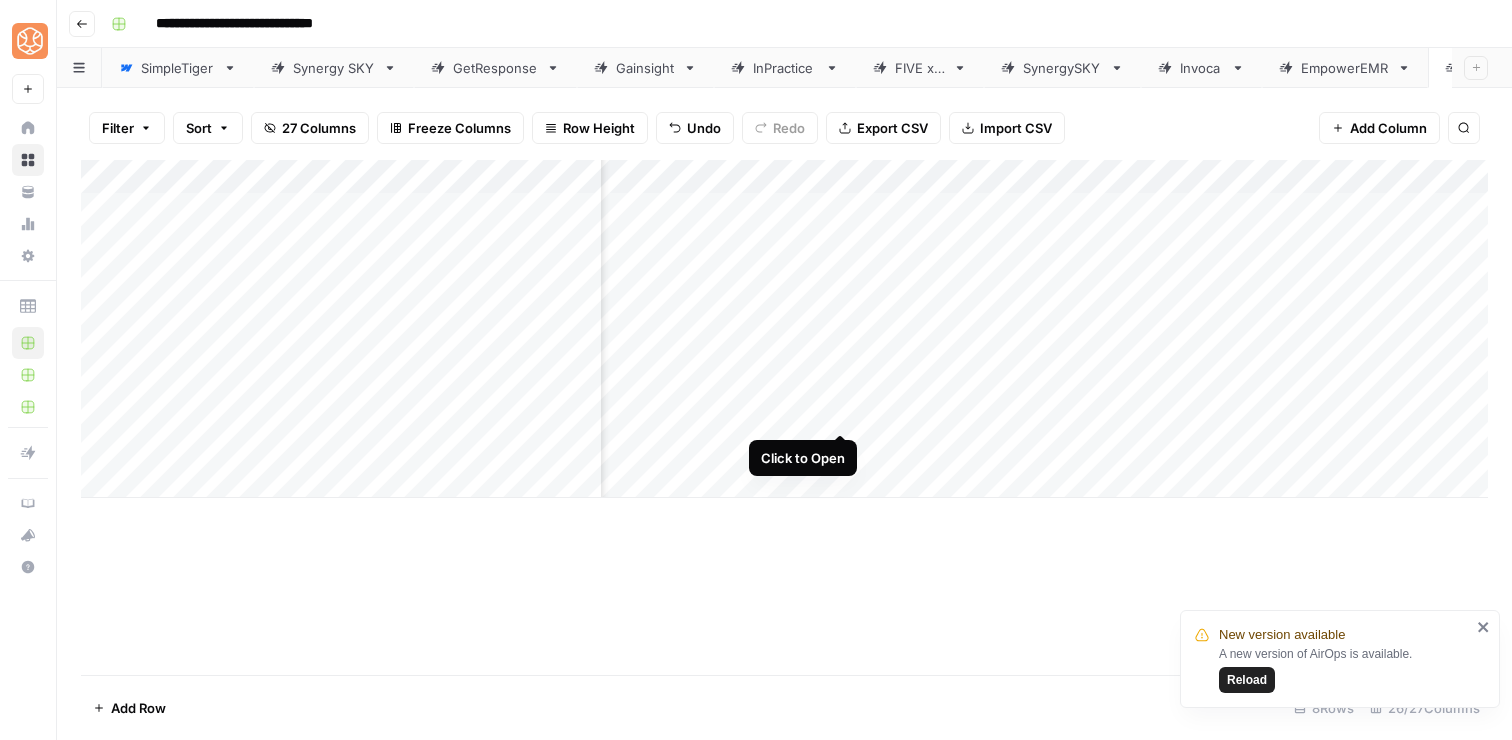 click on "Add Column" at bounding box center [784, 329] 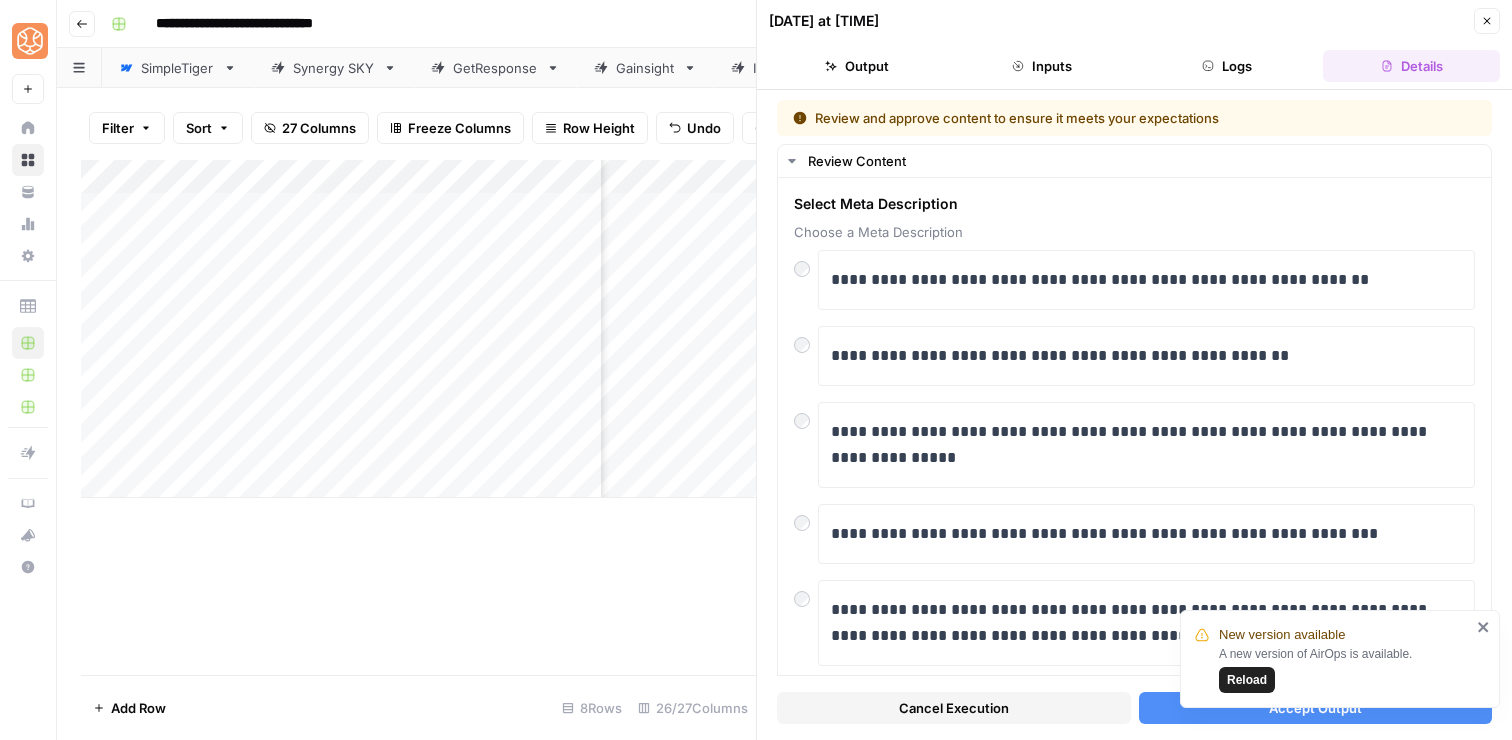 click 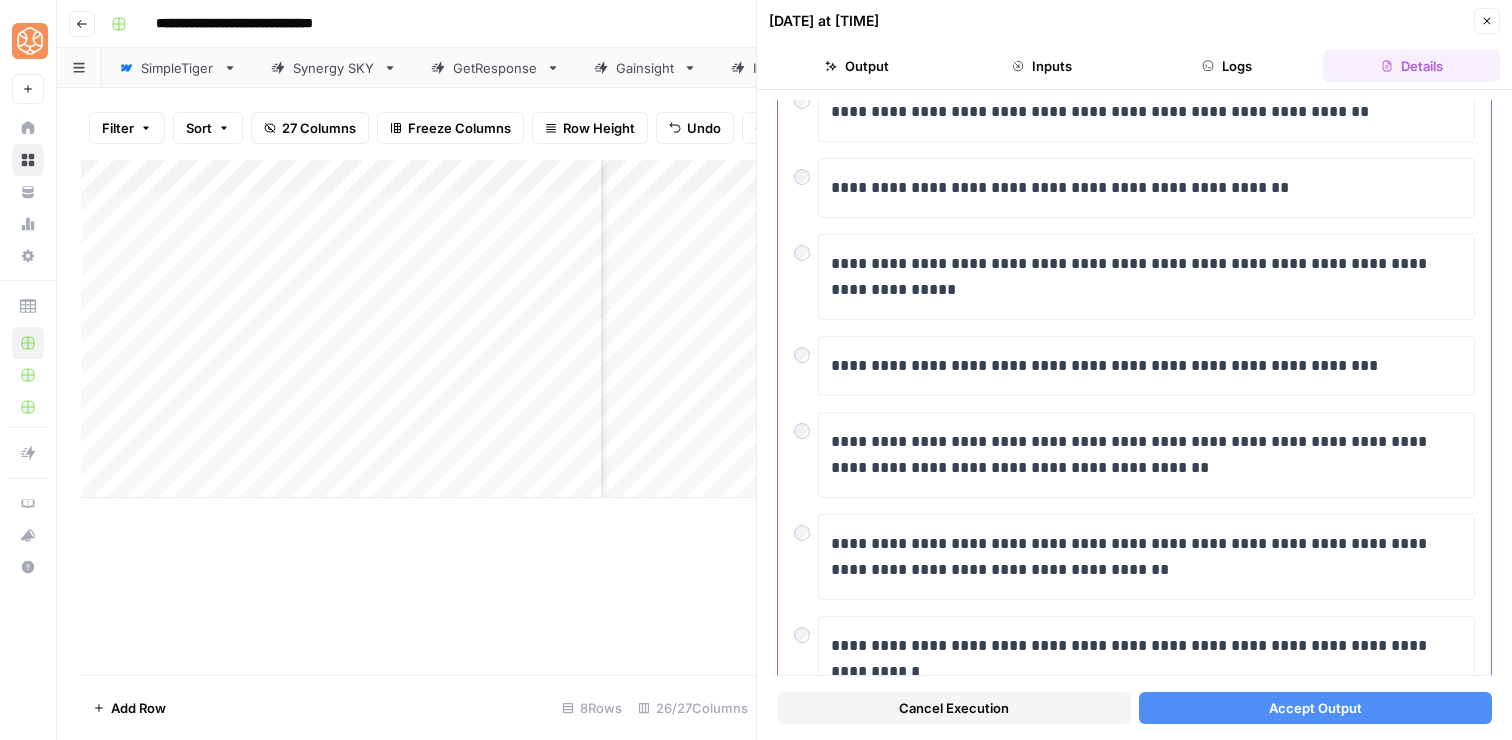 scroll, scrollTop: 189, scrollLeft: 0, axis: vertical 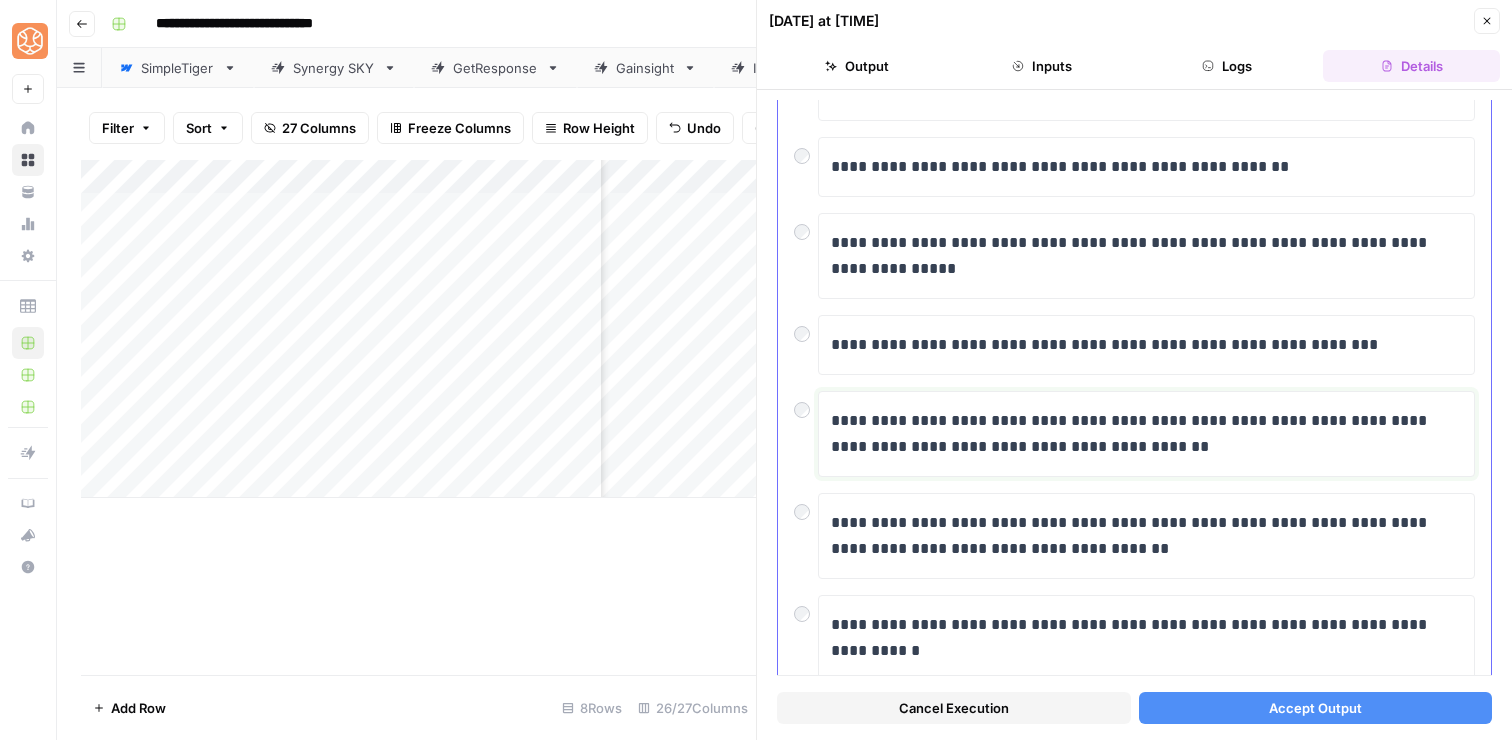 click on "**********" at bounding box center (1146, 434) 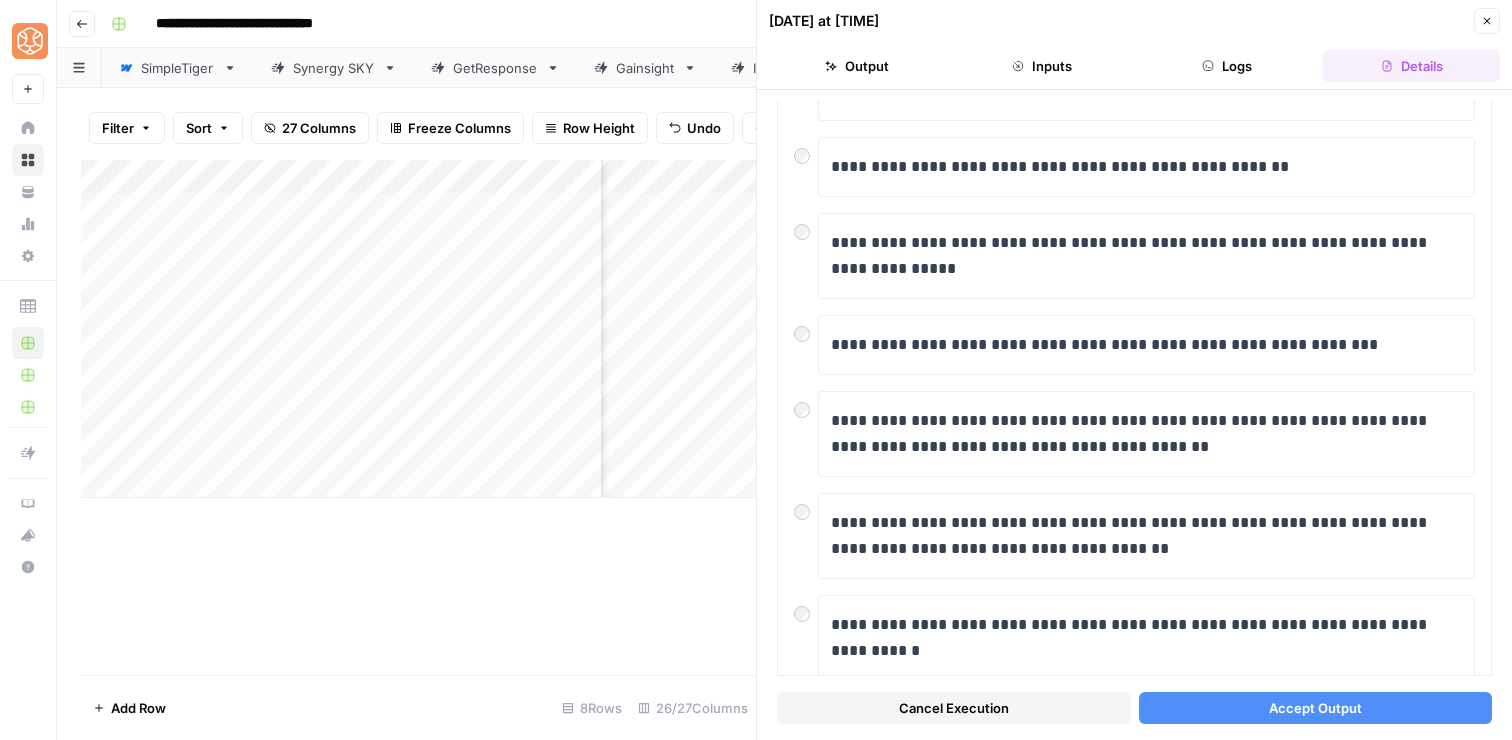 click on "Accept Output" at bounding box center (1316, 708) 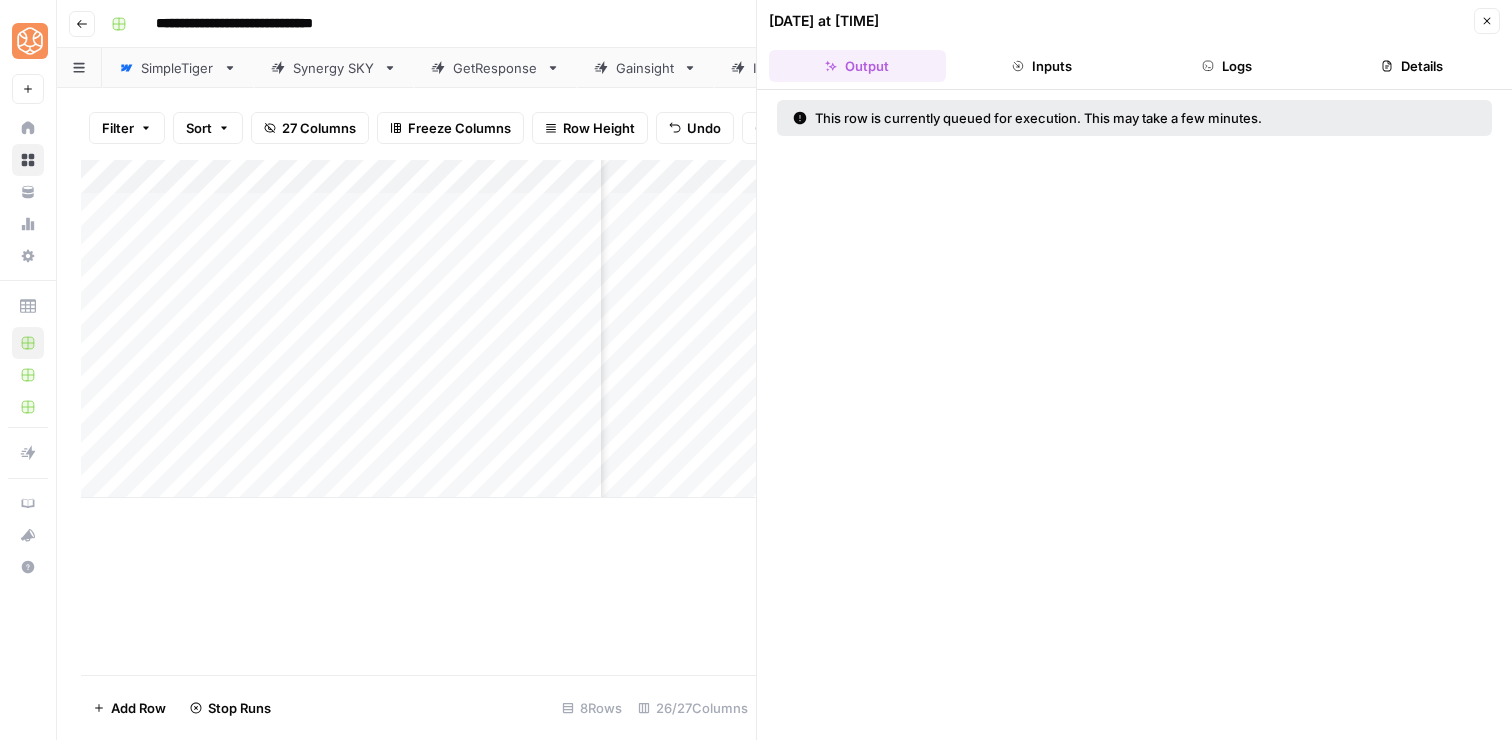 click 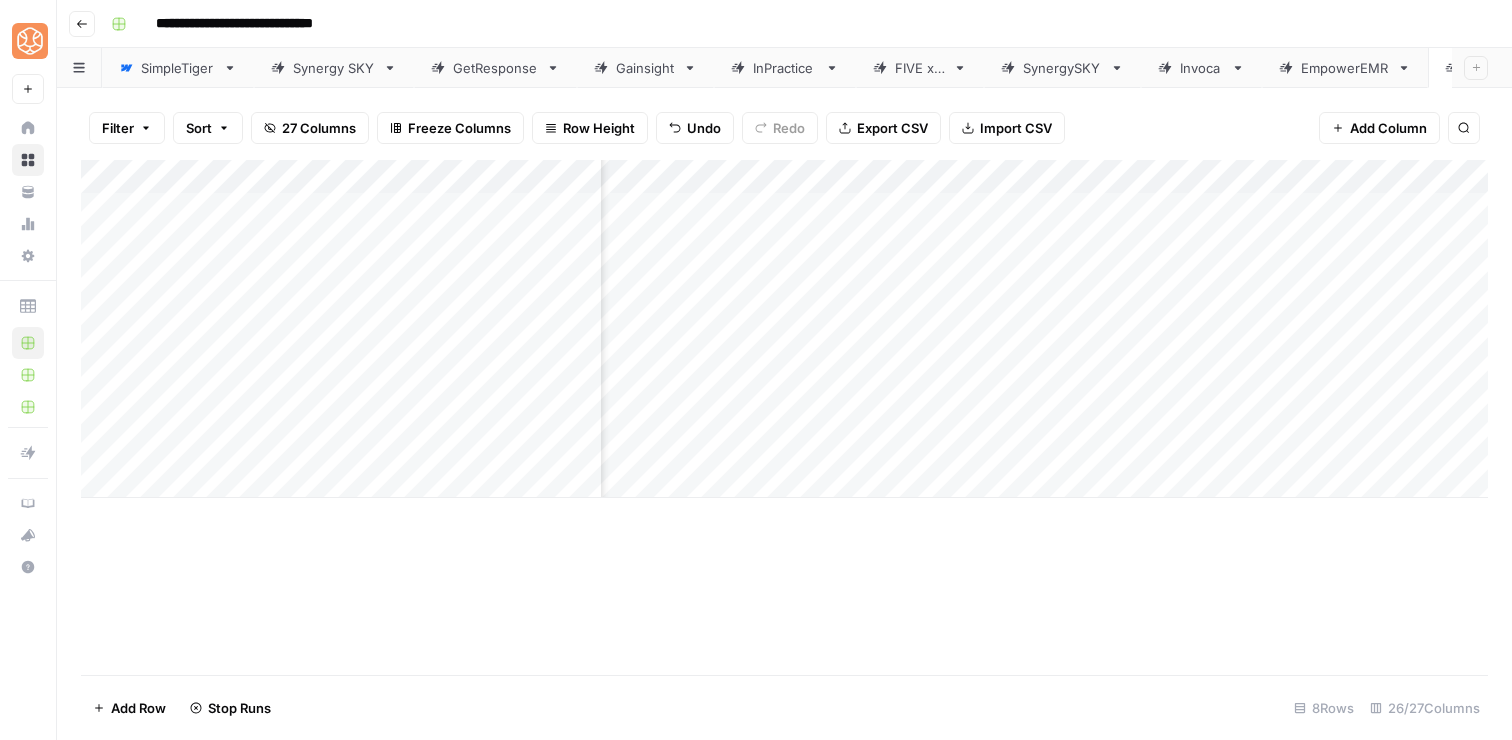 click on "Add Column" at bounding box center (784, 329) 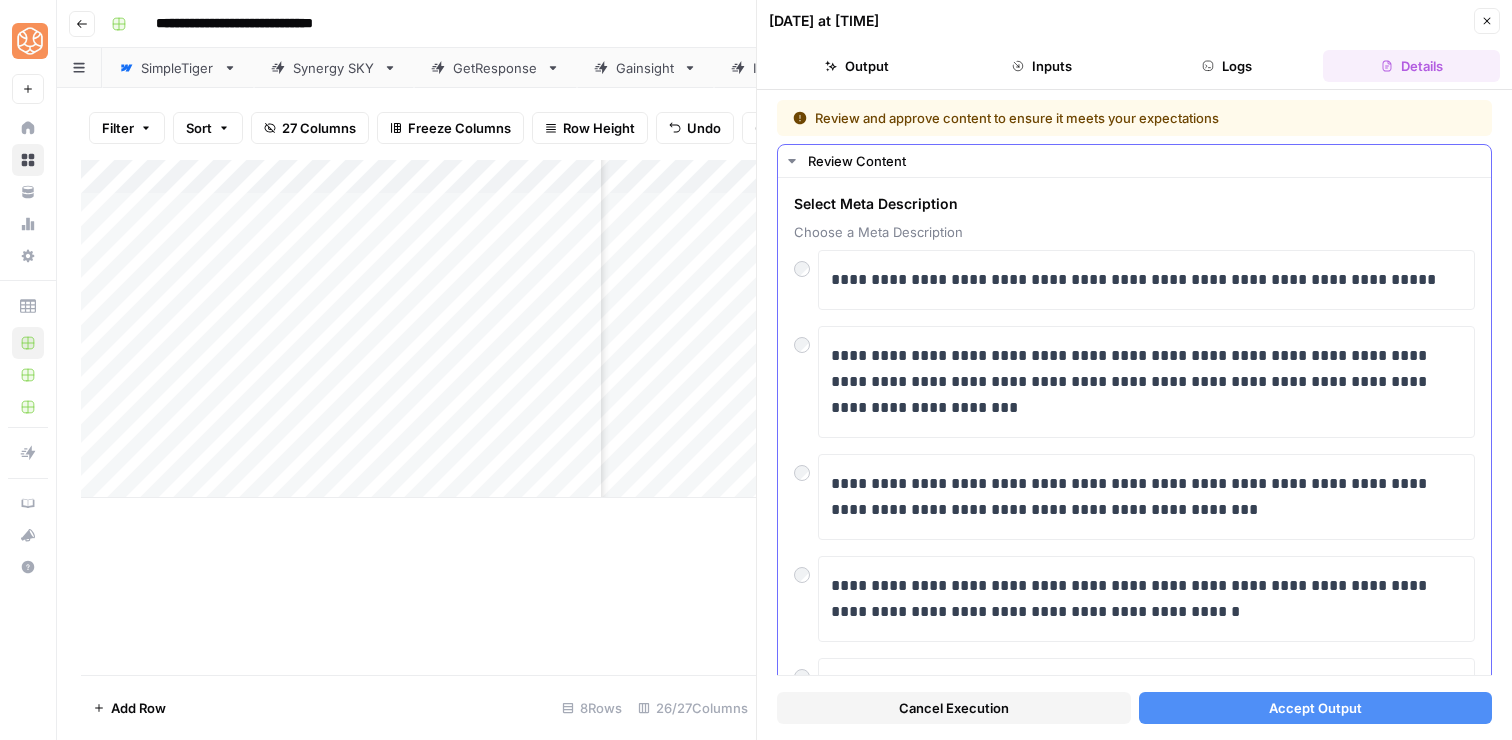 scroll, scrollTop: 102, scrollLeft: 0, axis: vertical 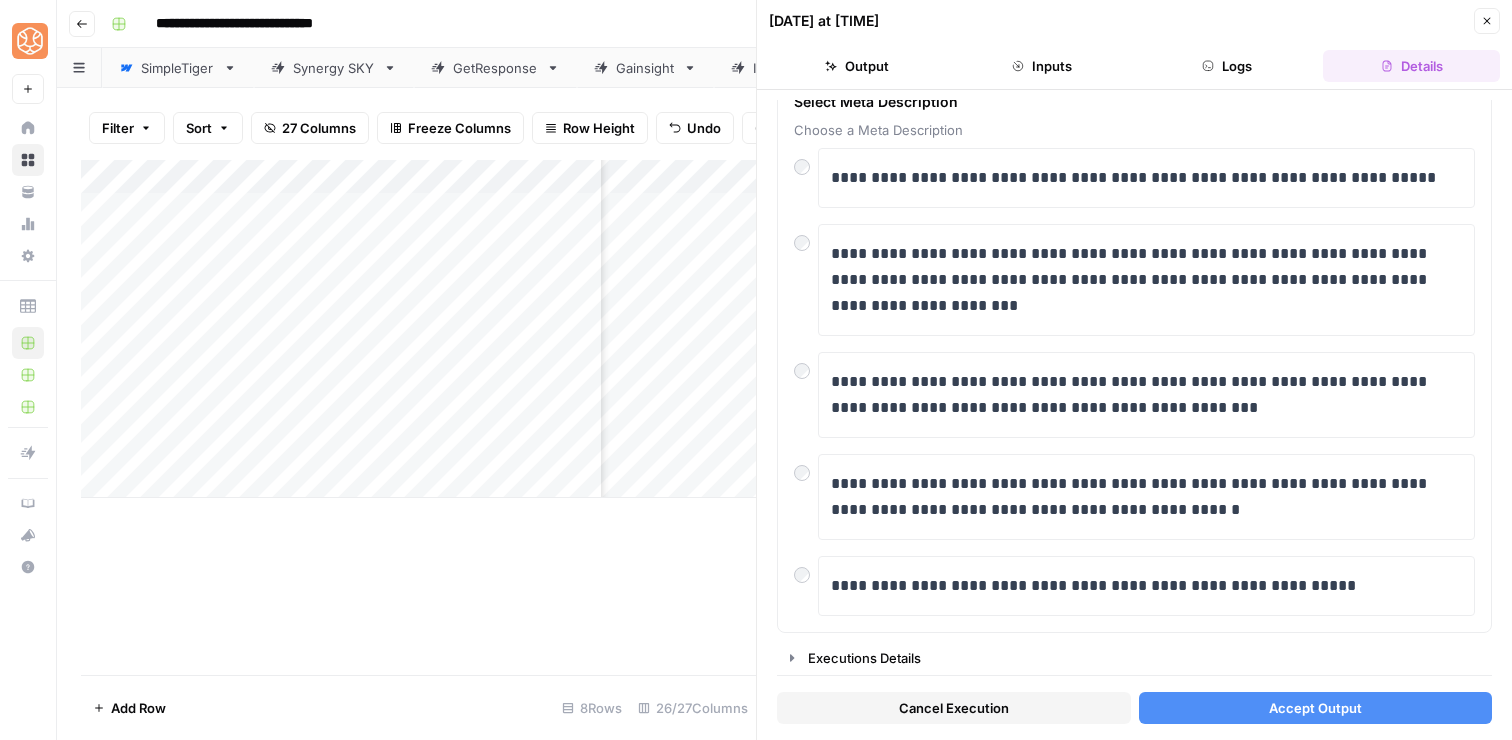 click on "Accept Output" at bounding box center [1316, 708] 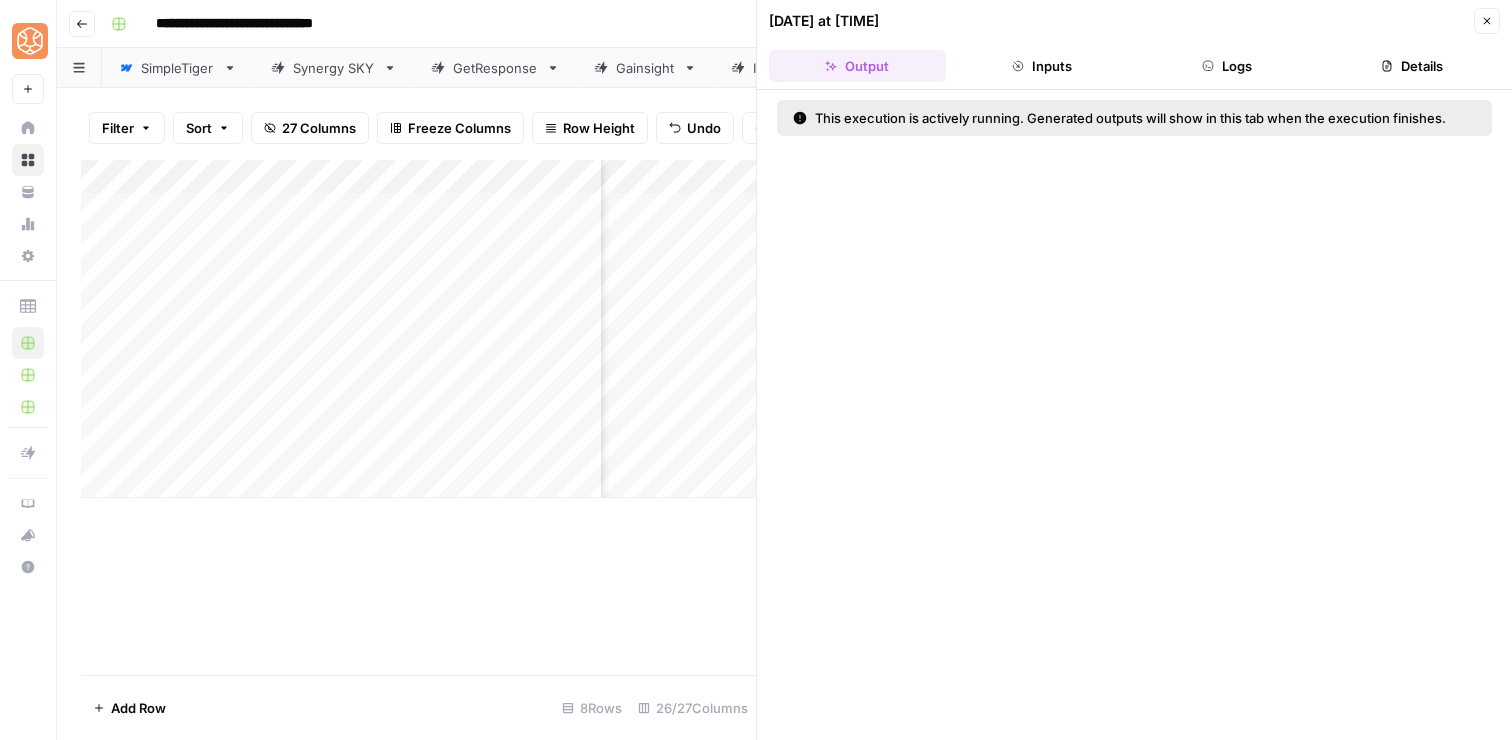 click 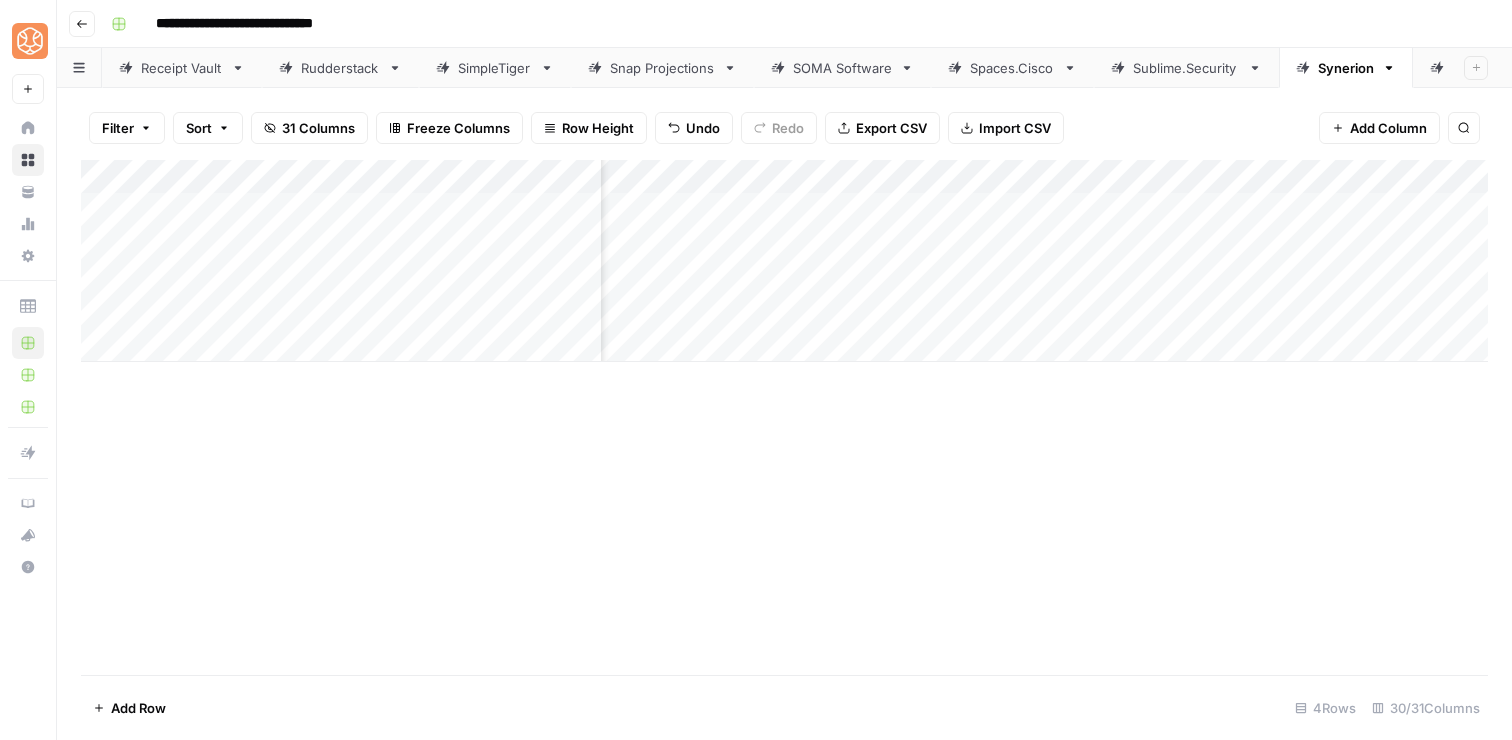 scroll, scrollTop: 0, scrollLeft: 0, axis: both 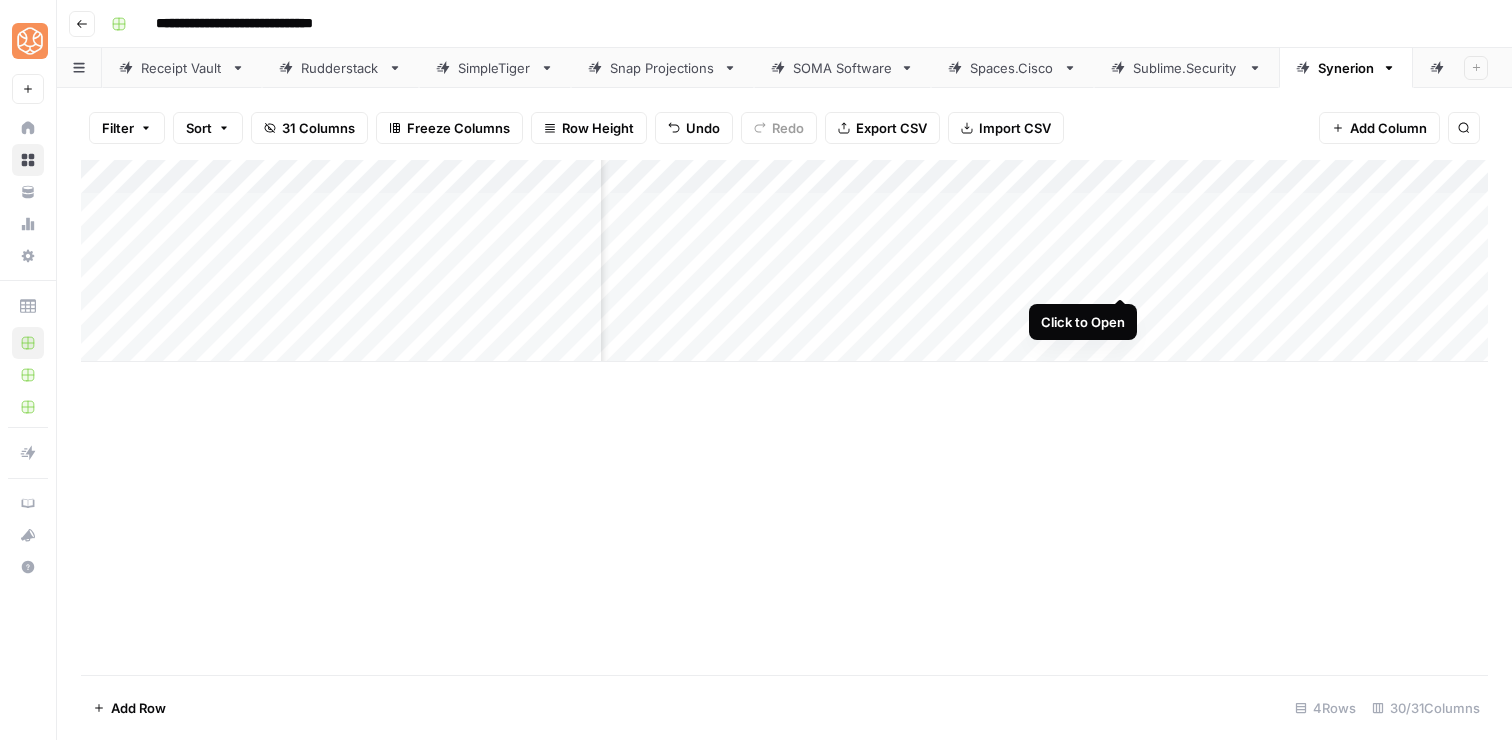 click on "Add Column" at bounding box center (784, 261) 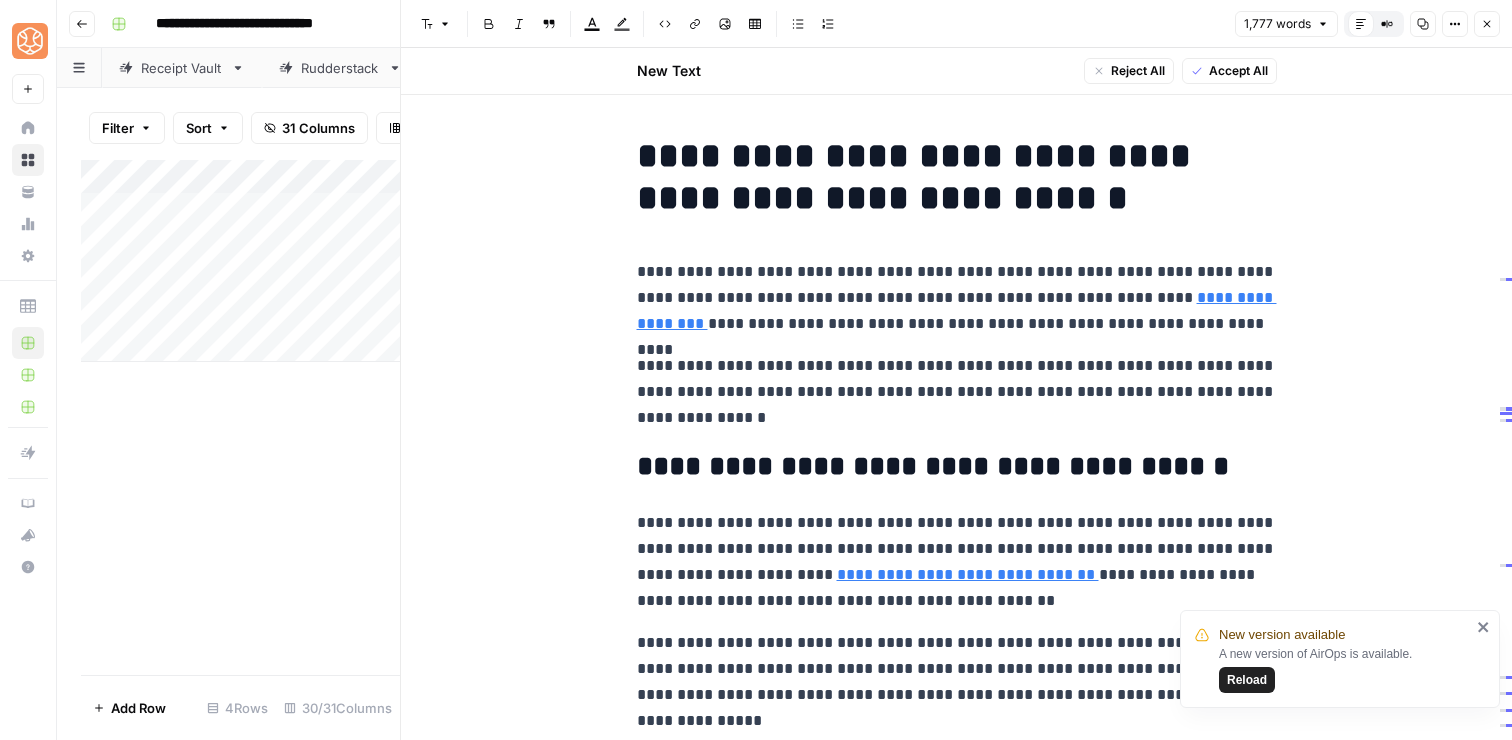 click on "Reload" at bounding box center (1247, 680) 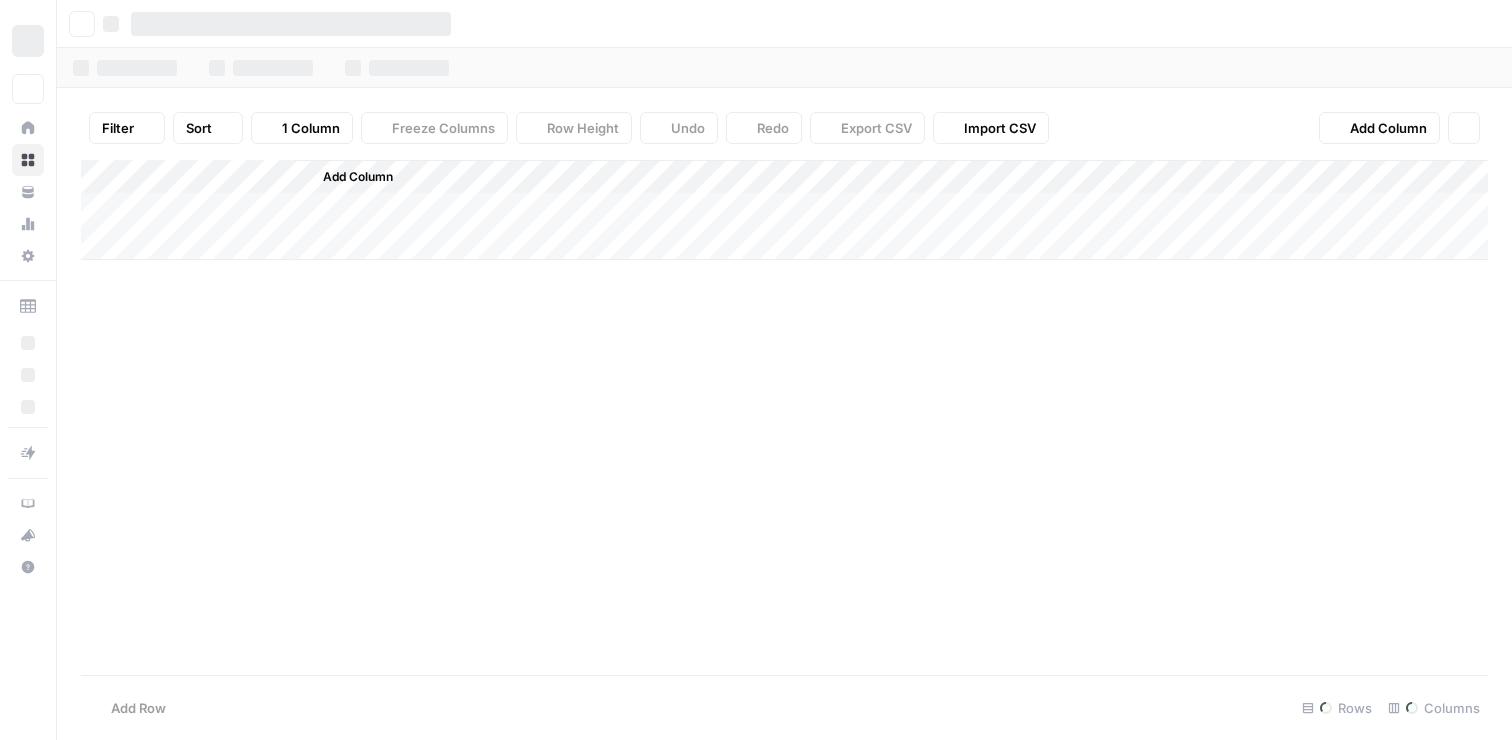 scroll, scrollTop: 0, scrollLeft: 0, axis: both 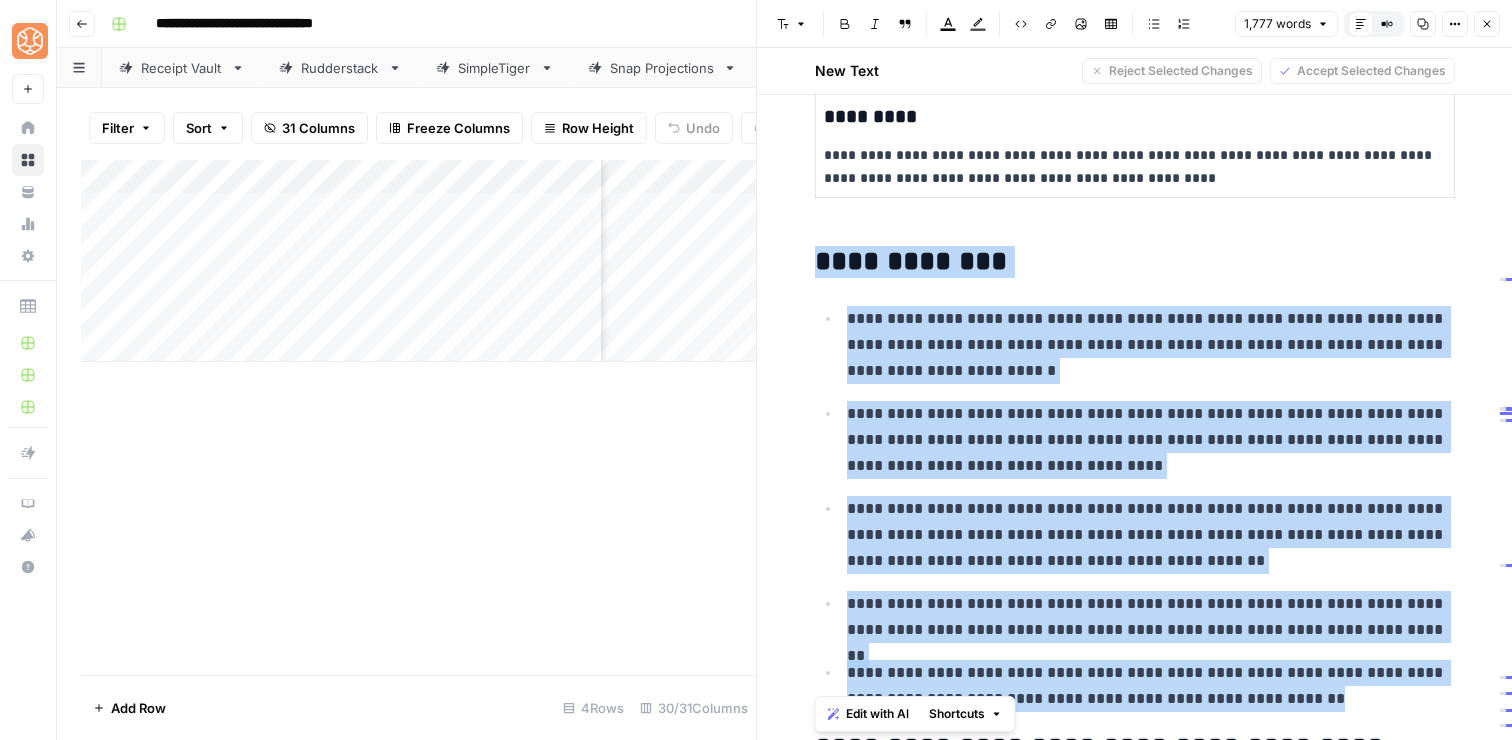 drag, startPoint x: 1308, startPoint y: 369, endPoint x: 1191, endPoint y: 216, distance: 192.60841 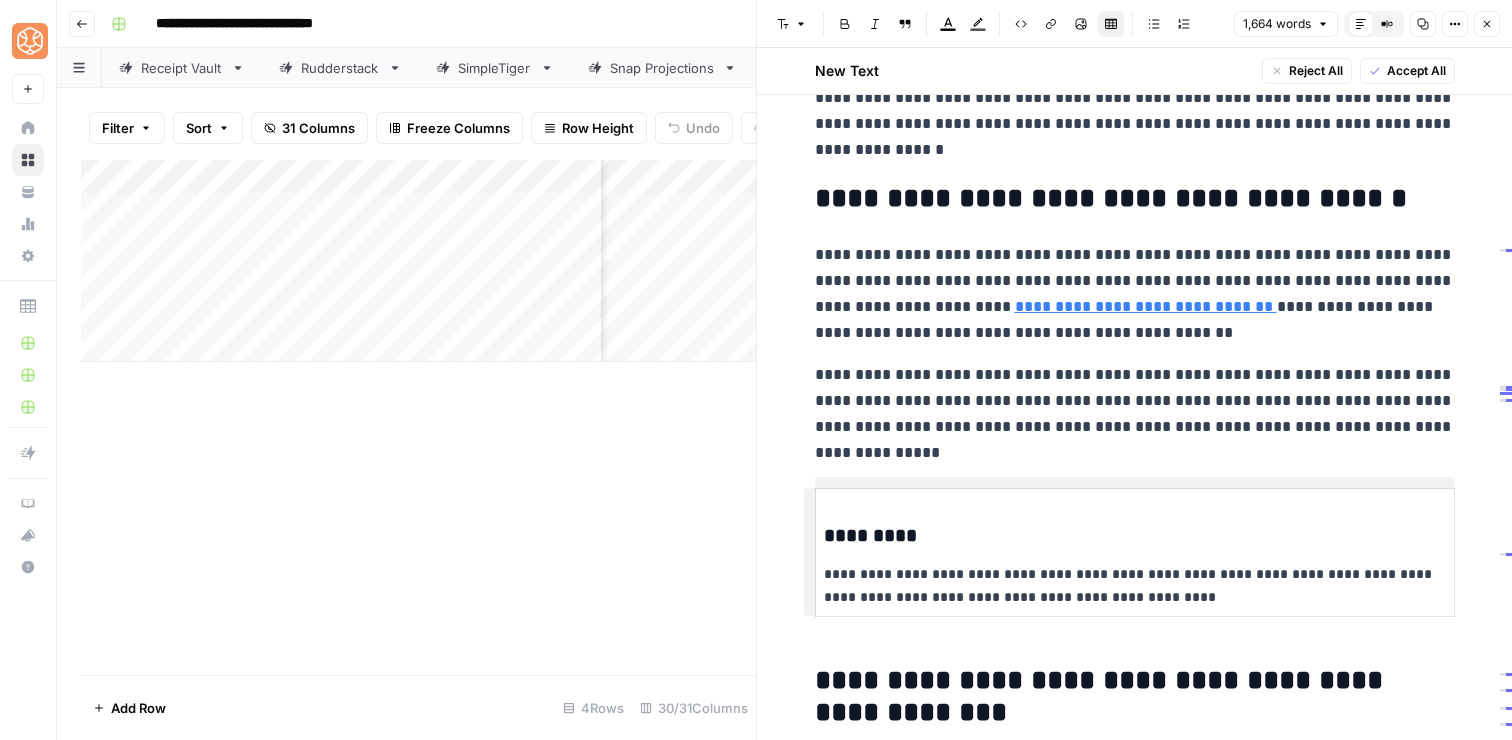 scroll, scrollTop: 0, scrollLeft: 0, axis: both 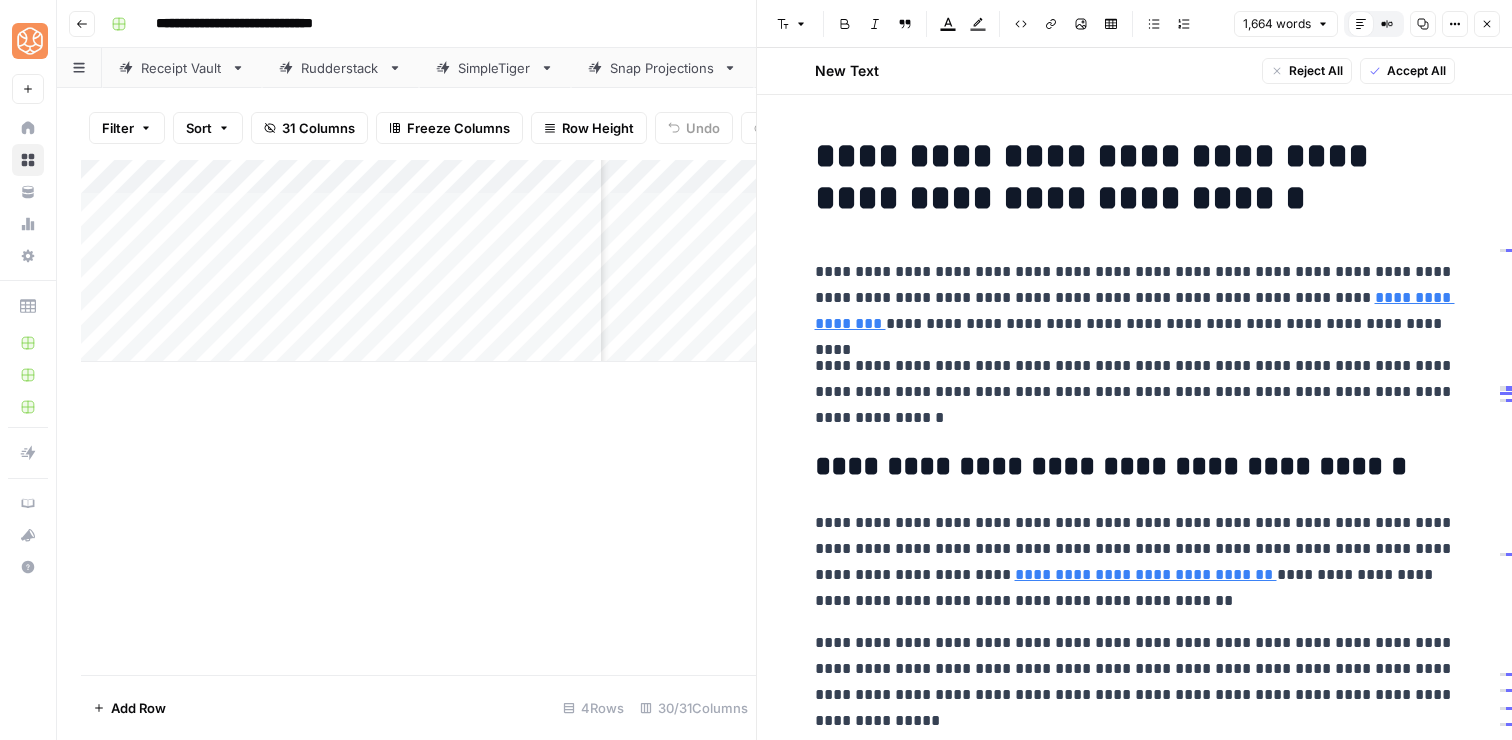click on "**********" at bounding box center (1135, 392) 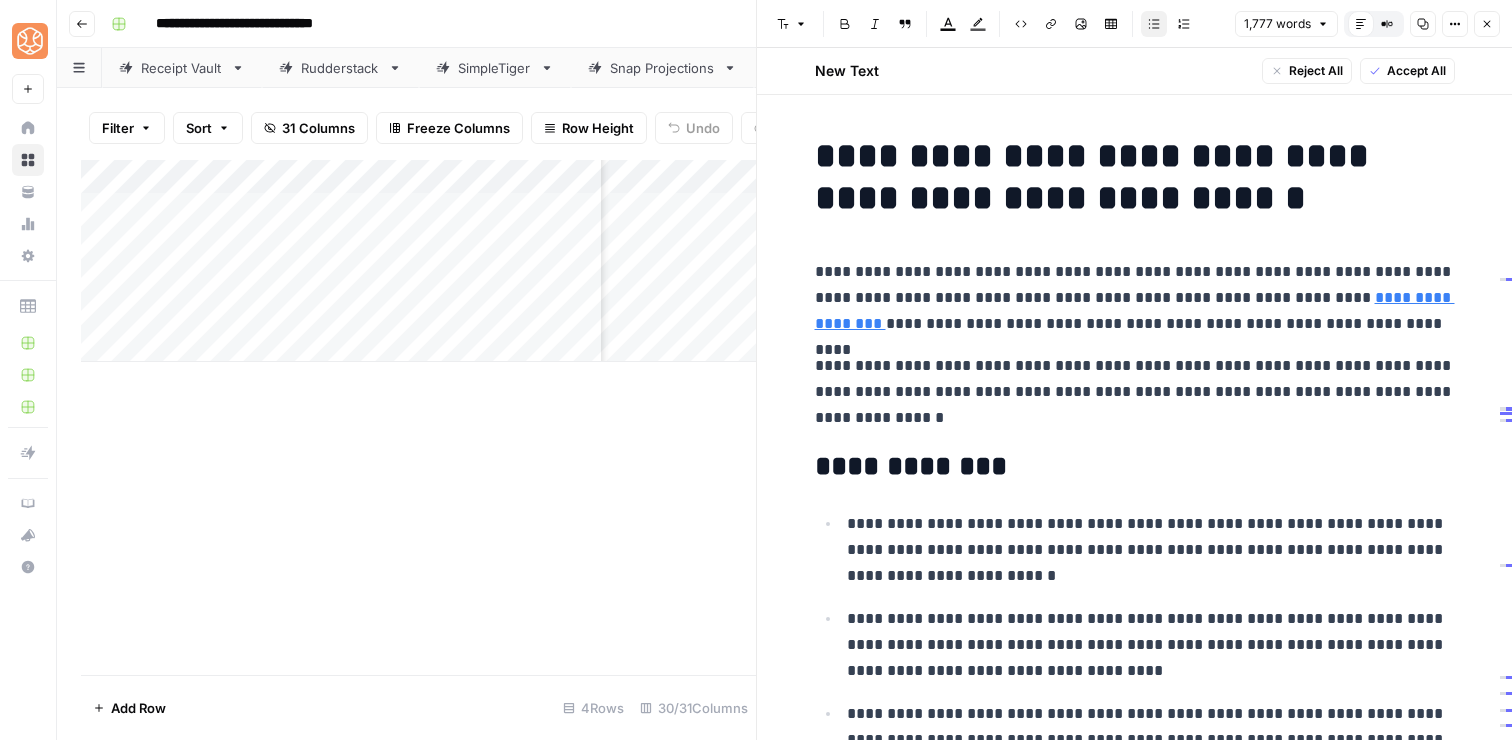 scroll, scrollTop: 178, scrollLeft: 0, axis: vertical 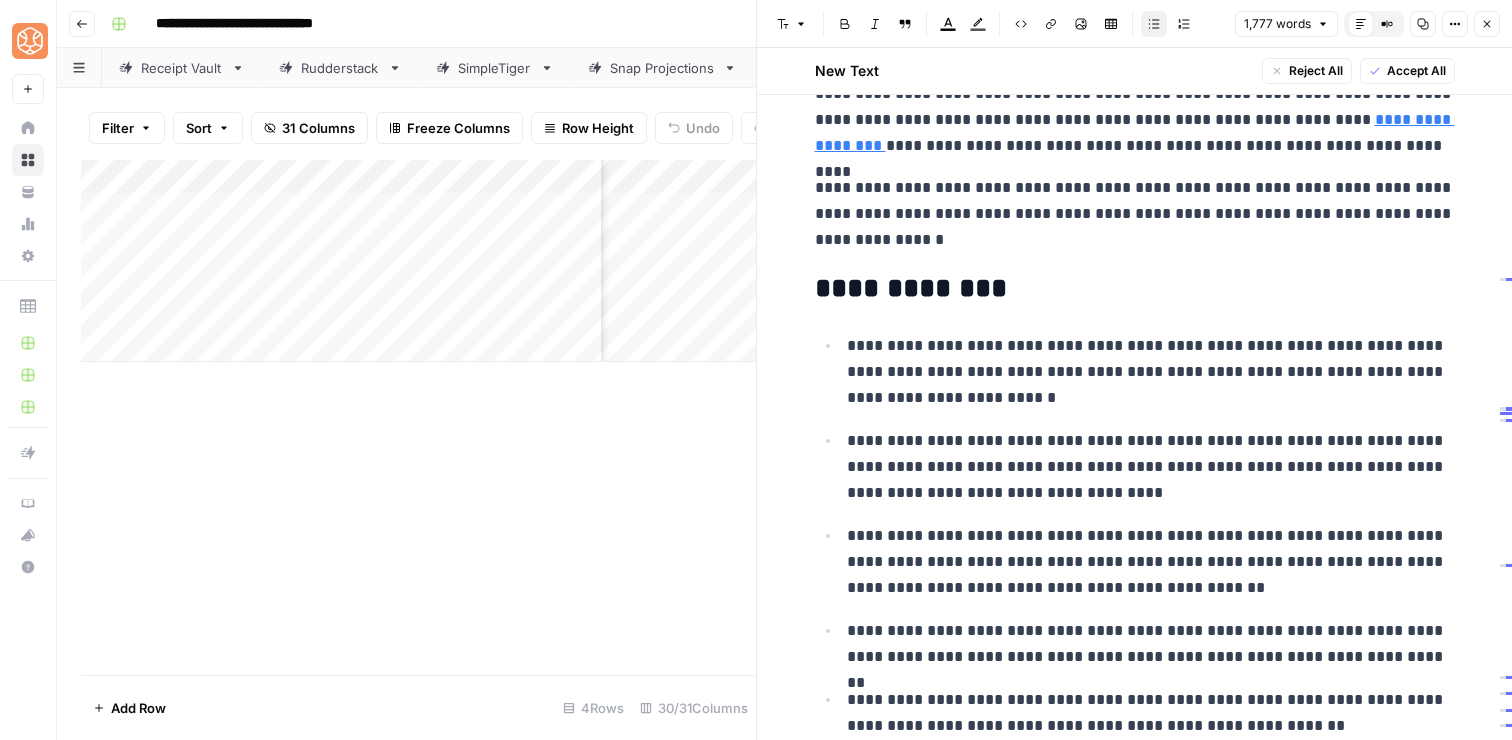 click on "**********" at bounding box center (1135, 289) 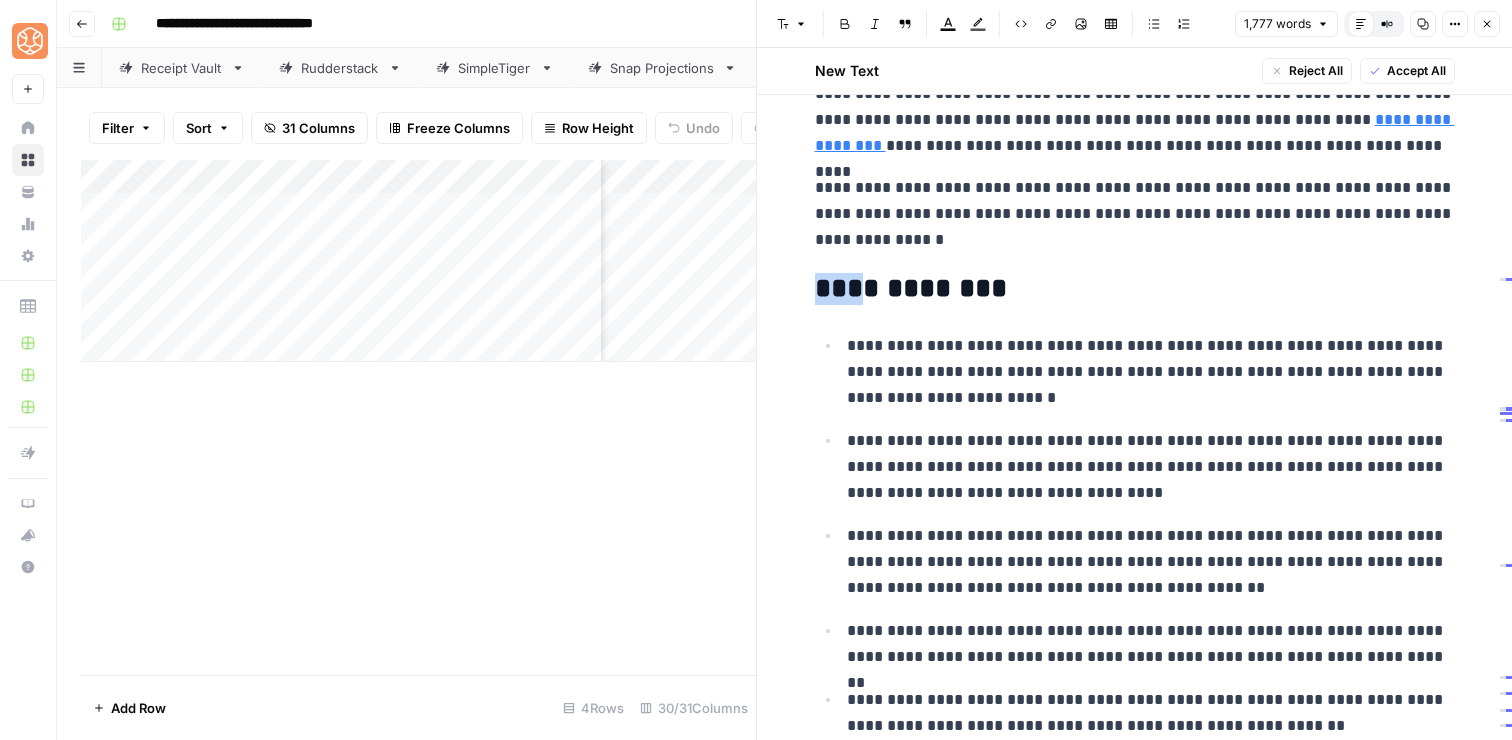 click on "**********" at bounding box center [1135, 289] 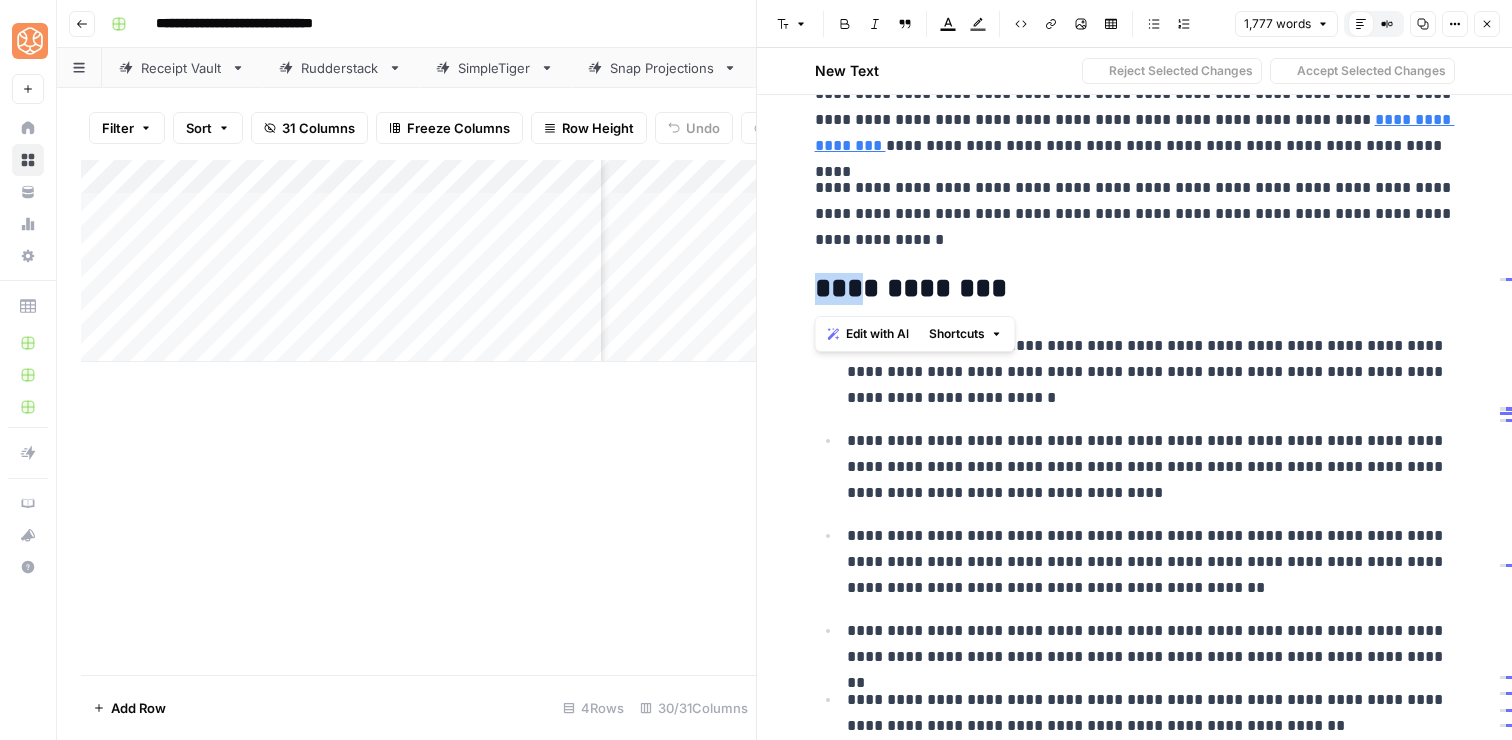 type 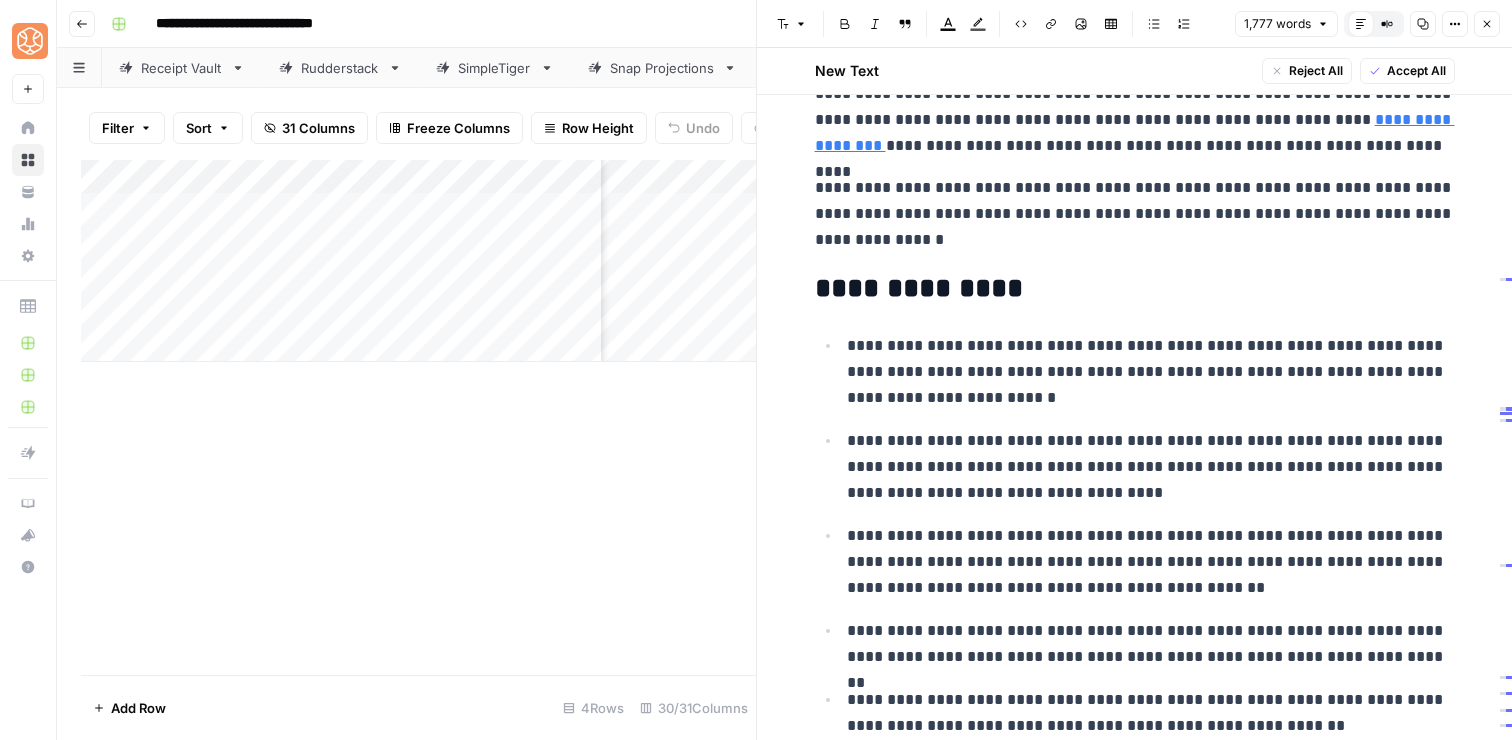 click on "**********" at bounding box center [1135, 289] 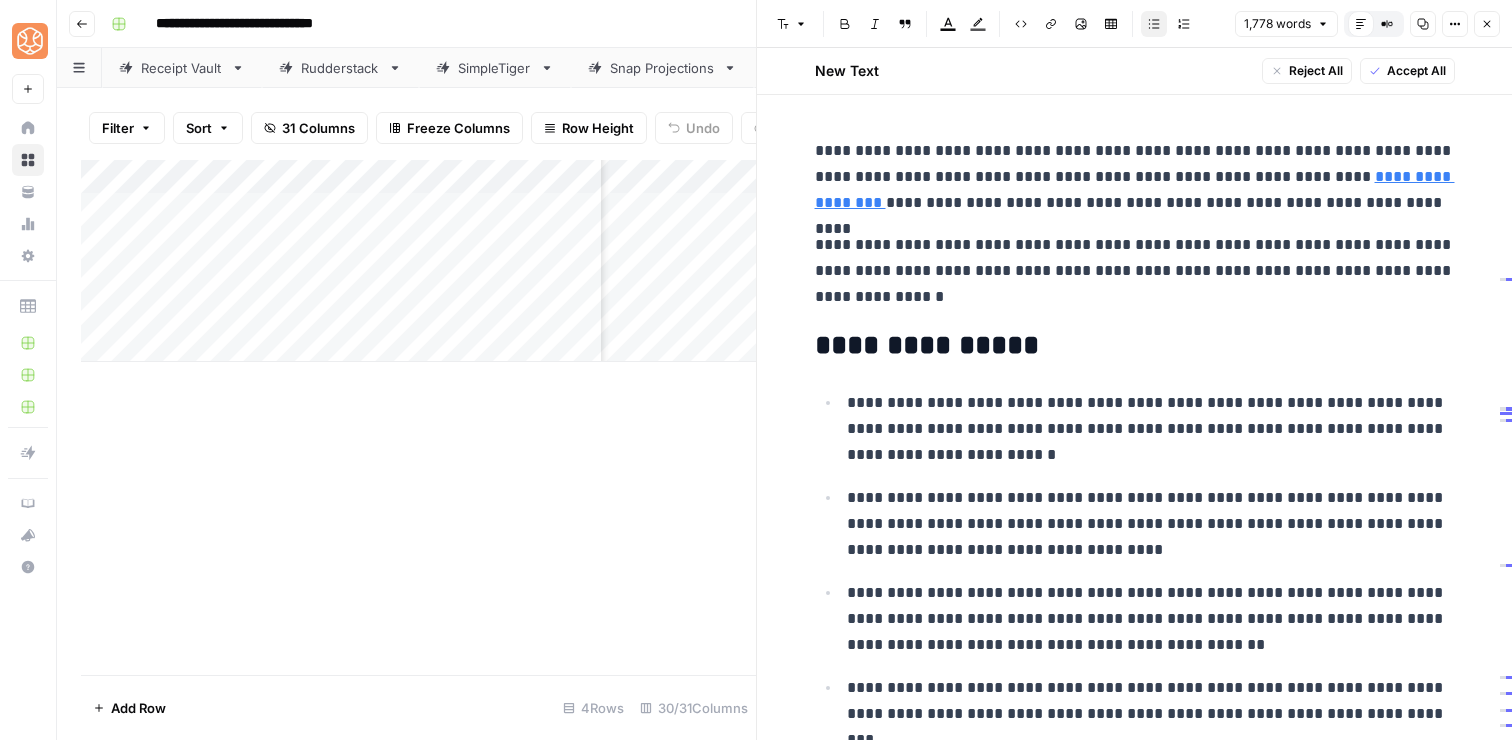 scroll, scrollTop: 0, scrollLeft: 0, axis: both 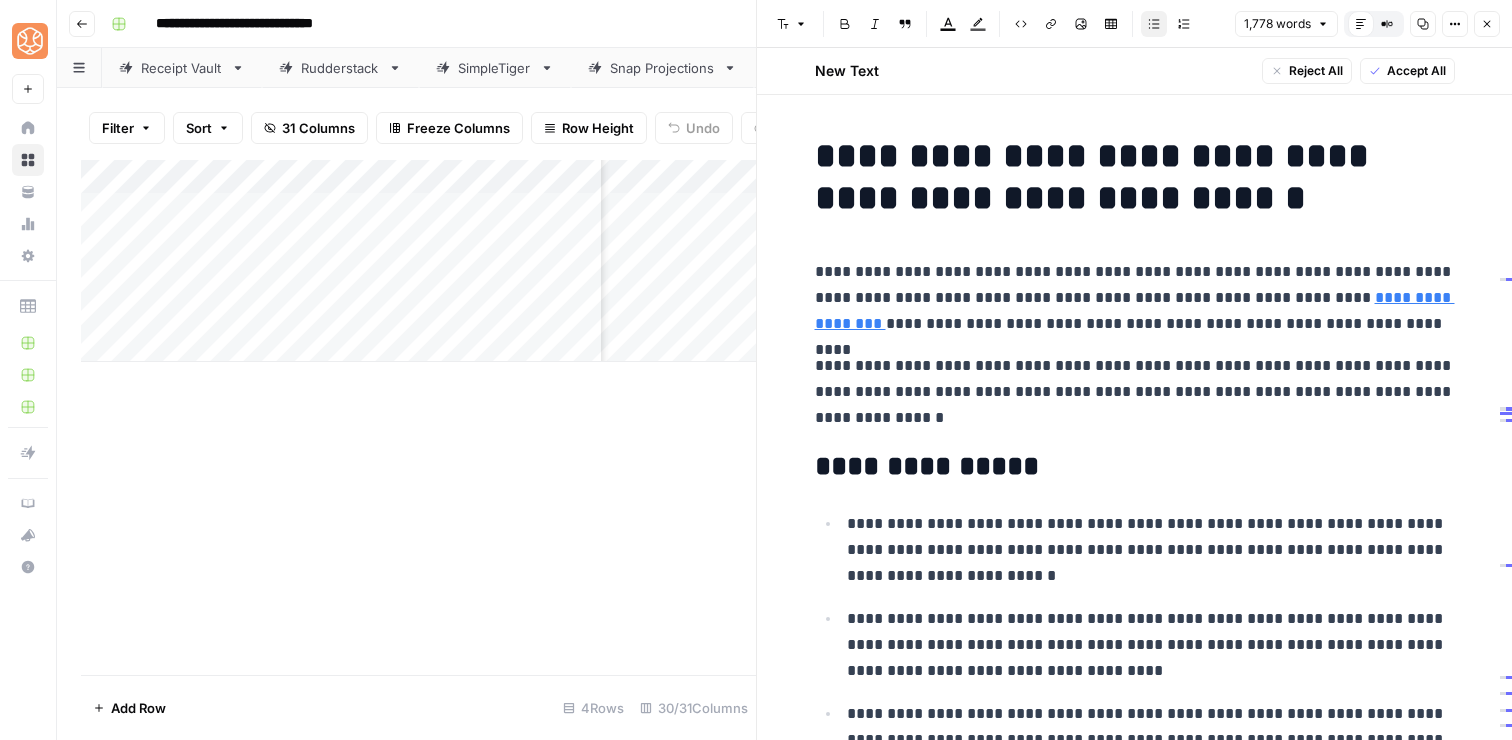 click on "**********" at bounding box center (1135, 298) 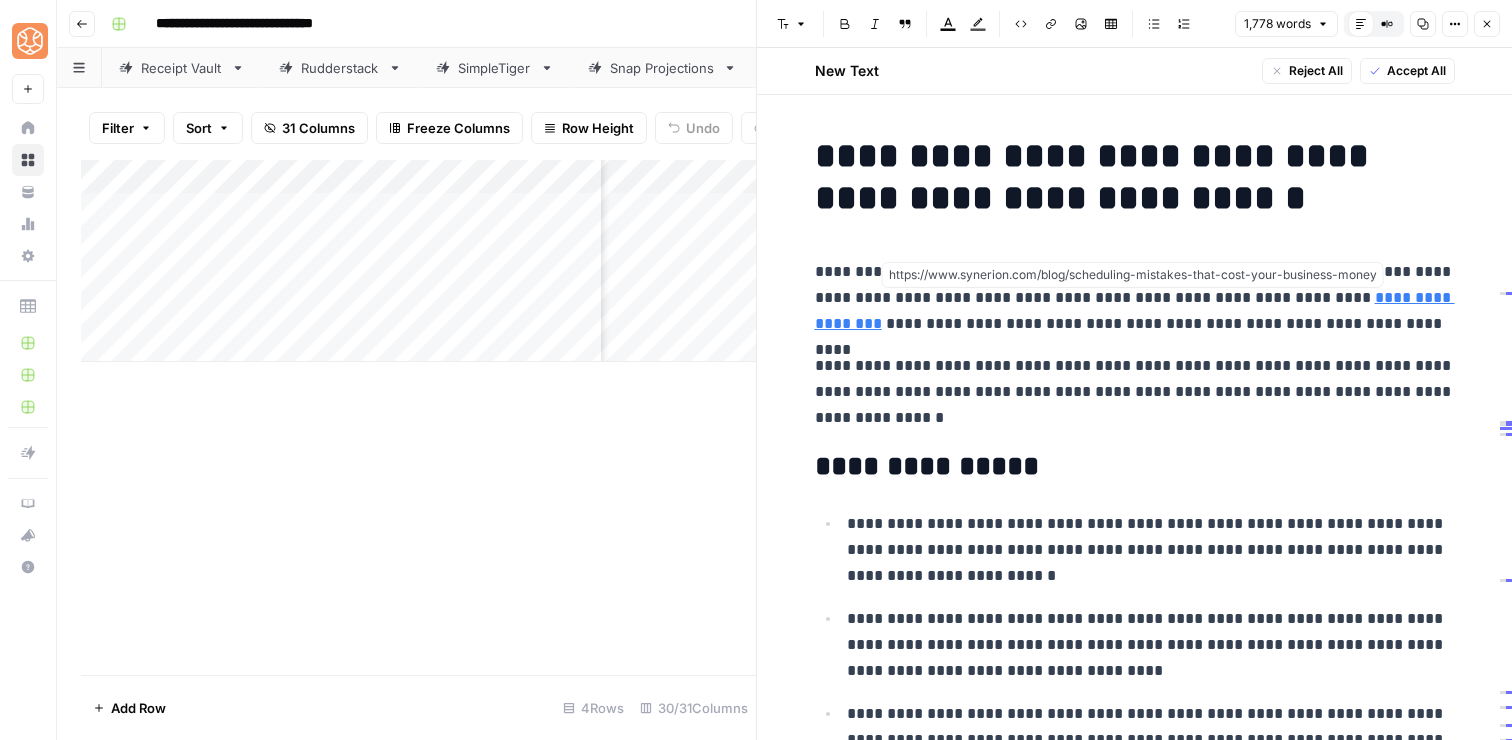 click on "**********" at bounding box center [1135, 4258] 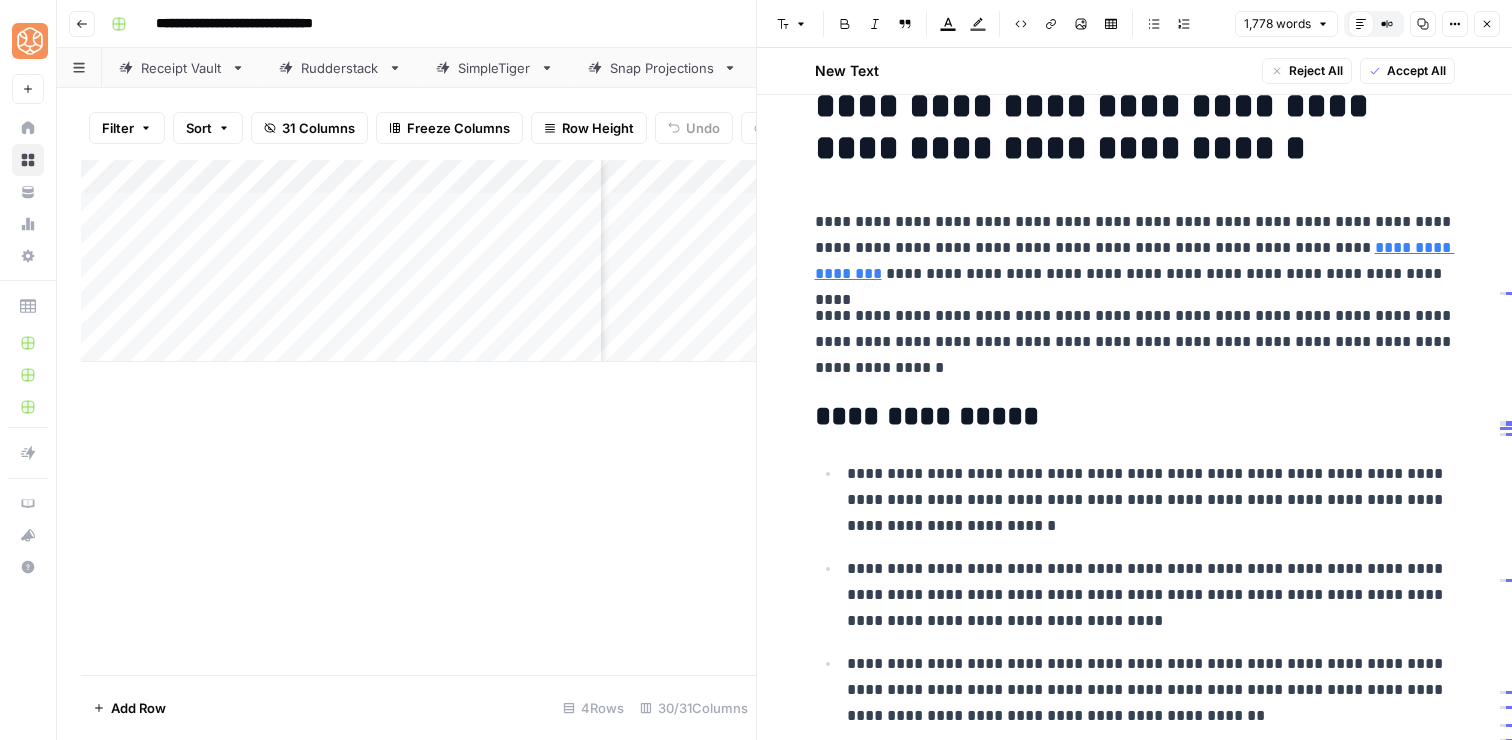 scroll, scrollTop: 60, scrollLeft: 0, axis: vertical 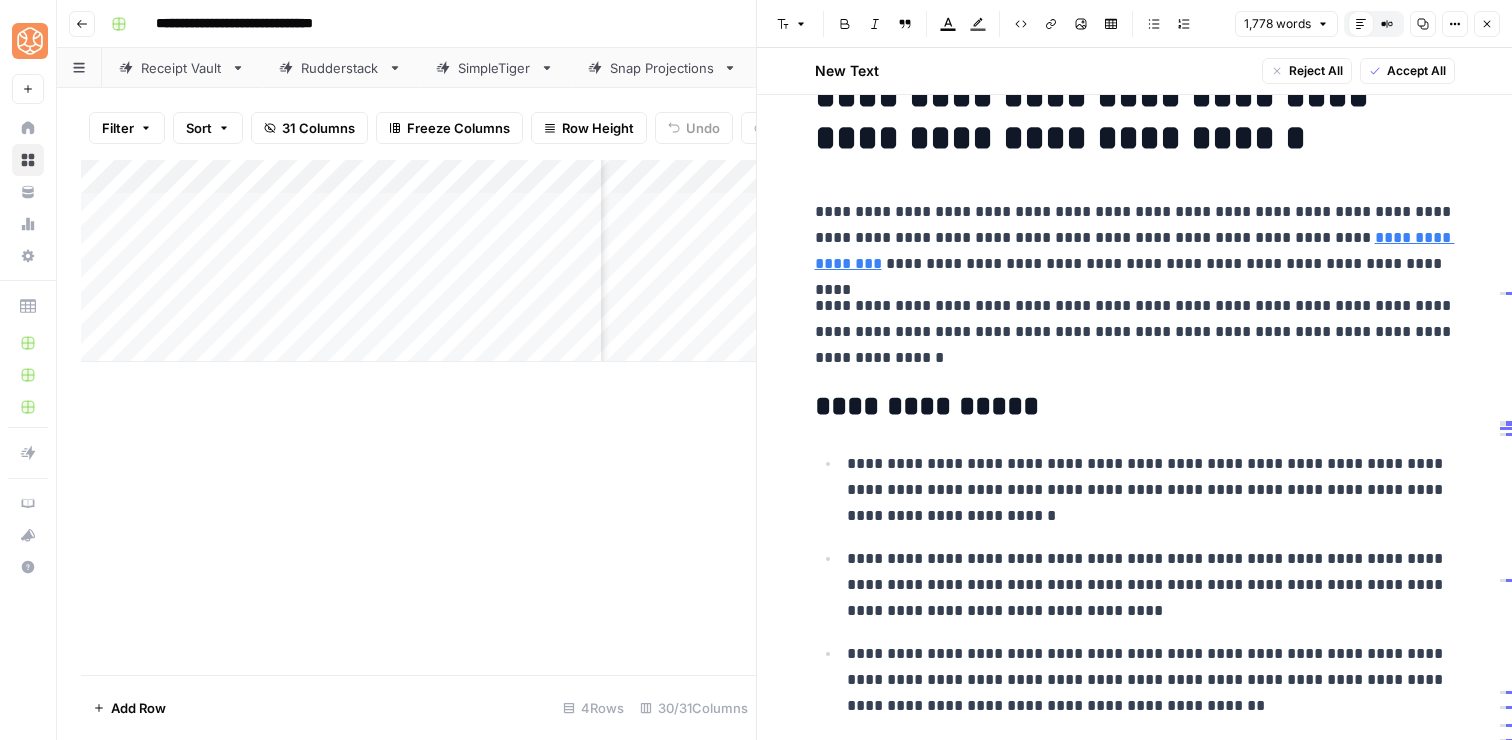 click on "**********" at bounding box center (1135, 332) 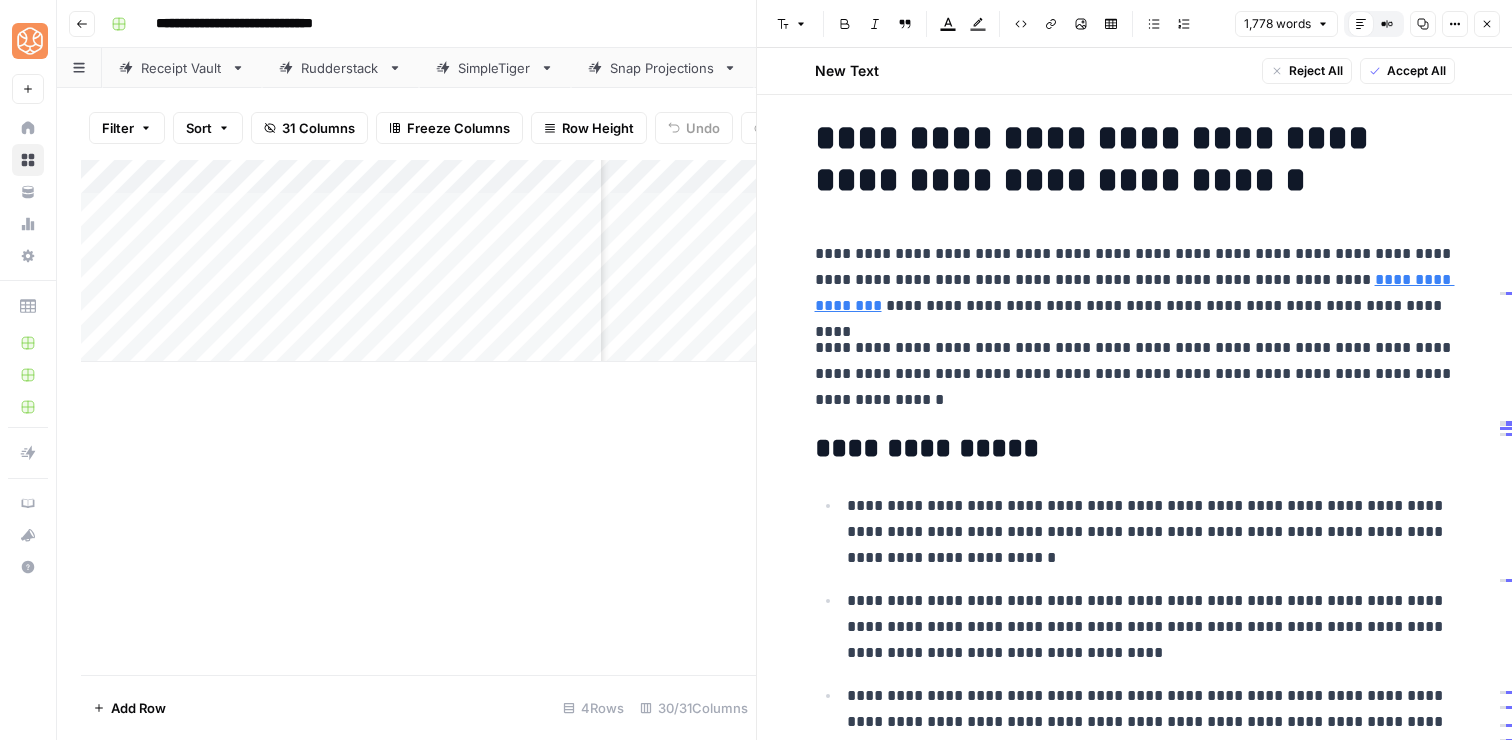 scroll, scrollTop: 14, scrollLeft: 0, axis: vertical 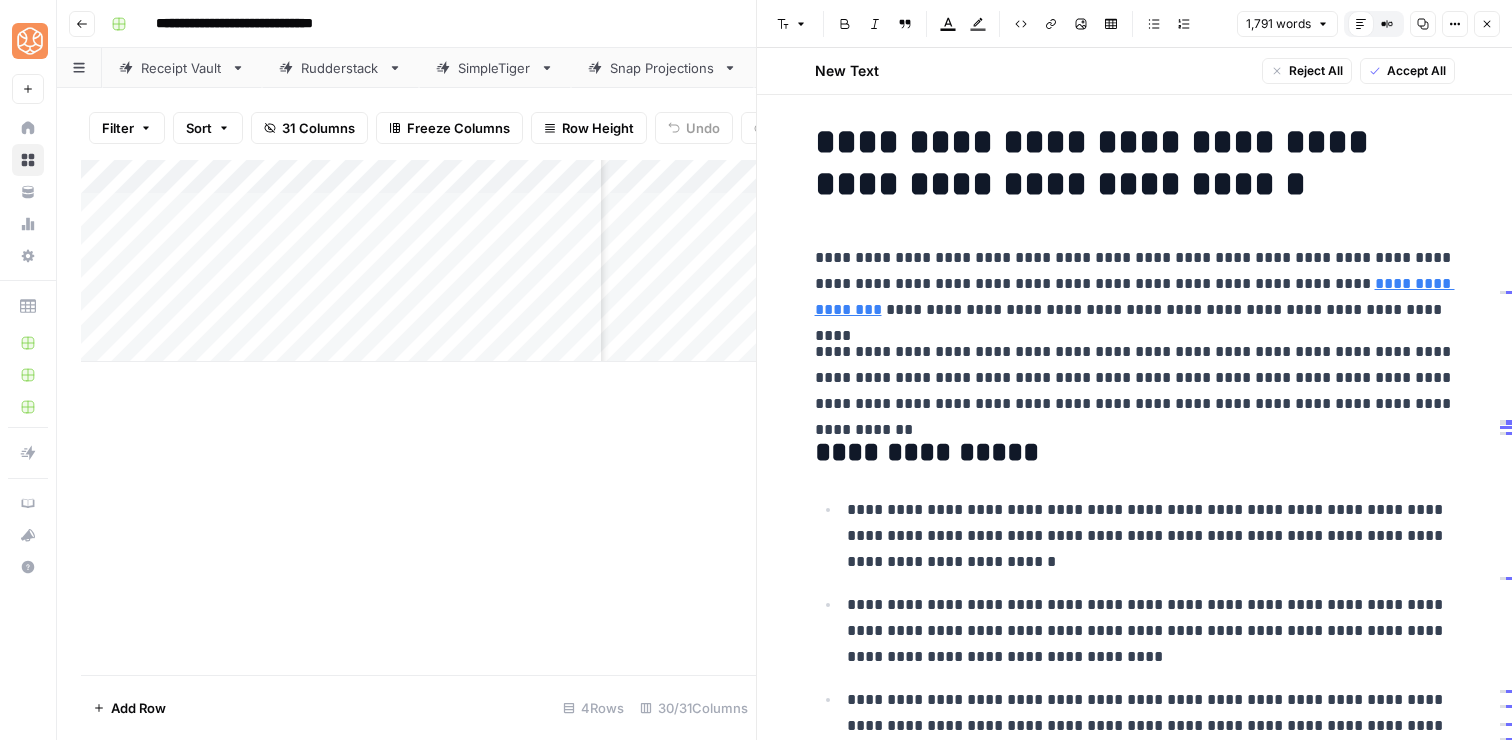 click on "**********" at bounding box center (1135, 378) 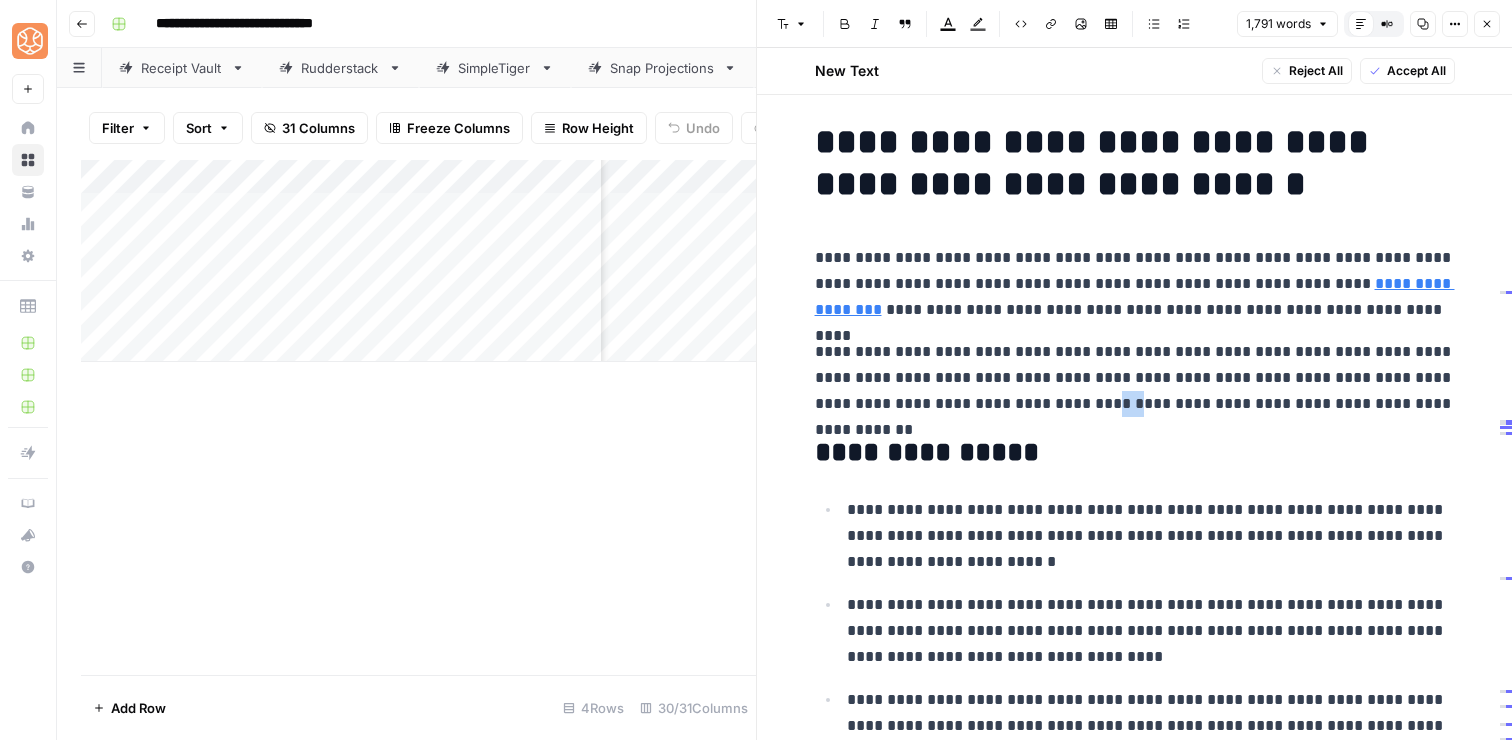 click on "**********" at bounding box center (1135, 378) 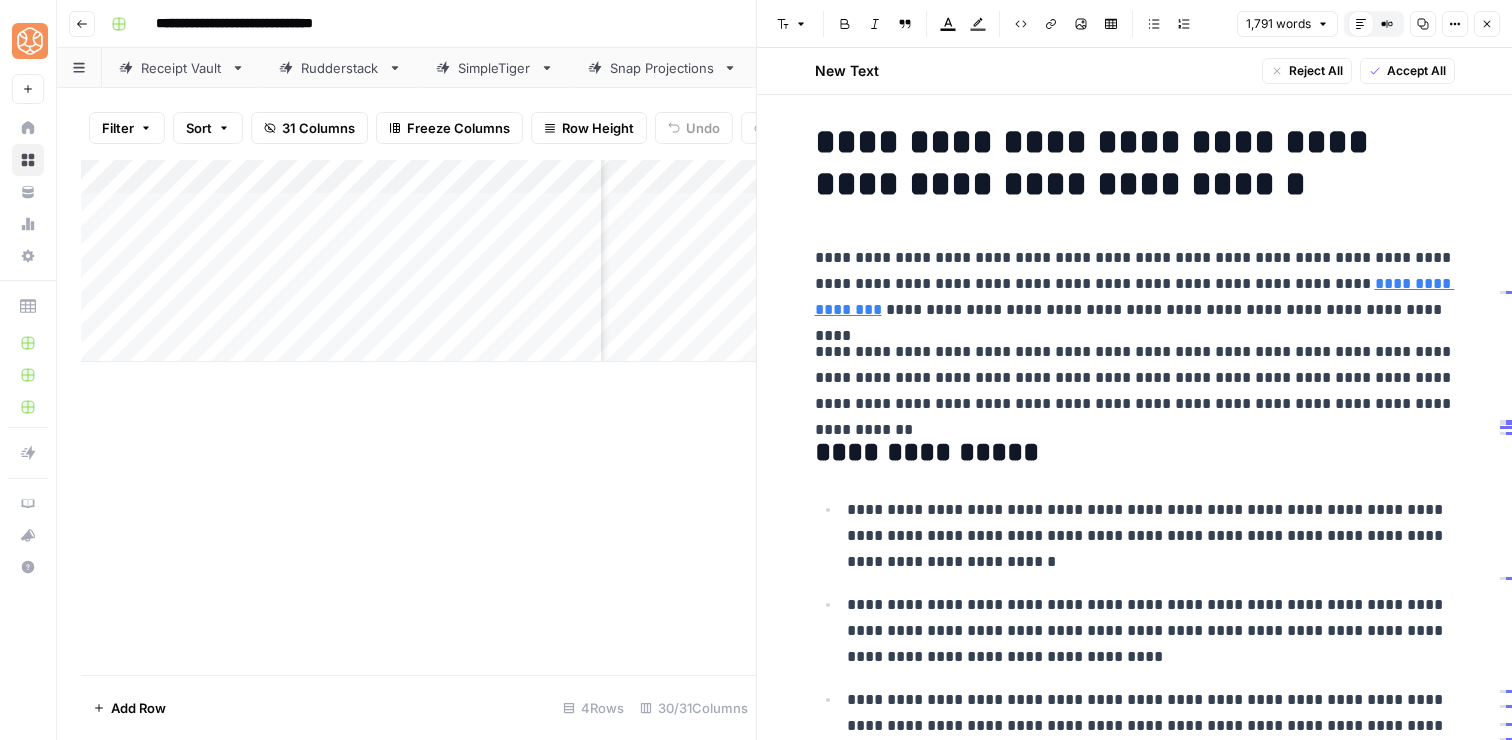 click on "**********" at bounding box center (1135, 378) 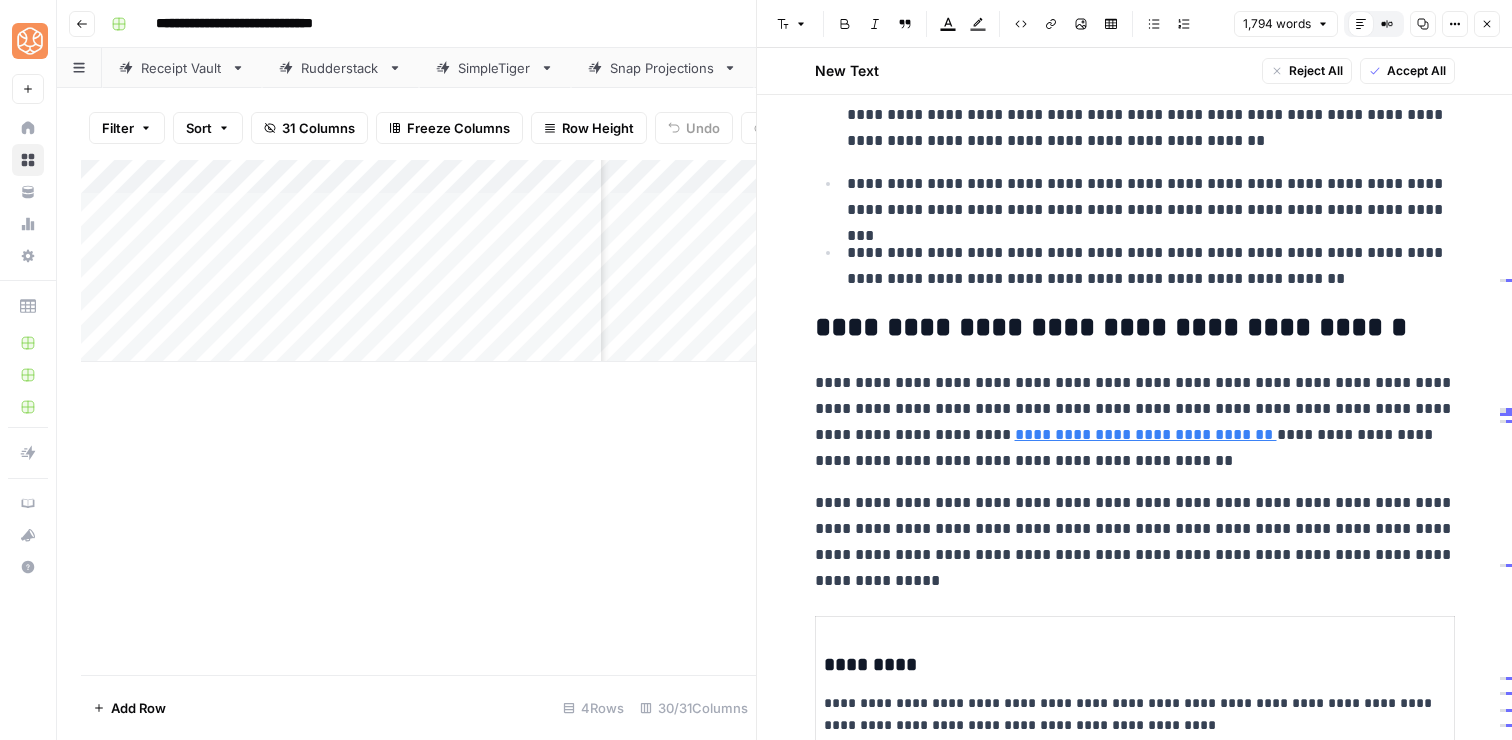 scroll, scrollTop: 665, scrollLeft: 0, axis: vertical 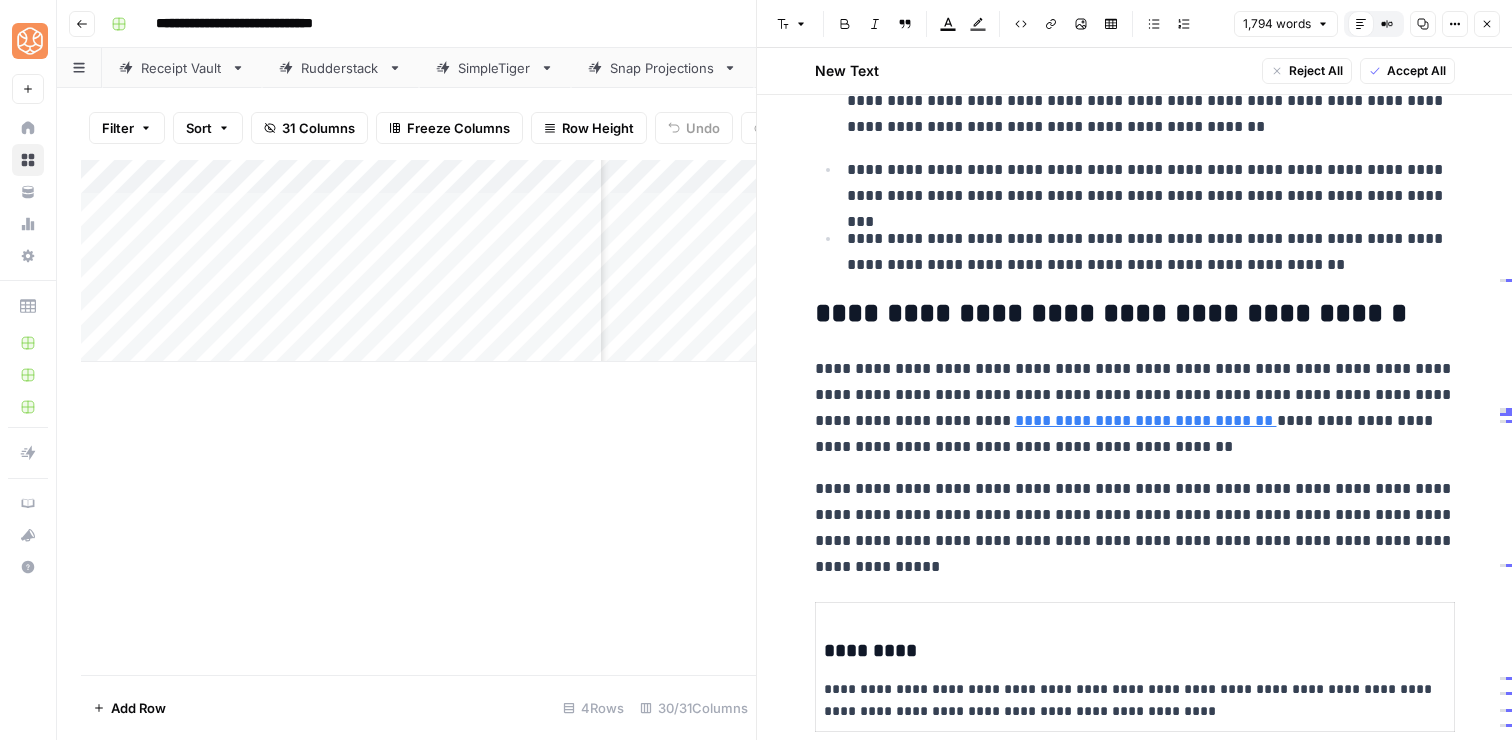click on "**********" at bounding box center (1135, 408) 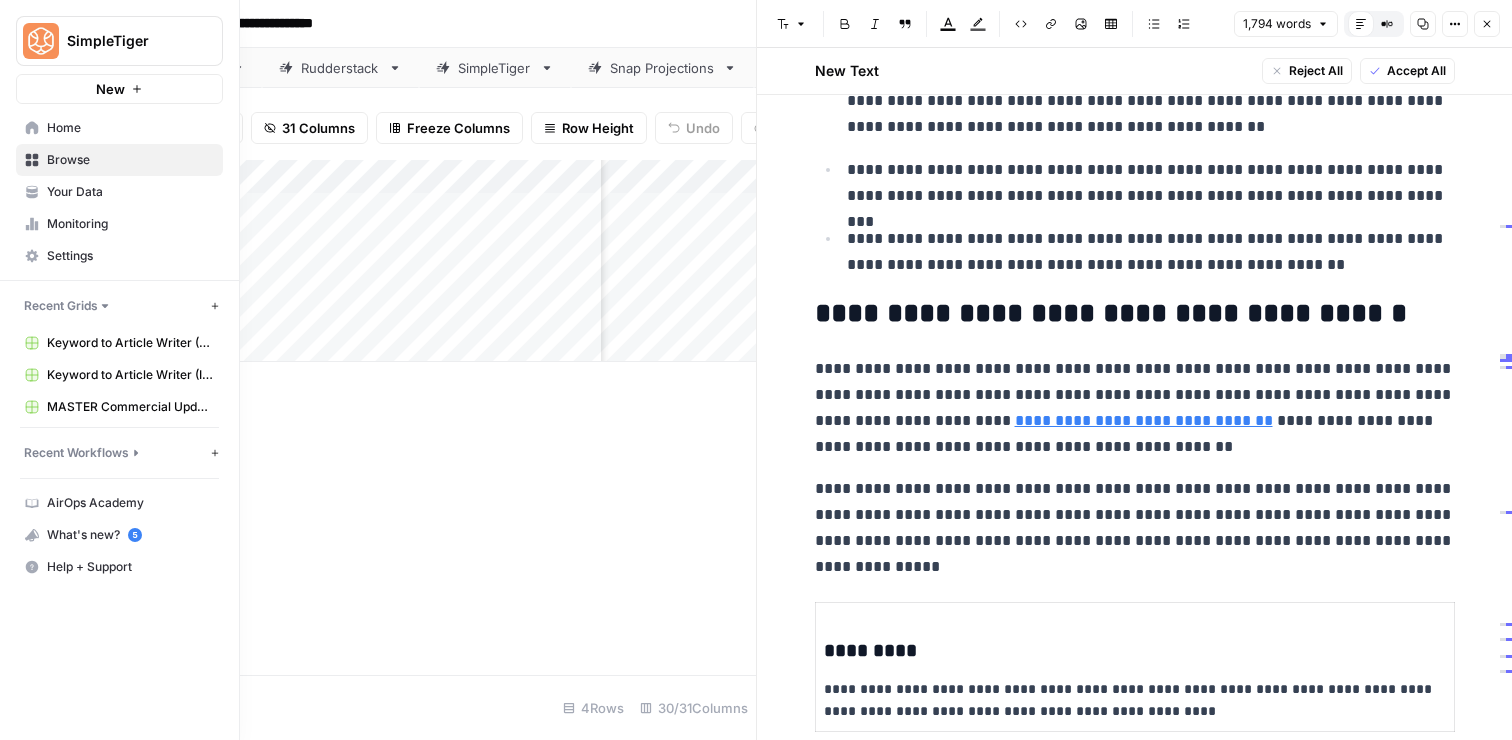 click on "Home" at bounding box center [119, 128] 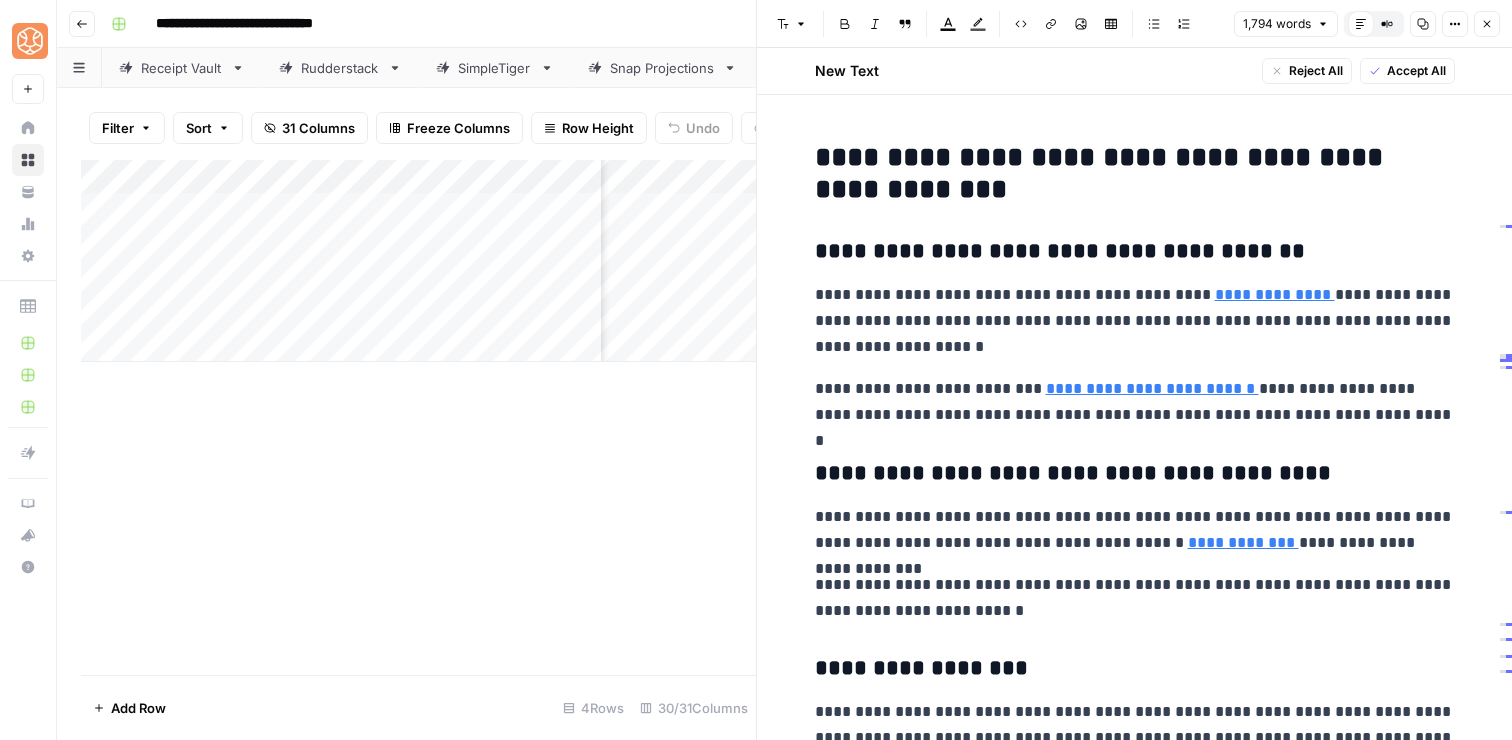 scroll, scrollTop: 1311, scrollLeft: 0, axis: vertical 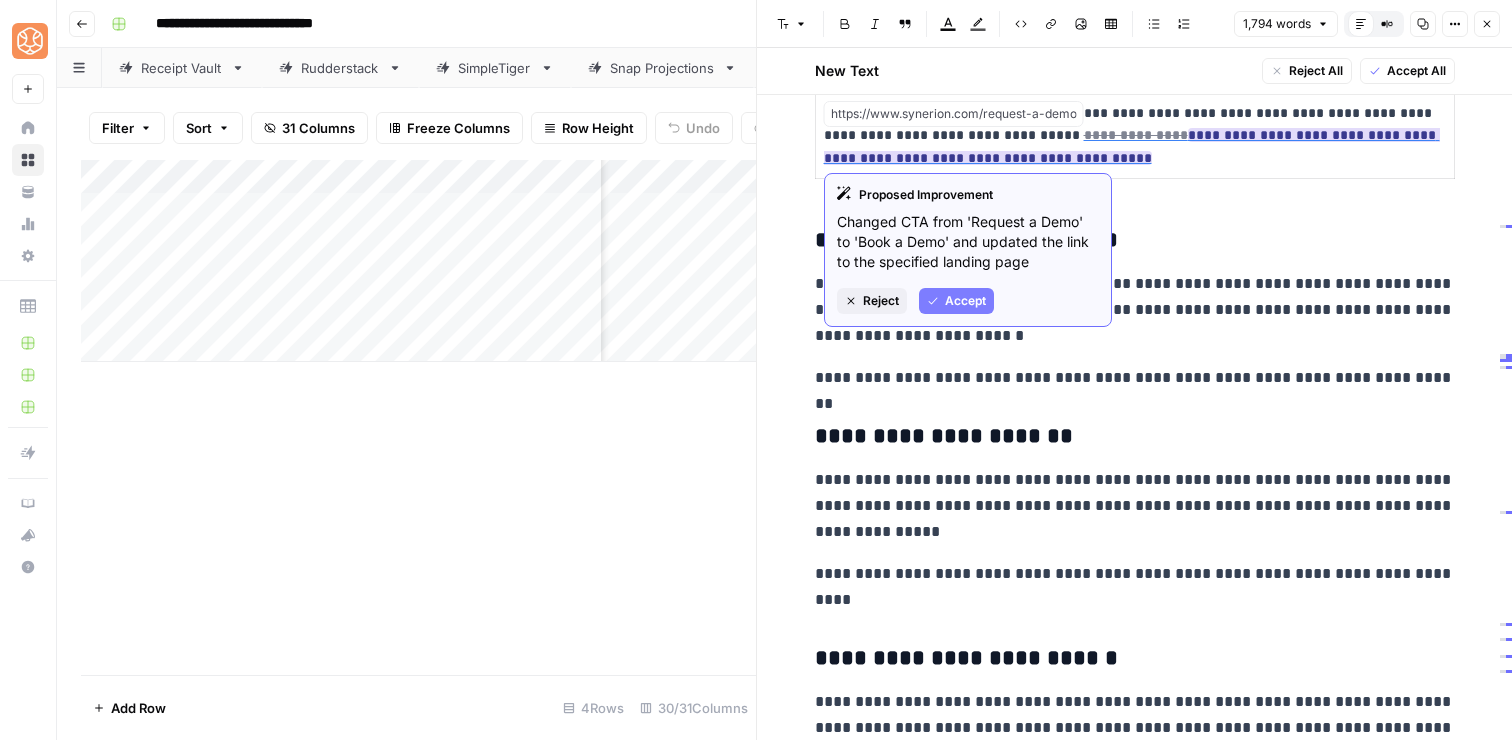 click on "Accept" at bounding box center [965, 301] 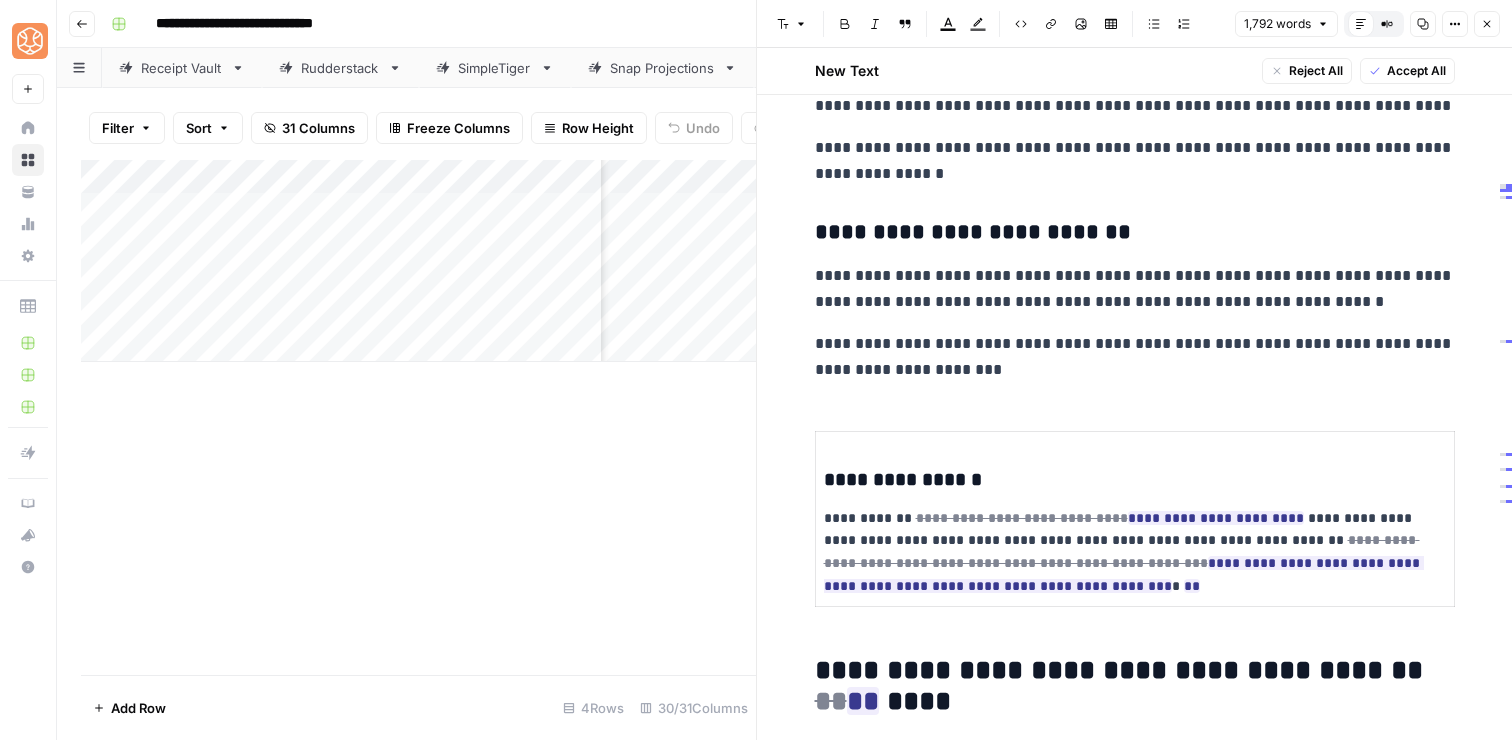 scroll, scrollTop: 3898, scrollLeft: 0, axis: vertical 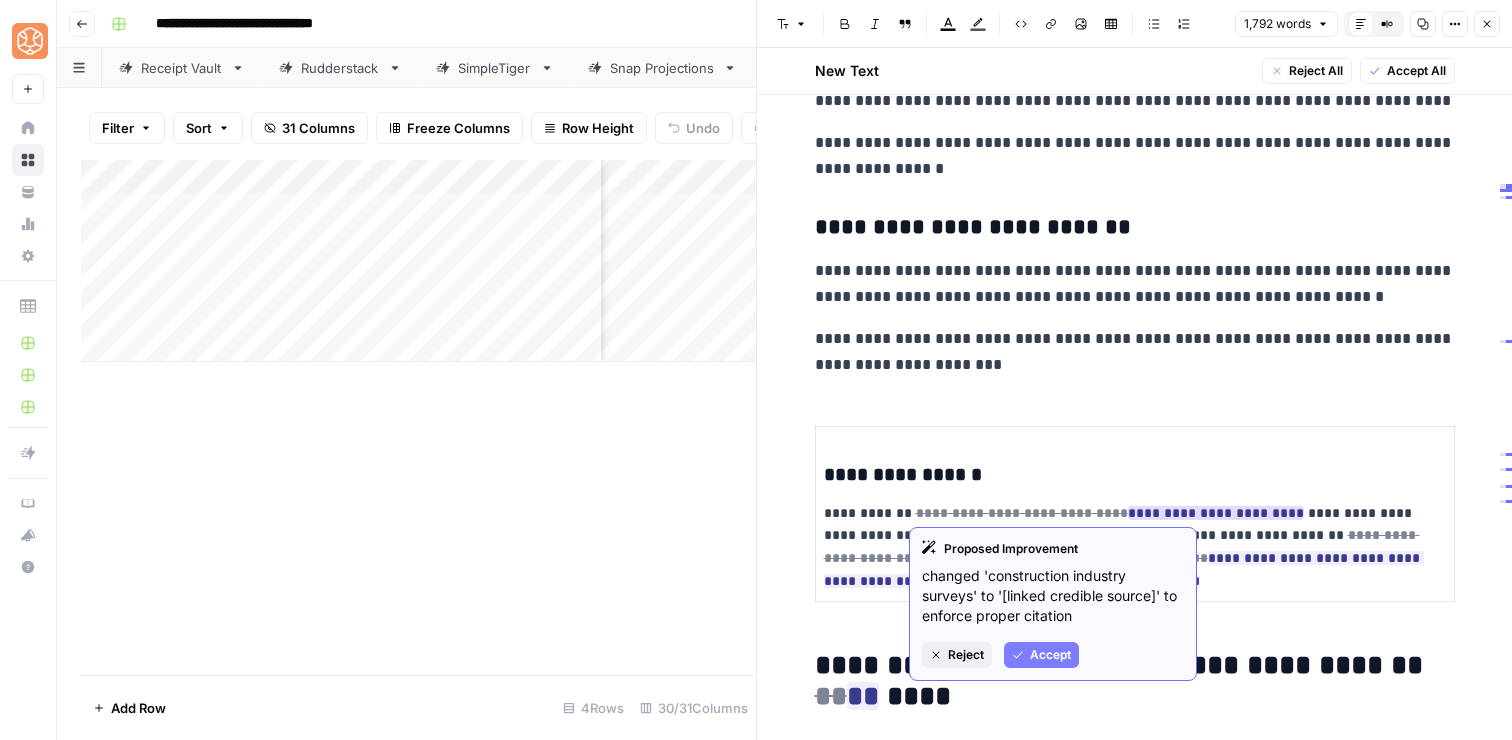 click on "Accept" at bounding box center (1050, 655) 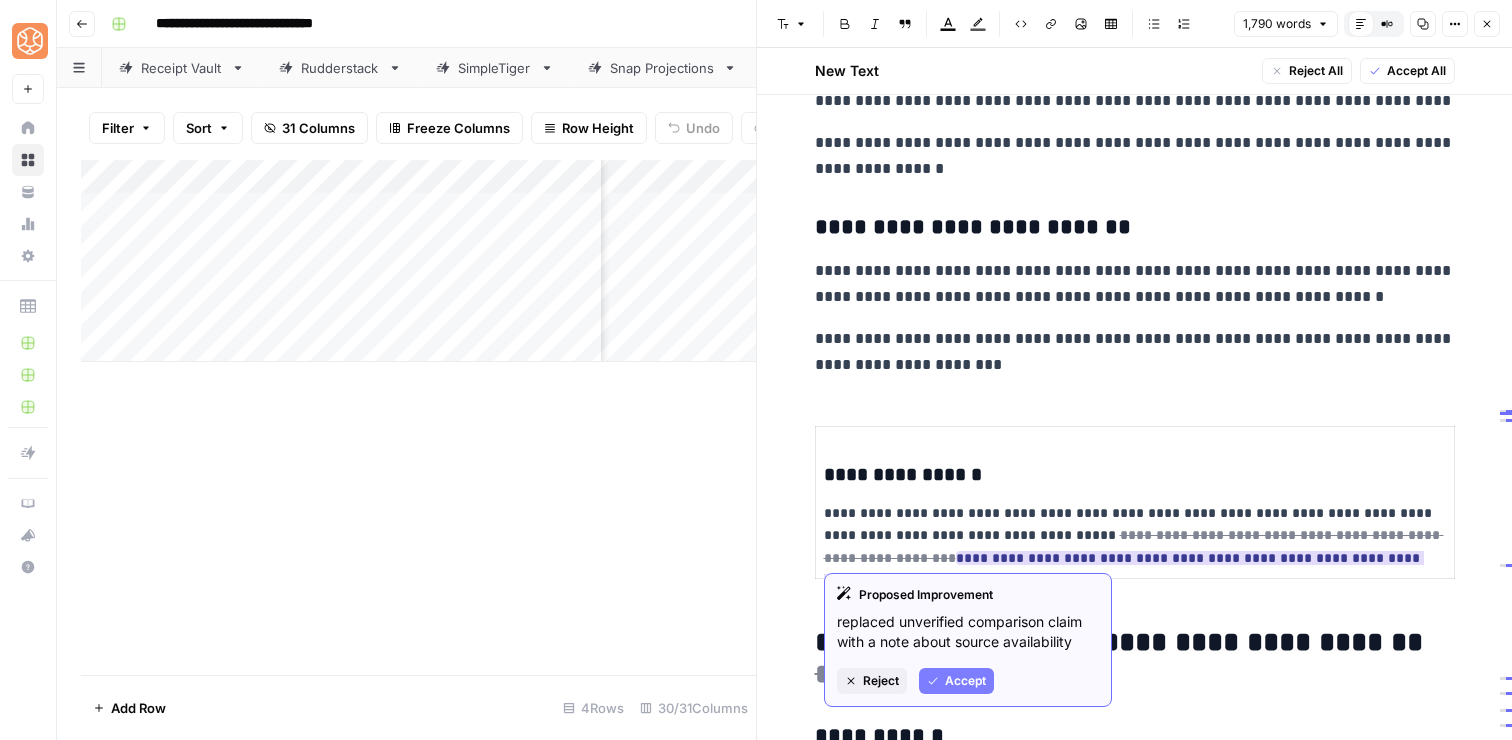 click on "Accept" at bounding box center (965, 681) 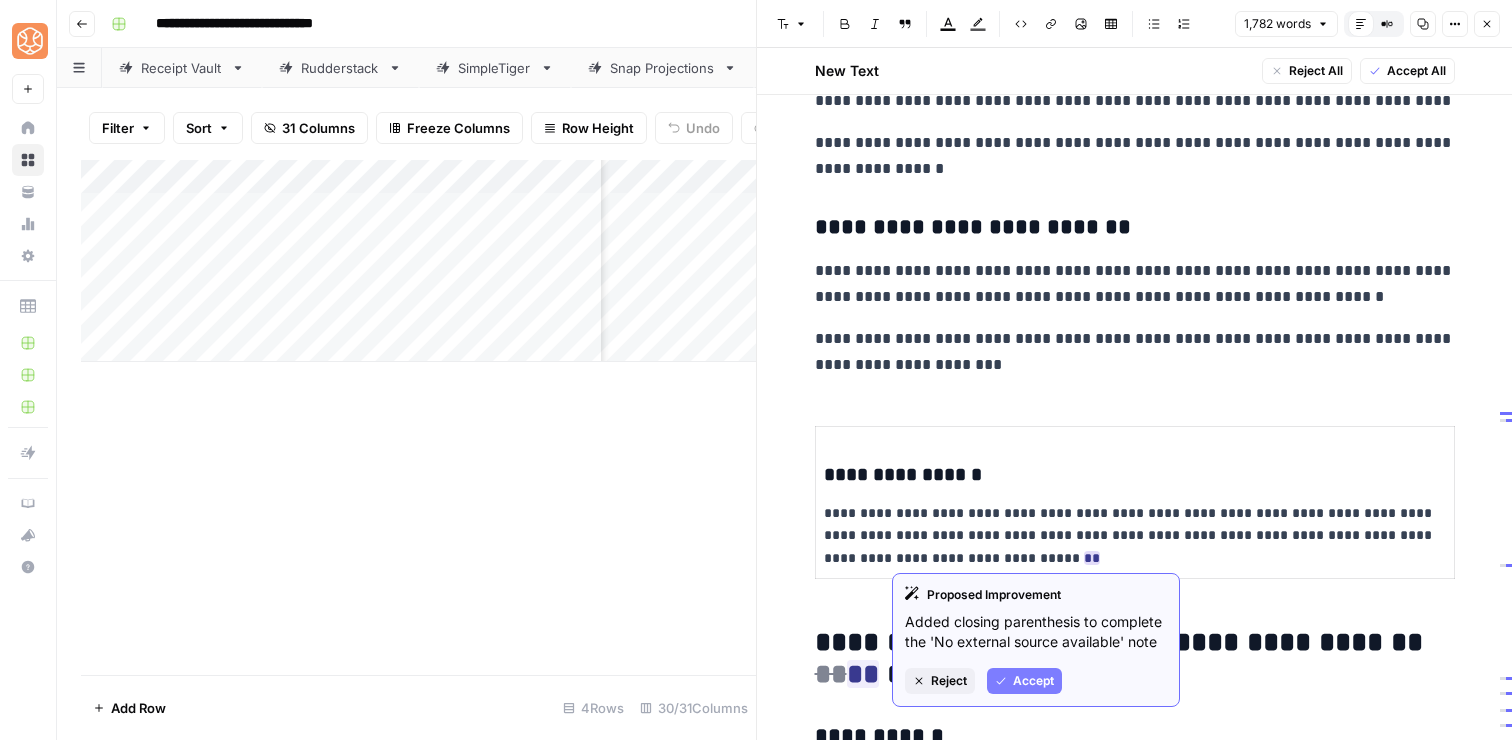 click on "Accept" at bounding box center (1033, 681) 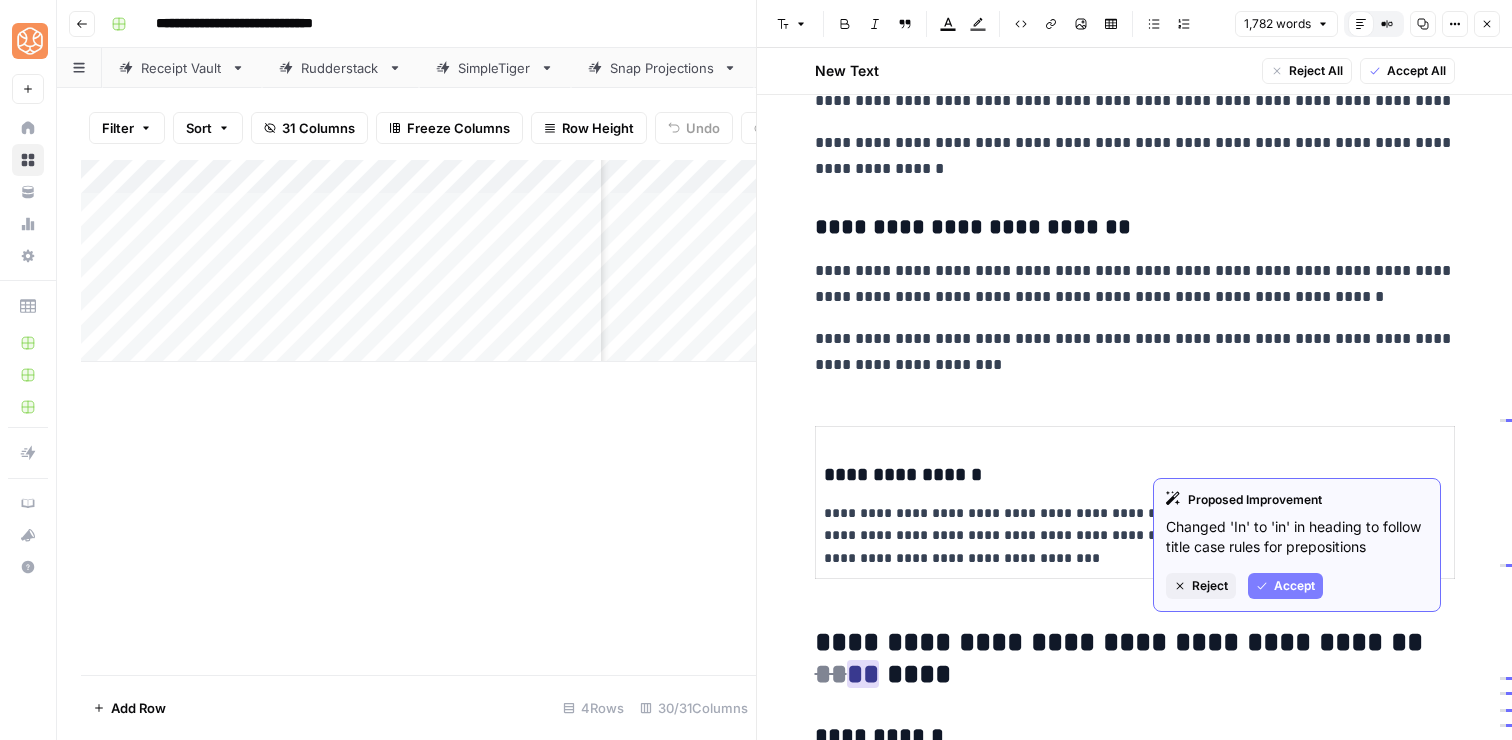 click on "Accept" at bounding box center [1294, 586] 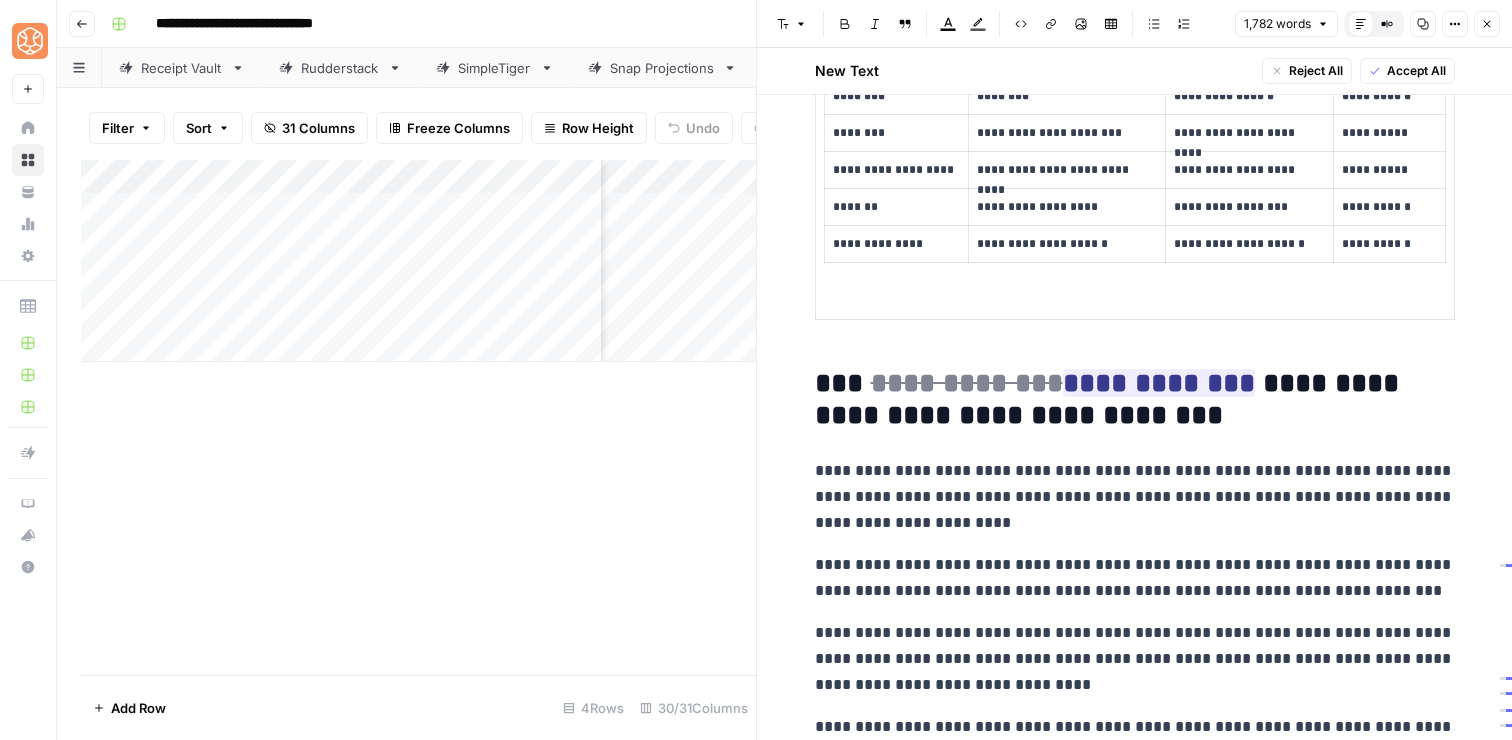 scroll, scrollTop: 5895, scrollLeft: 0, axis: vertical 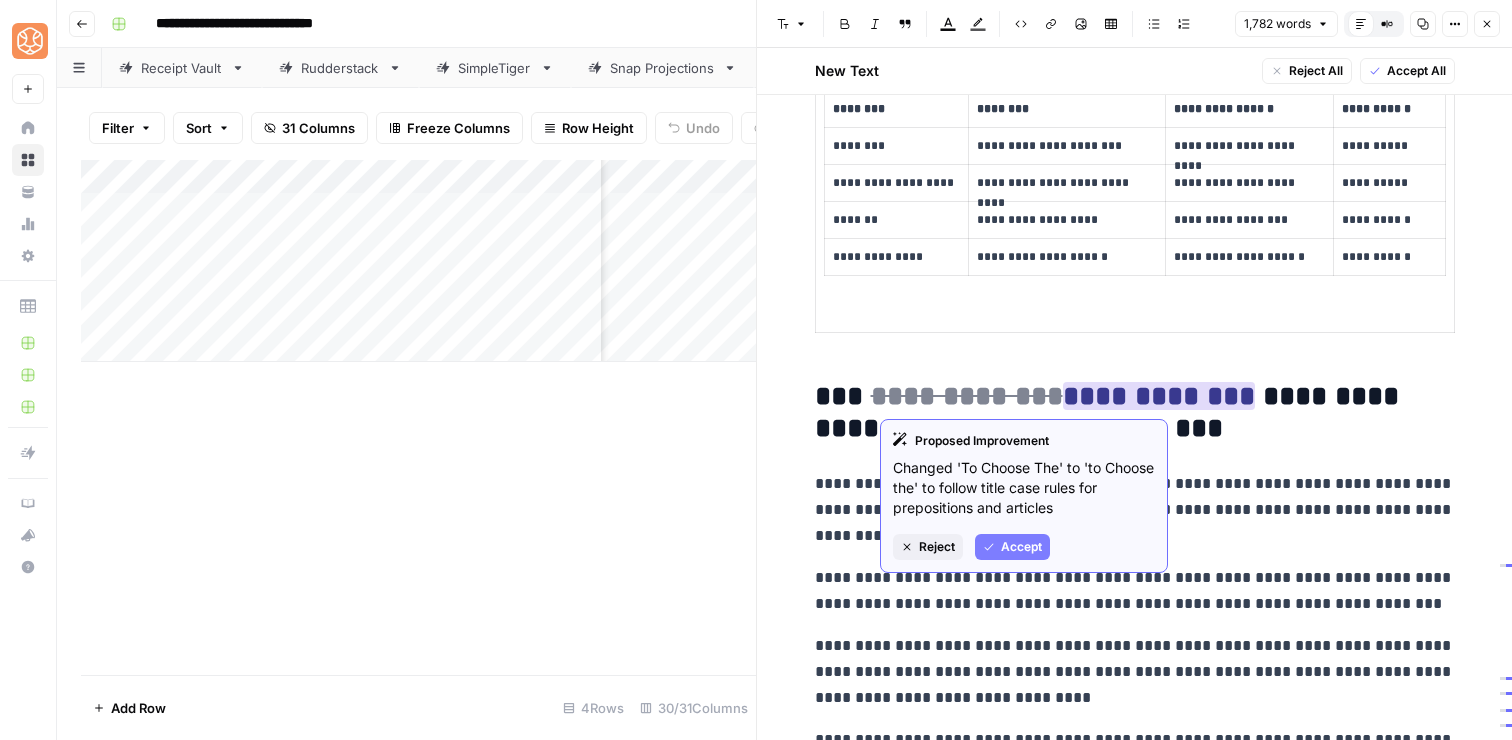 click on "Accept" at bounding box center [1021, 547] 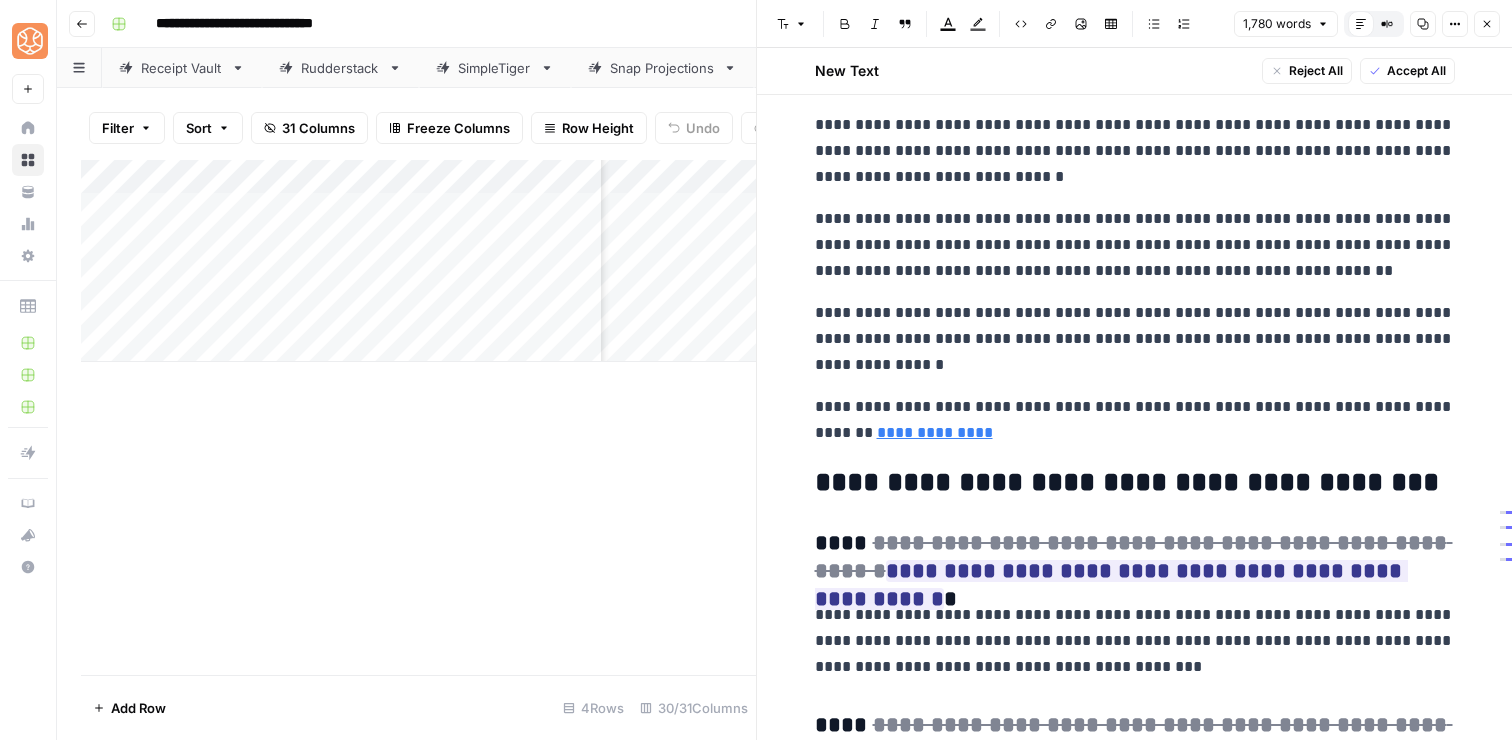 scroll, scrollTop: 7140, scrollLeft: 0, axis: vertical 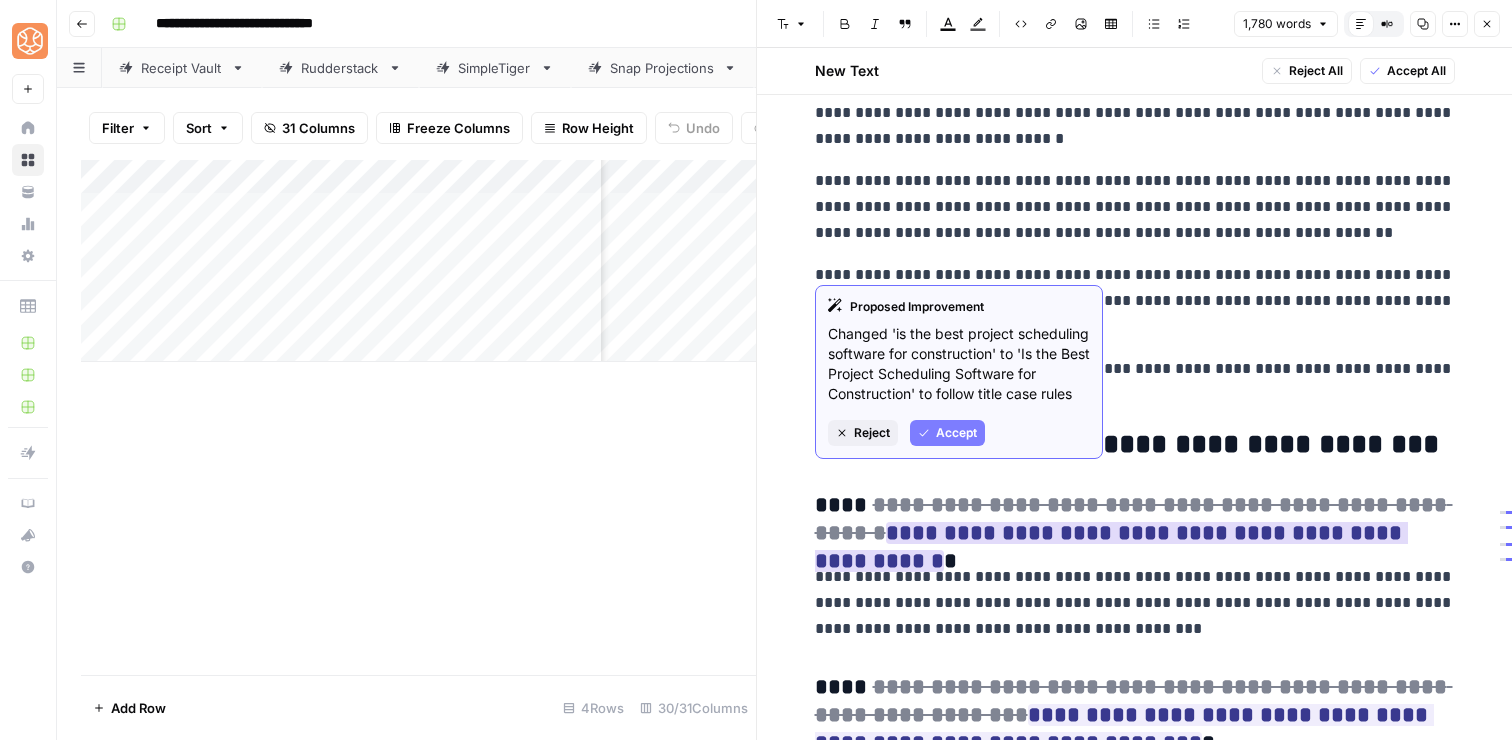 click on "Reject" at bounding box center [872, 433] 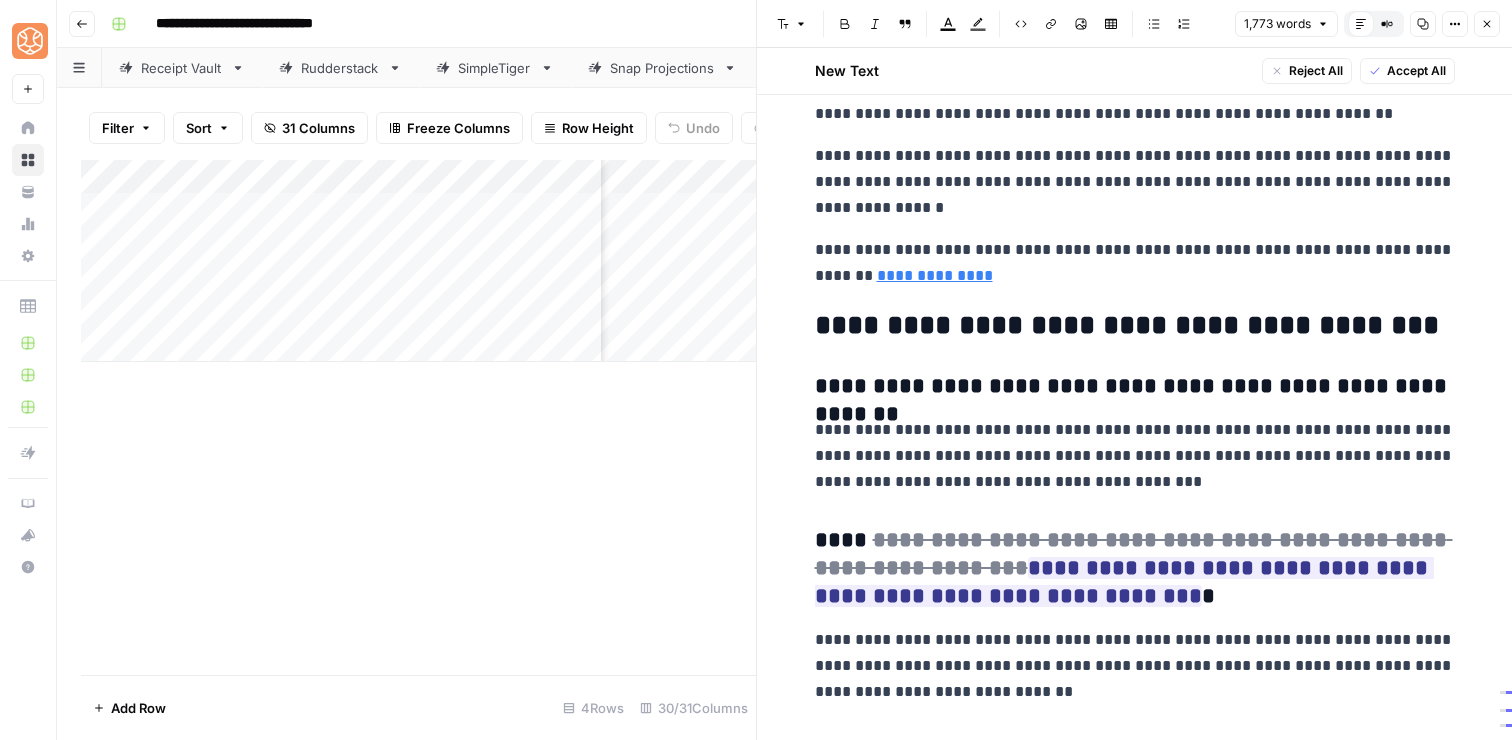scroll, scrollTop: 7263, scrollLeft: 0, axis: vertical 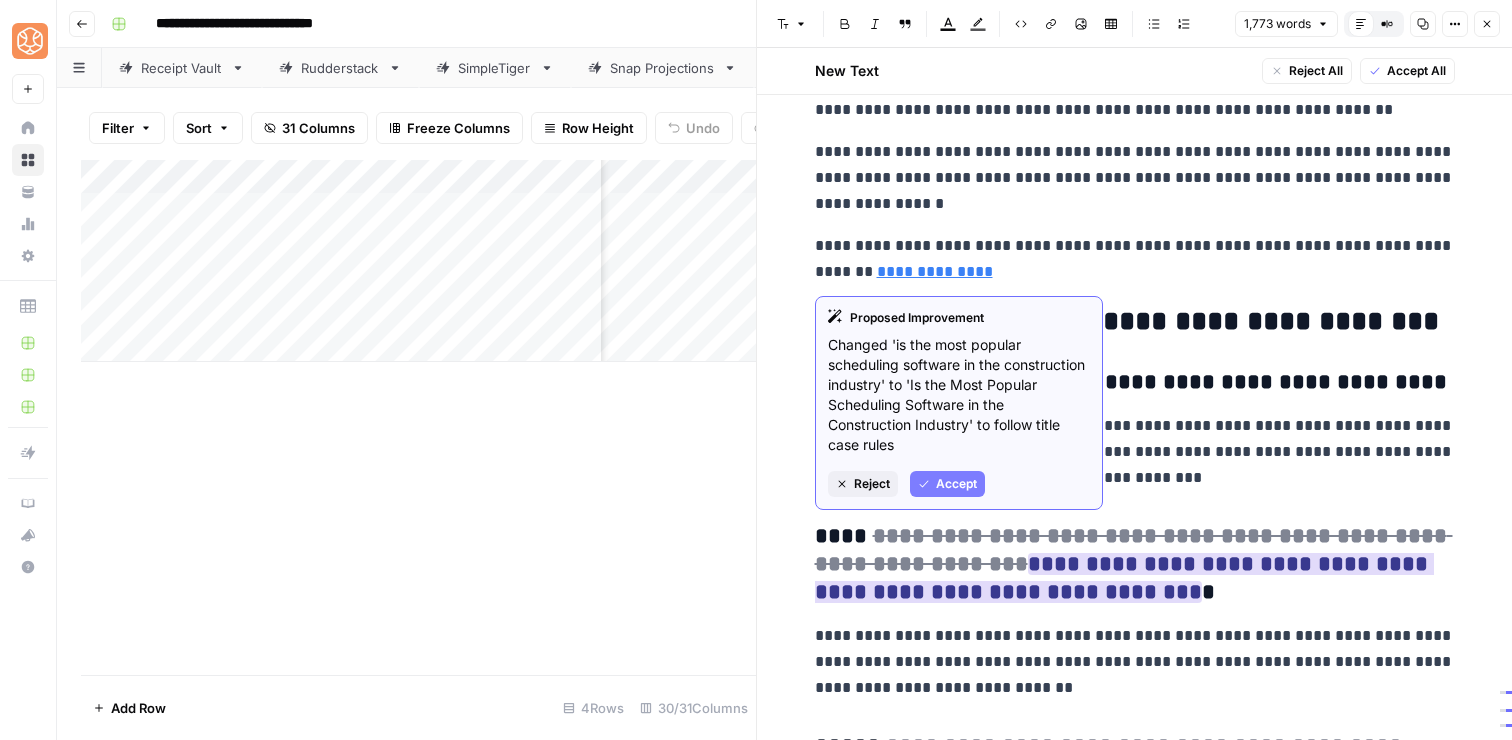 click on "Reject" at bounding box center (872, 484) 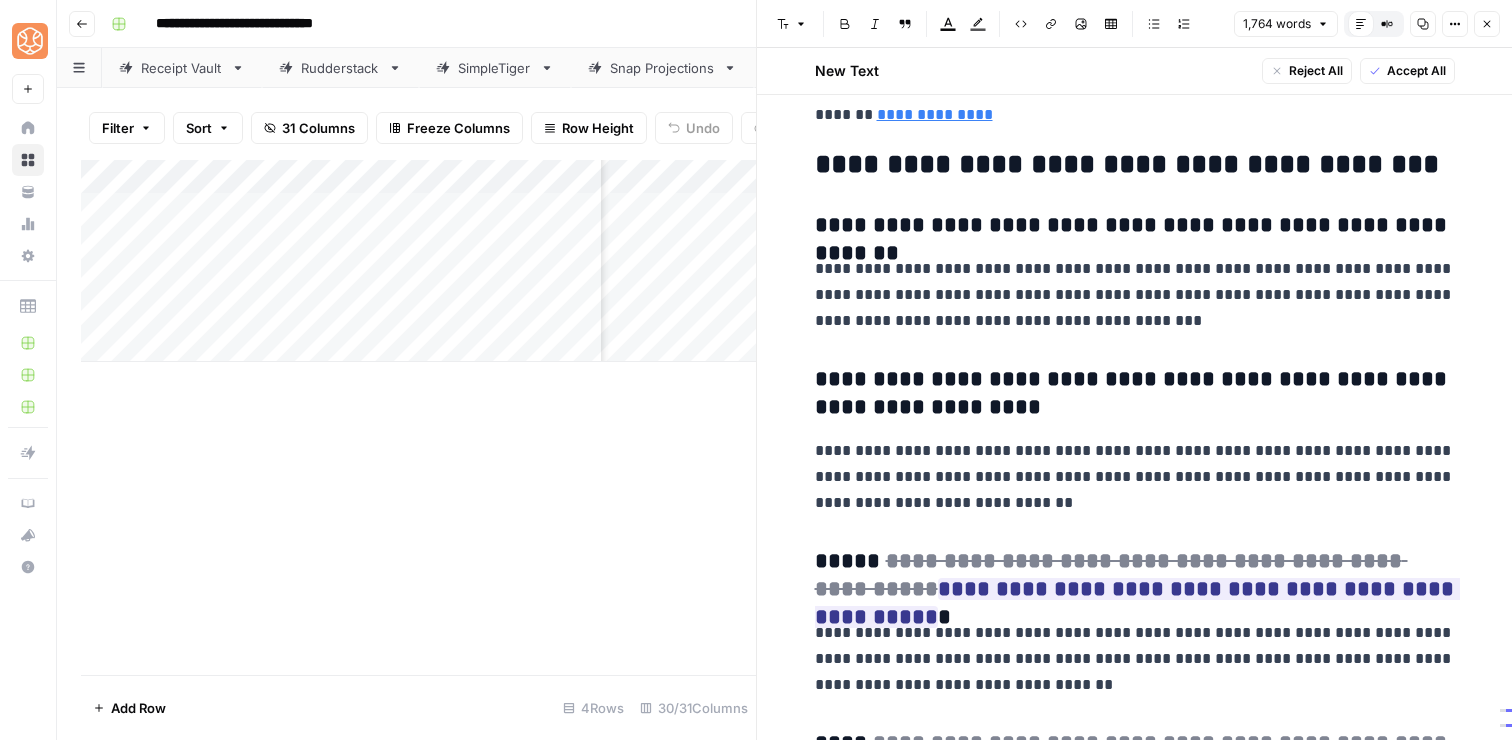 scroll, scrollTop: 7427, scrollLeft: 0, axis: vertical 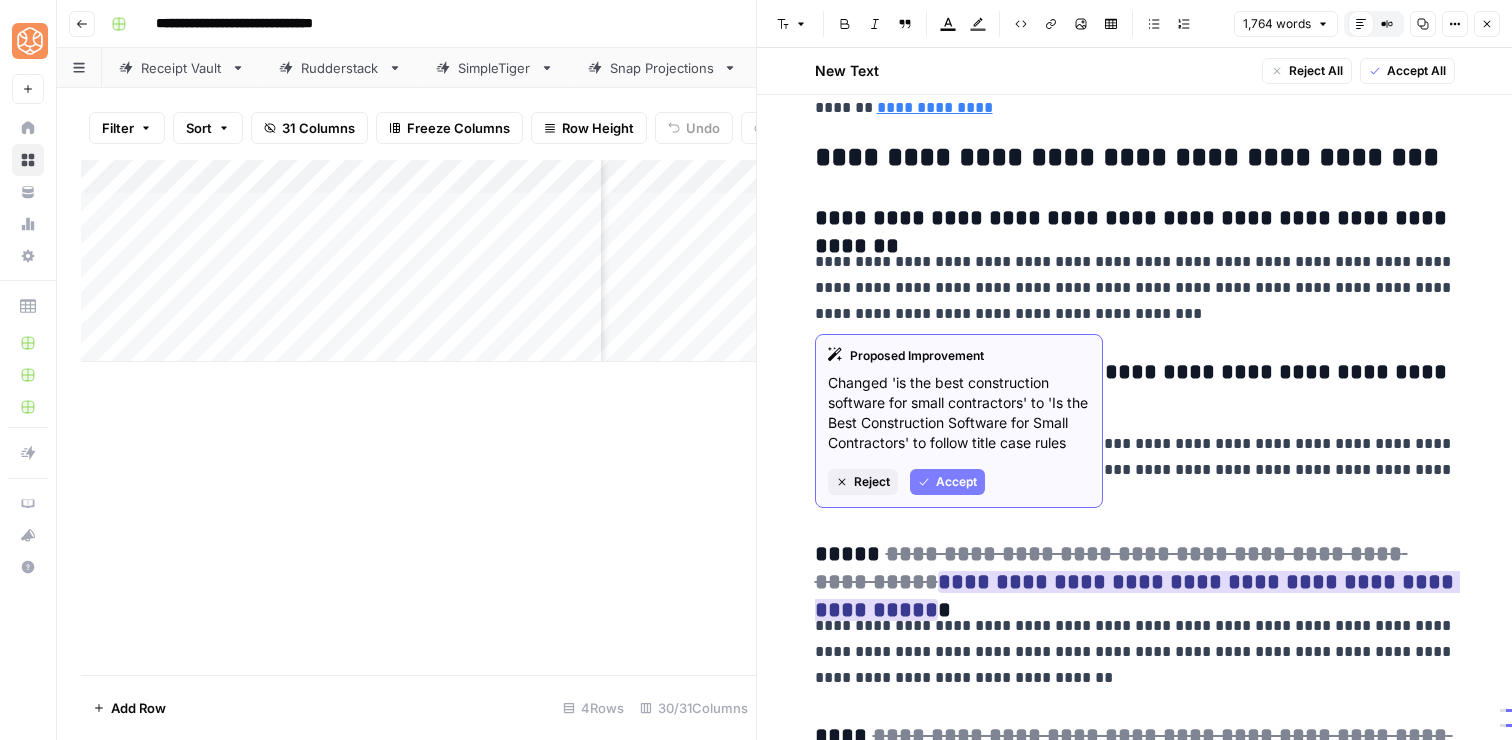 click on "Reject" at bounding box center (863, 482) 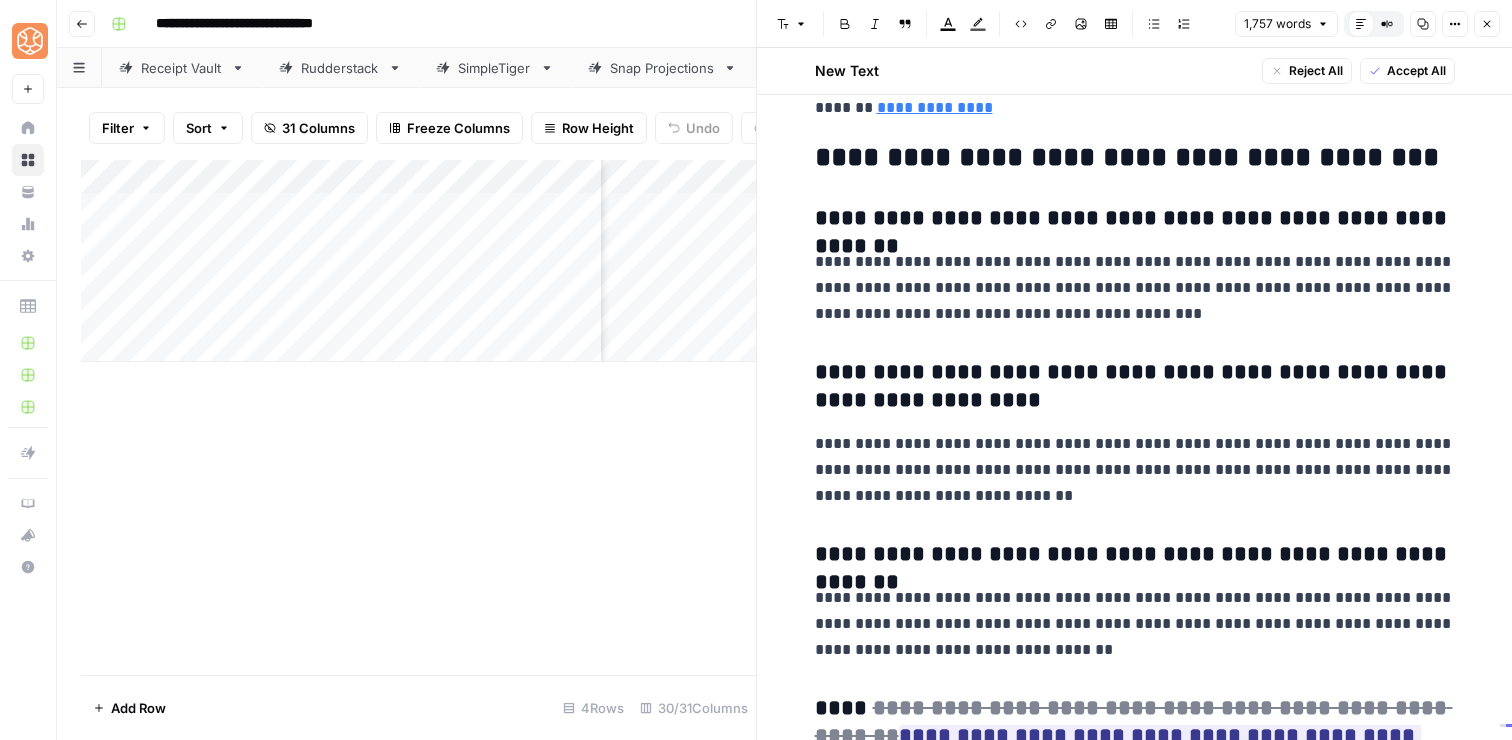 scroll, scrollTop: 7489, scrollLeft: 0, axis: vertical 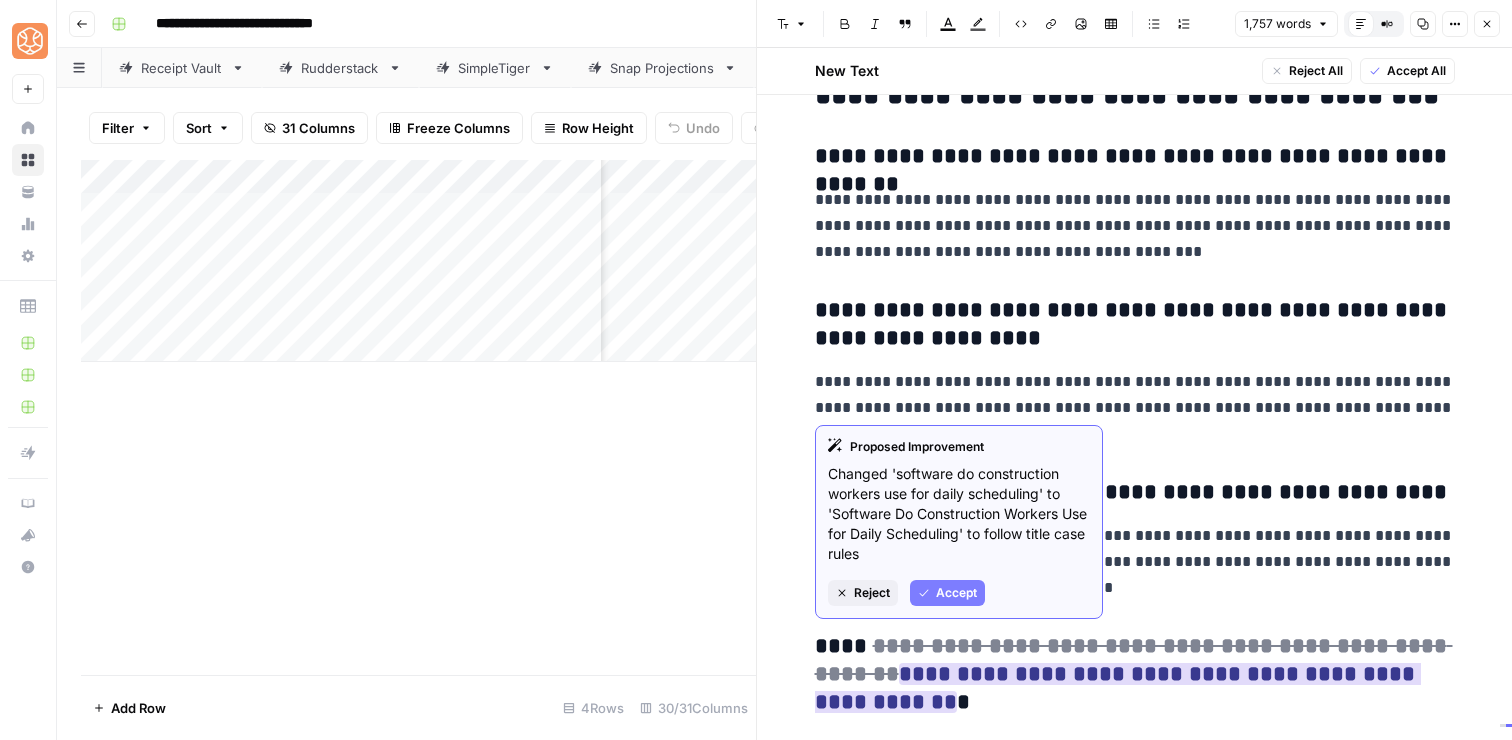 click on "Reject" at bounding box center [872, 593] 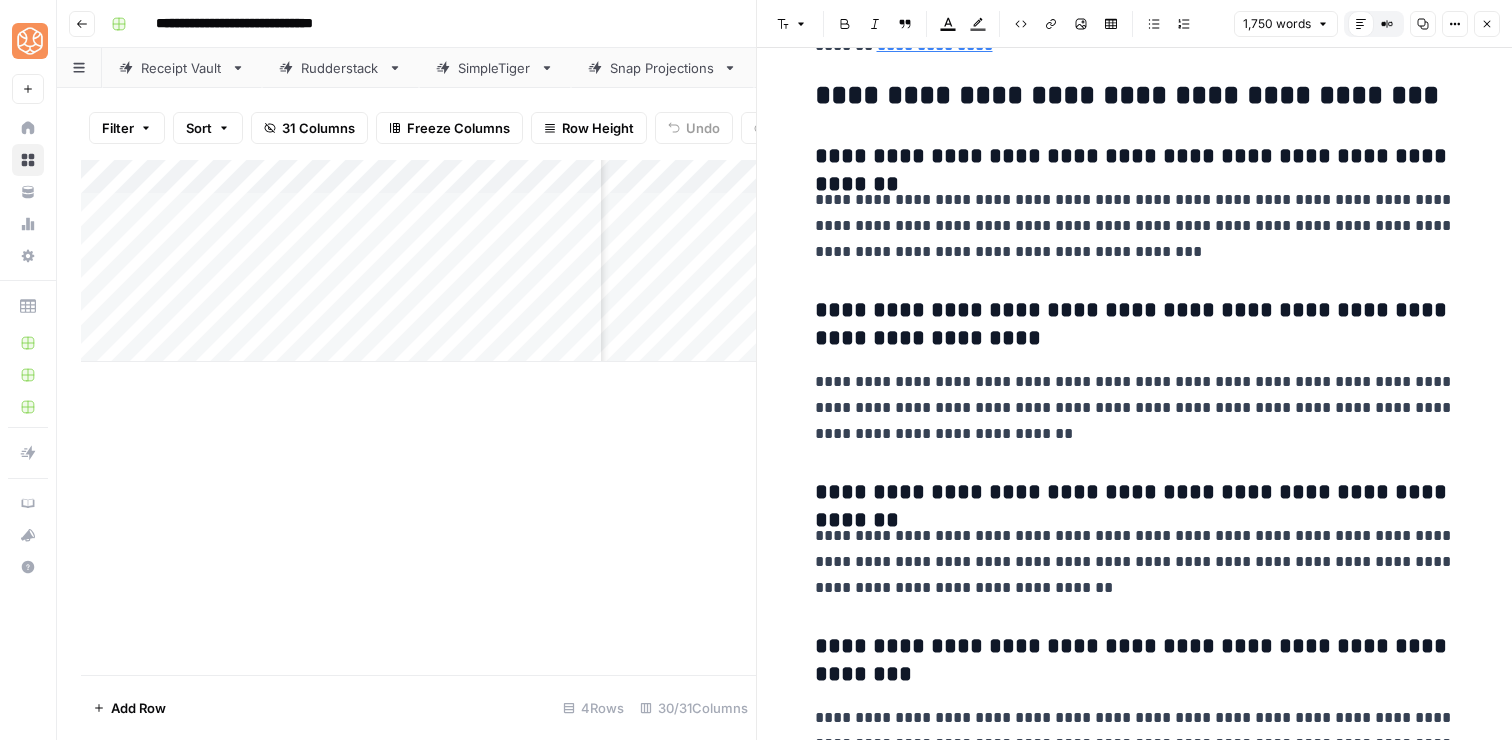 click on "**********" at bounding box center [1135, 408] 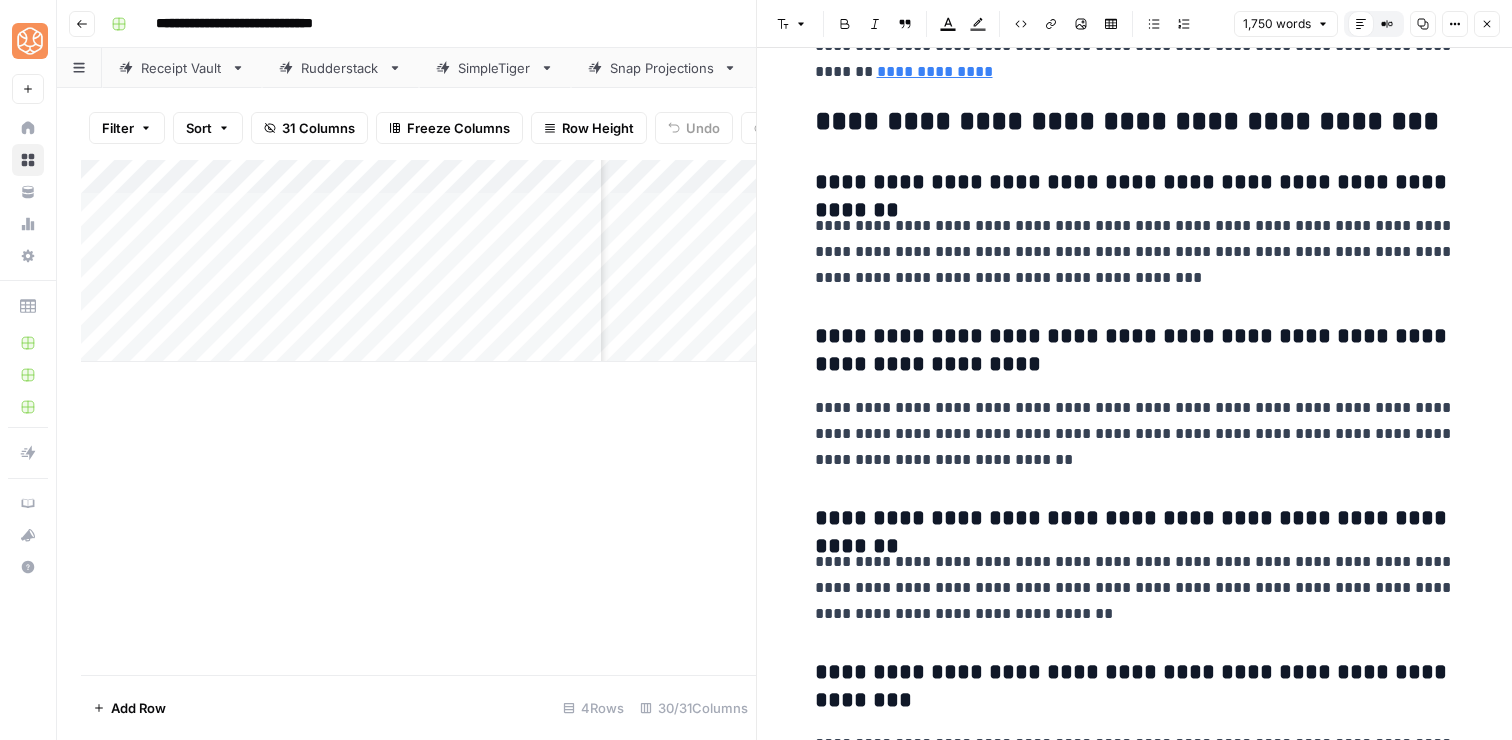scroll, scrollTop: 7450, scrollLeft: 0, axis: vertical 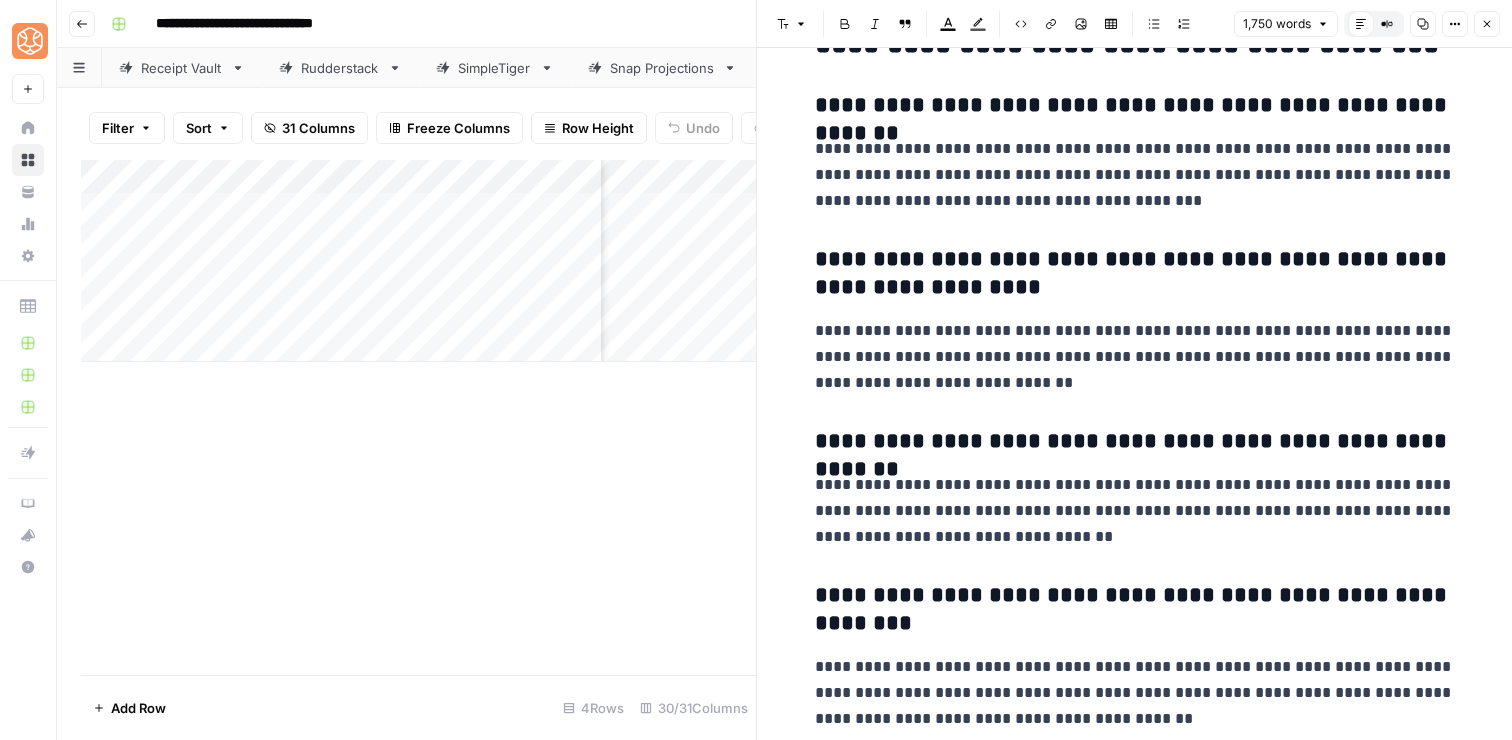 click on "**********" at bounding box center [1135, 511] 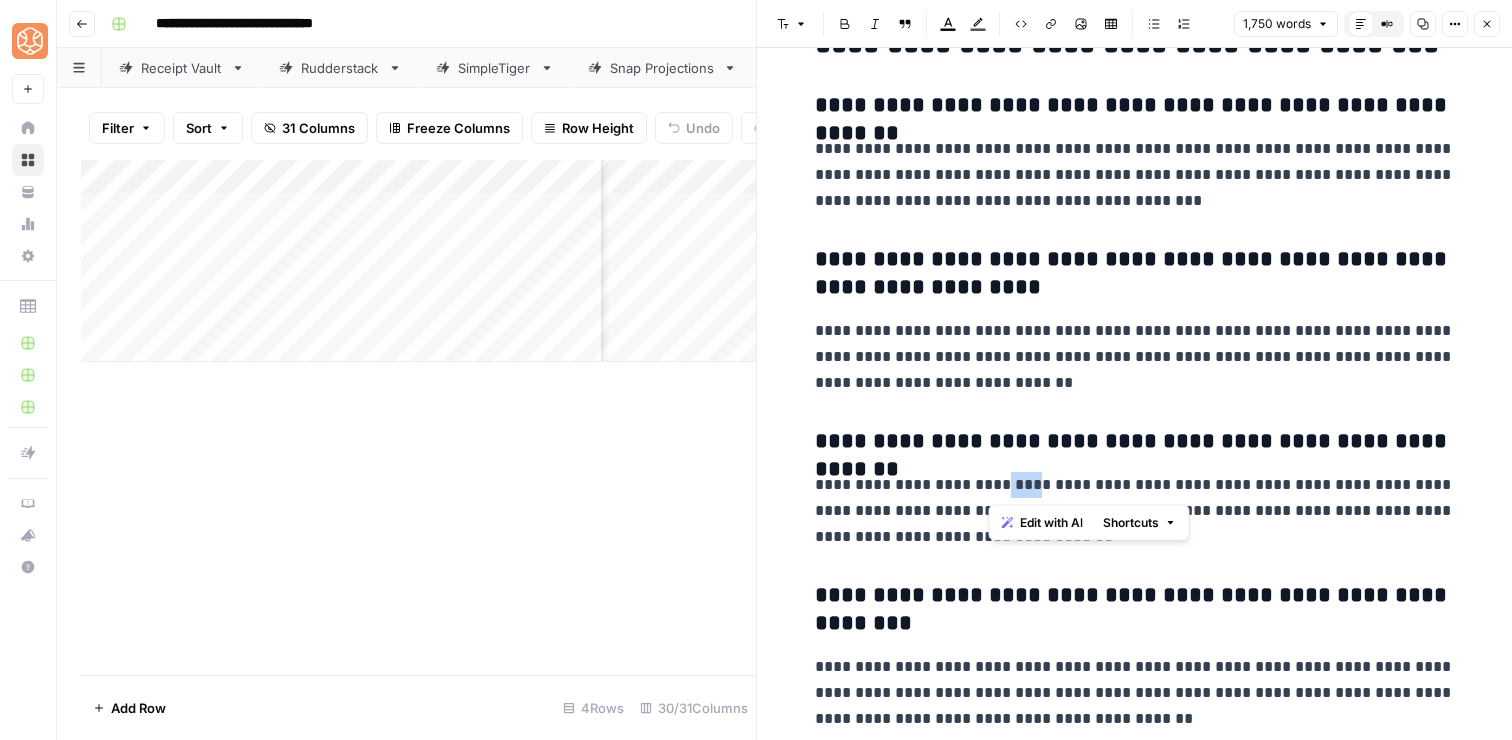 click on "**********" at bounding box center (1135, 511) 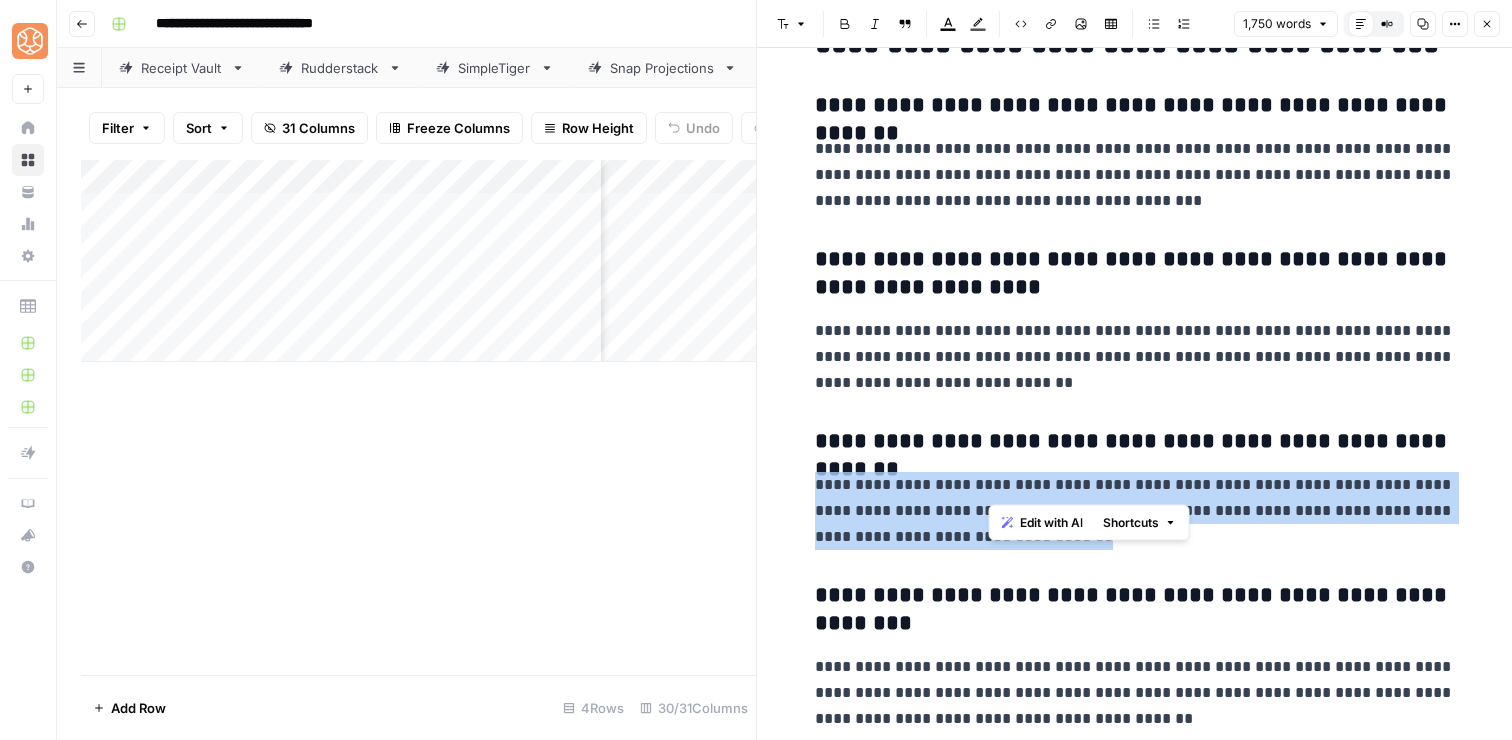 click on "**********" at bounding box center [1135, 511] 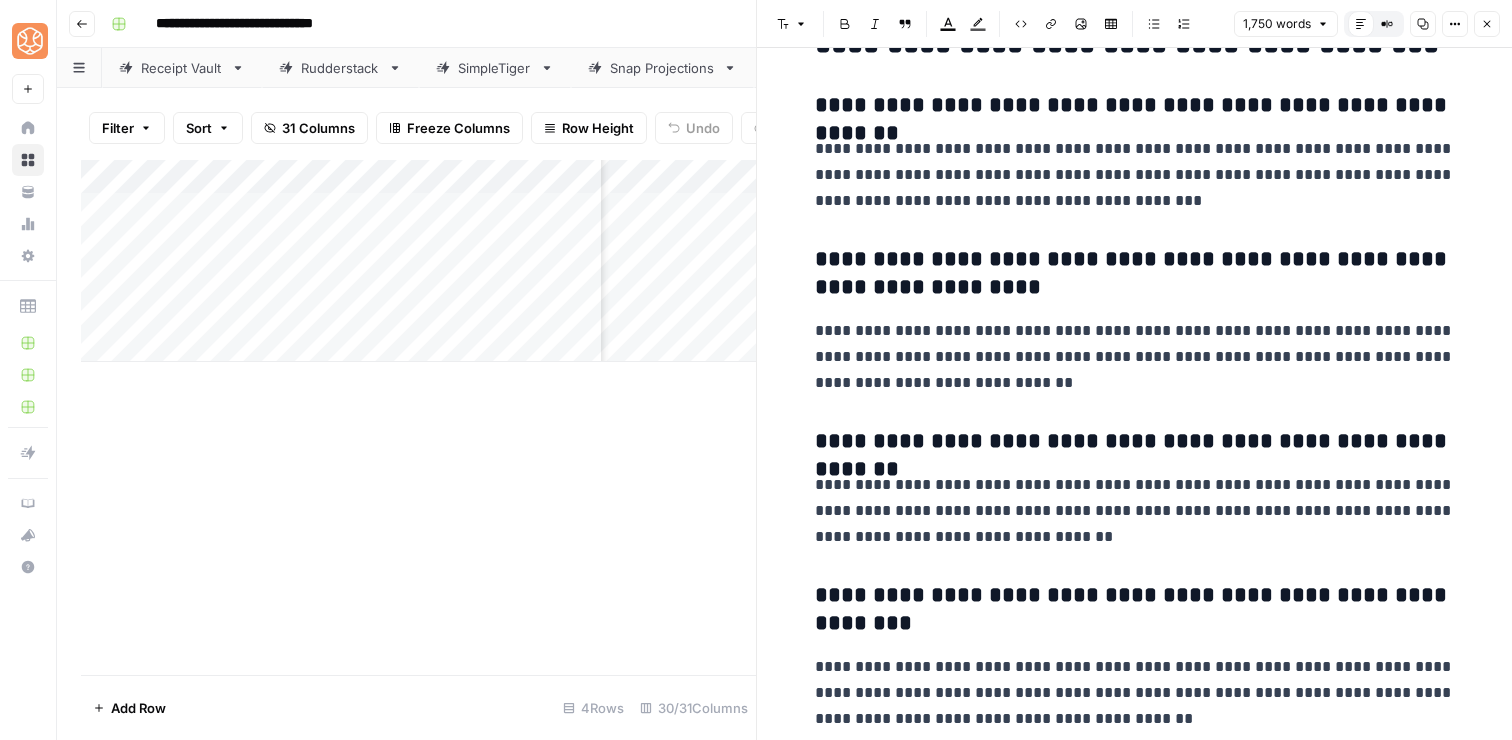 click on "**********" at bounding box center [1135, -3337] 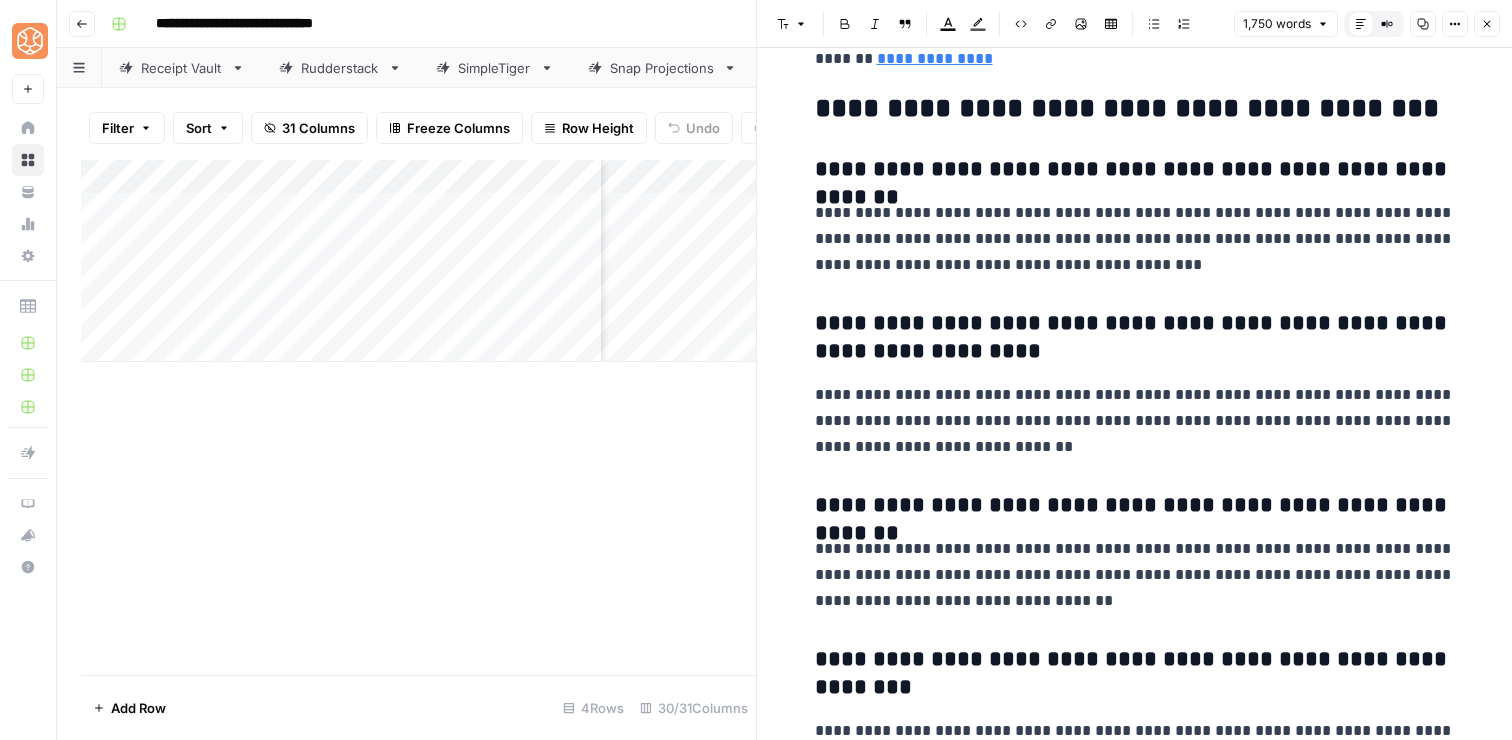 scroll, scrollTop: 7421, scrollLeft: 0, axis: vertical 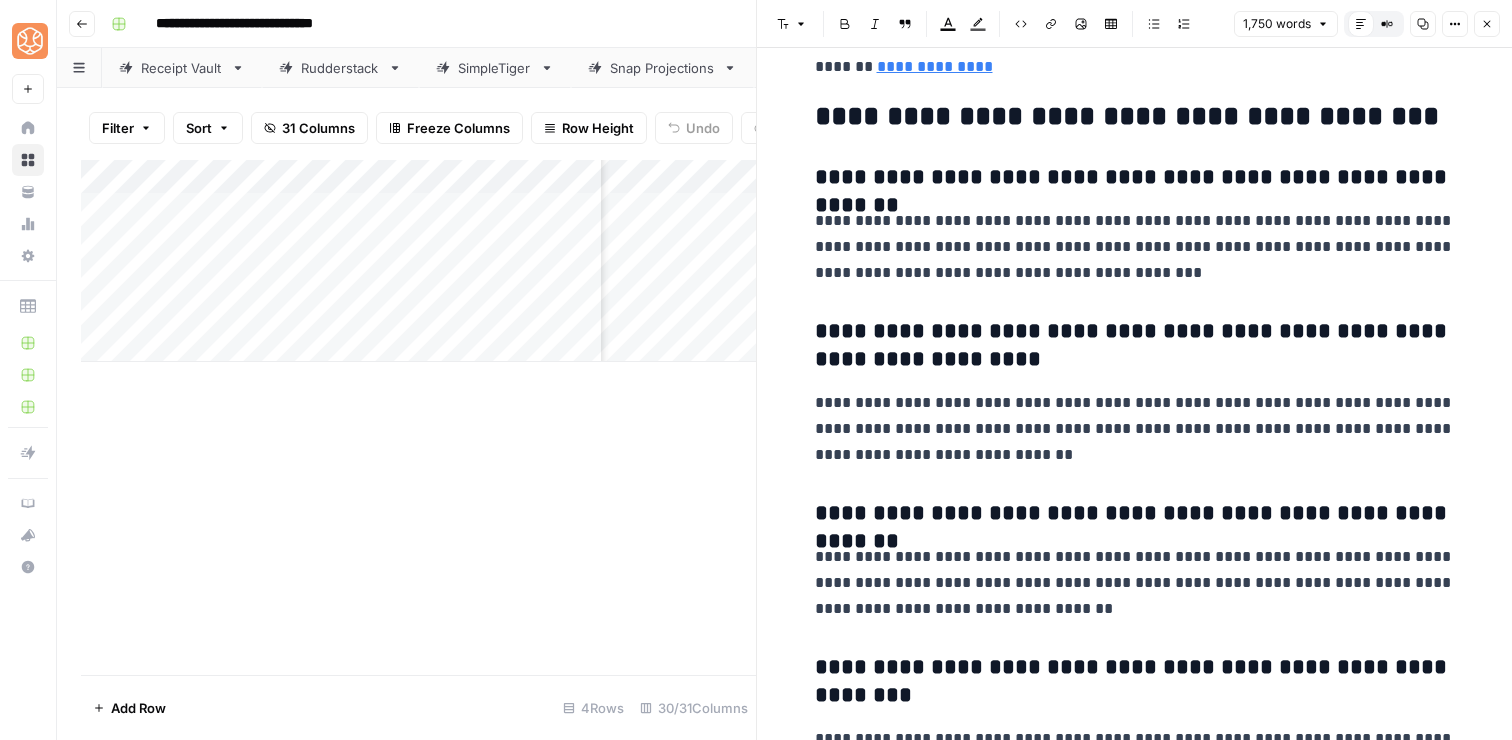 click on "**********" at bounding box center [1135, 346] 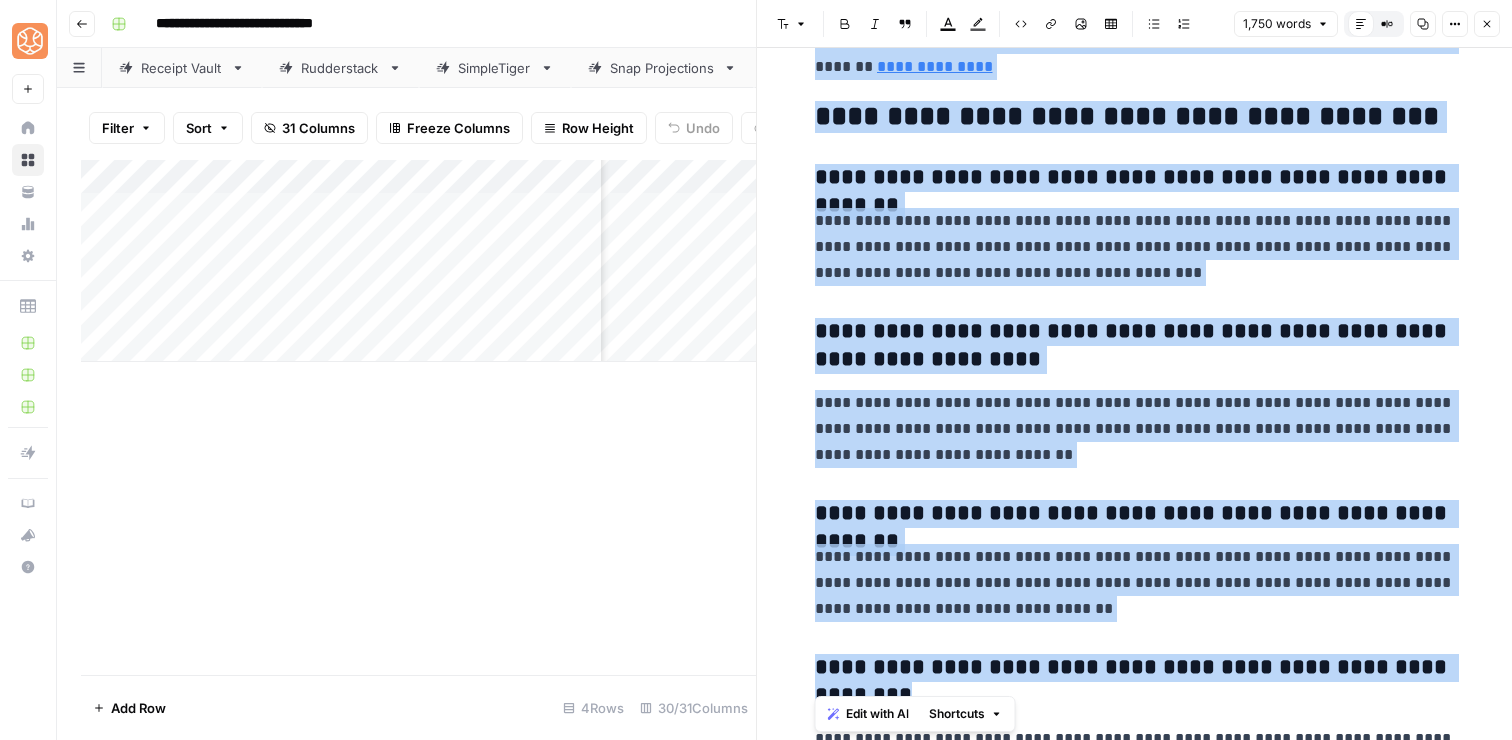 copy on "**********" 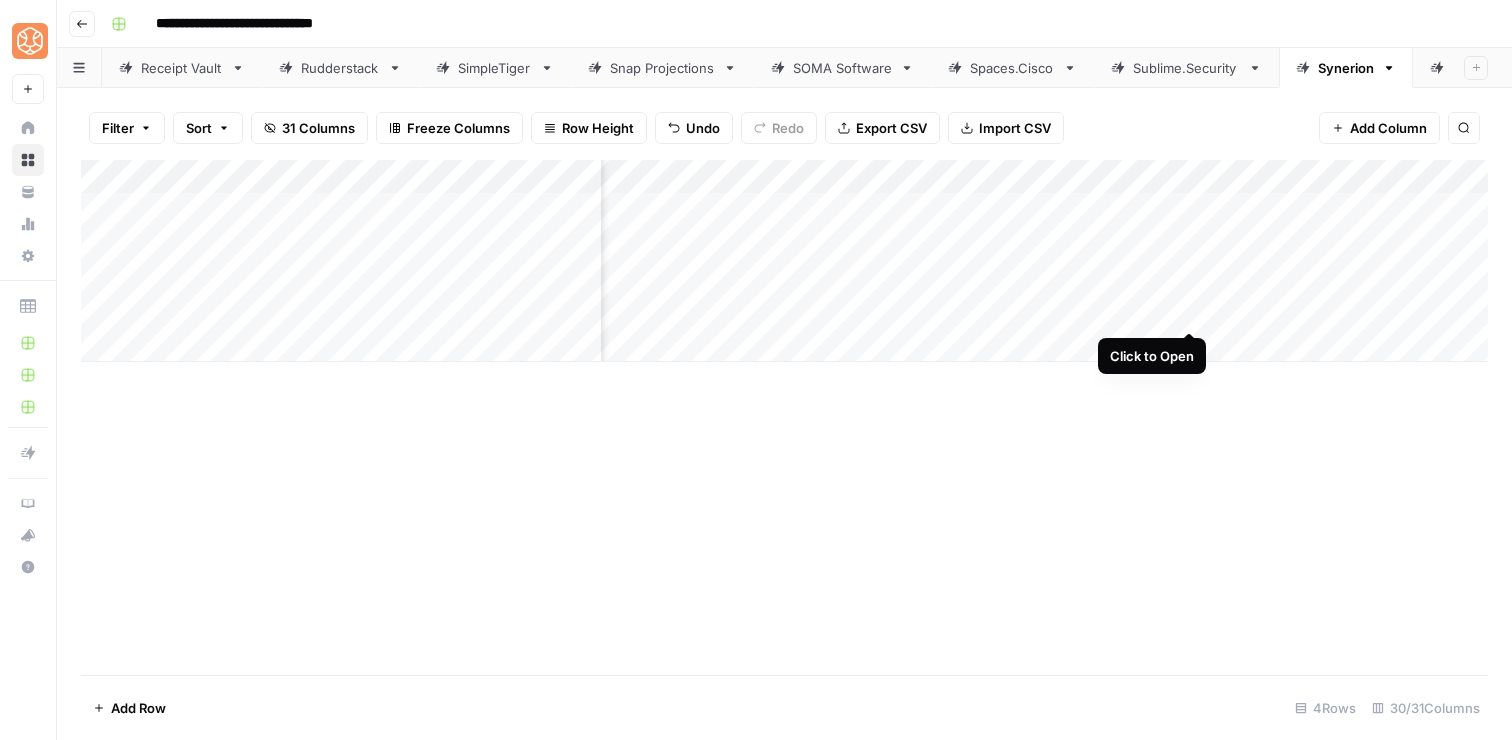 click on "Add Column" at bounding box center (784, 261) 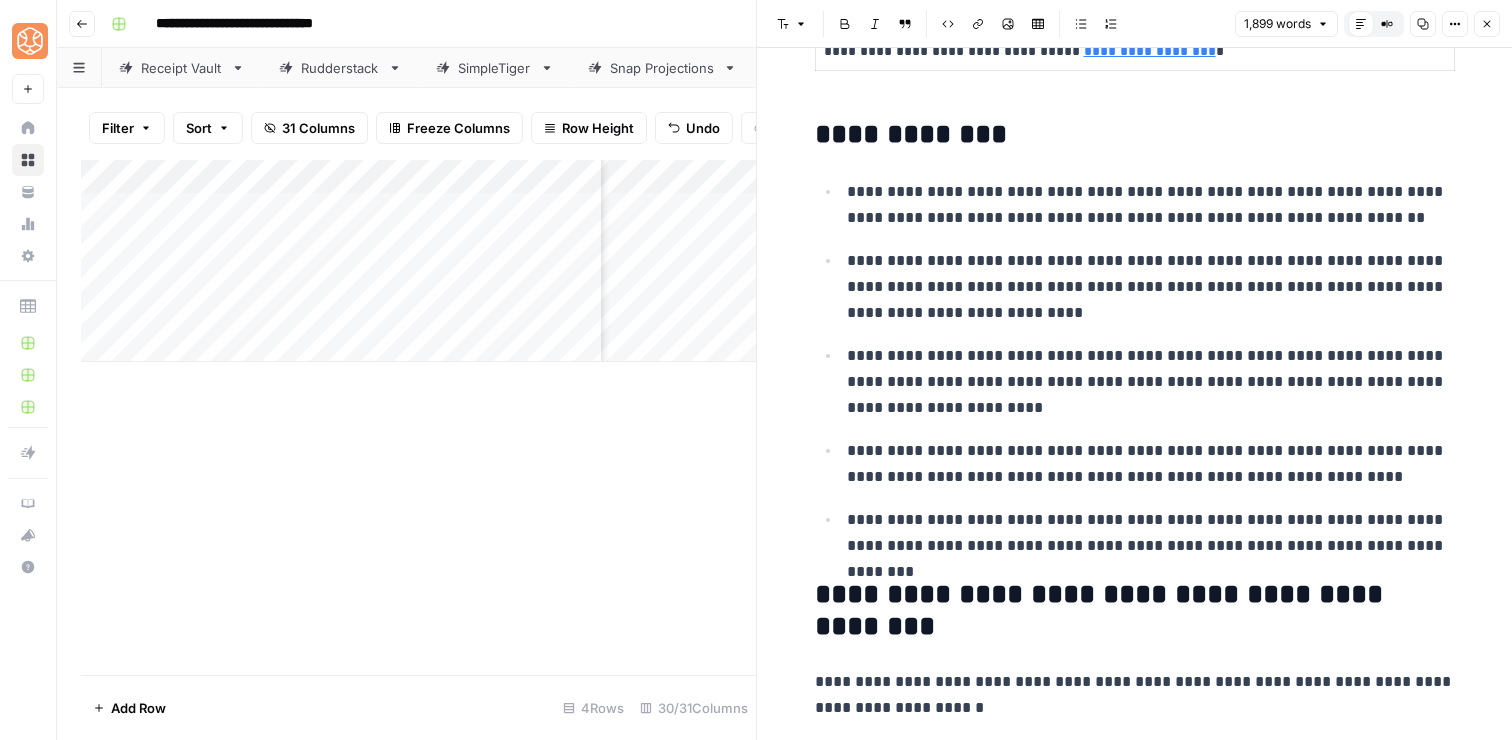 scroll, scrollTop: 878, scrollLeft: 0, axis: vertical 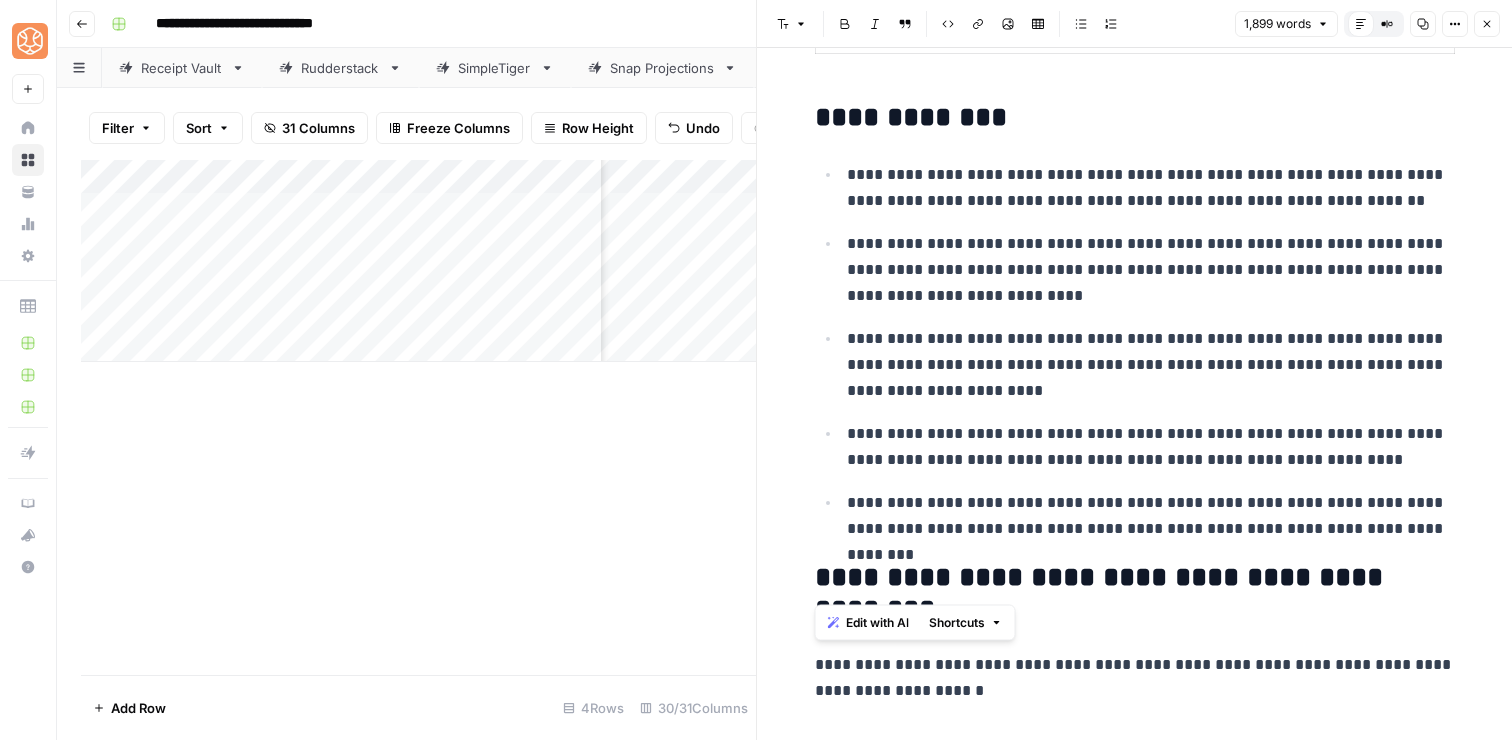 drag, startPoint x: 1229, startPoint y: 559, endPoint x: 821, endPoint y: 125, distance: 595.66766 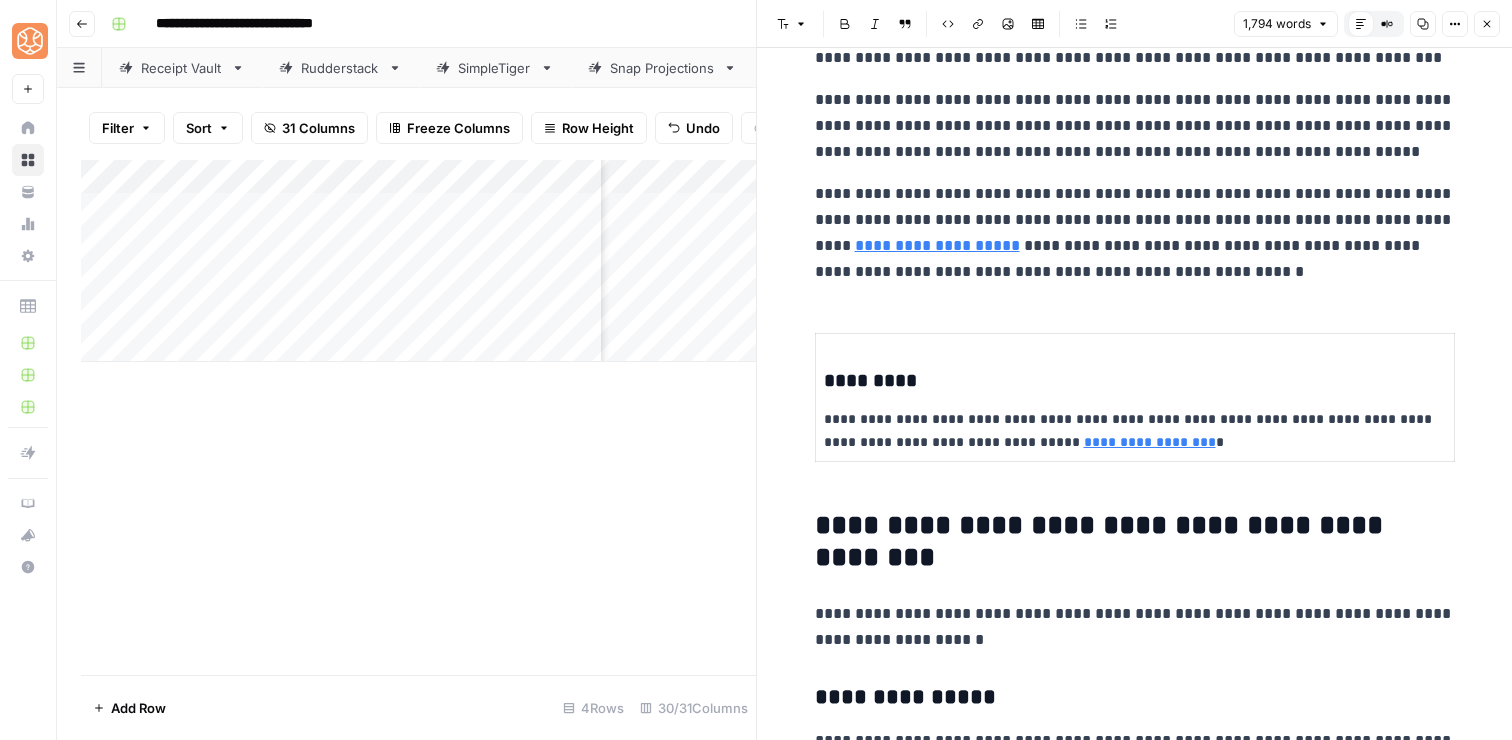 scroll, scrollTop: 156, scrollLeft: 0, axis: vertical 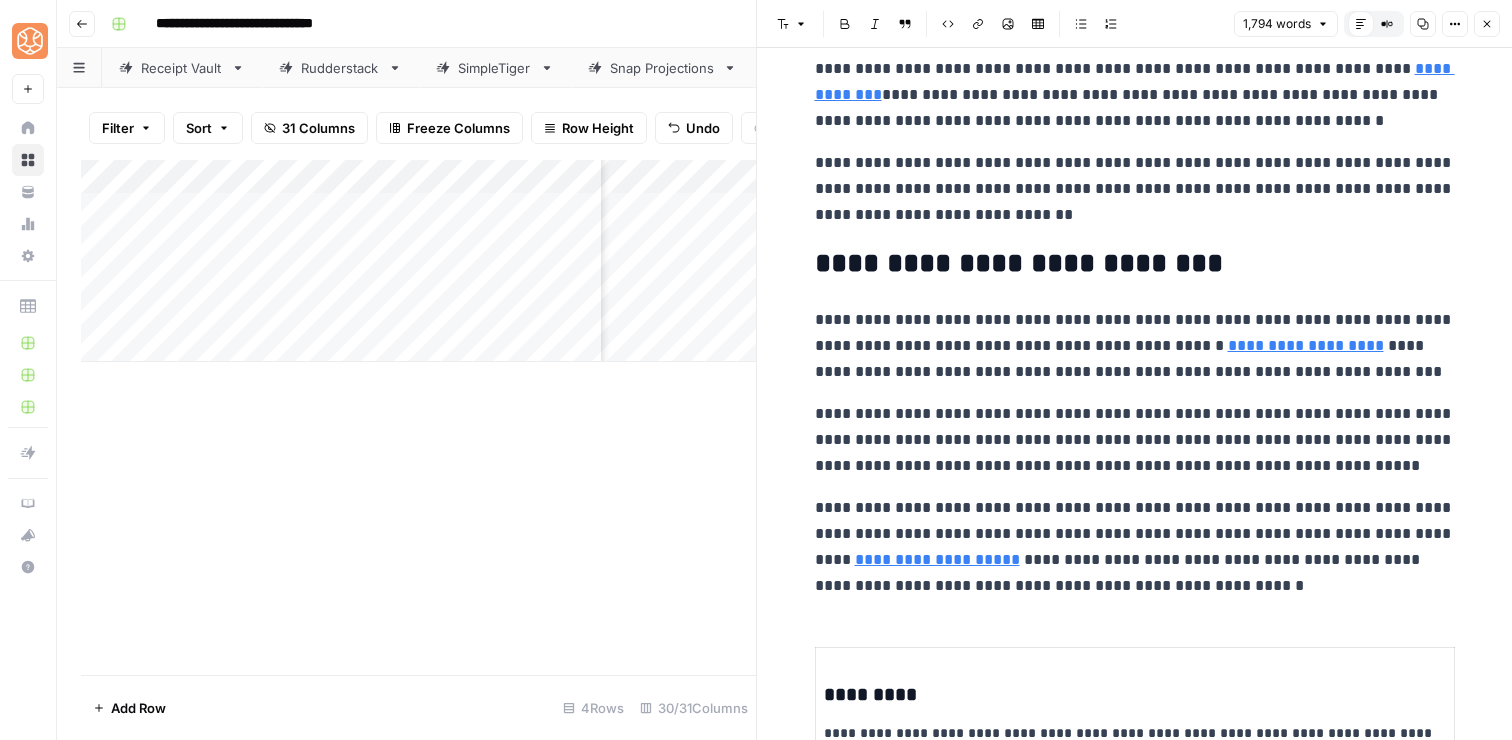 click on "**********" at bounding box center (1135, 189) 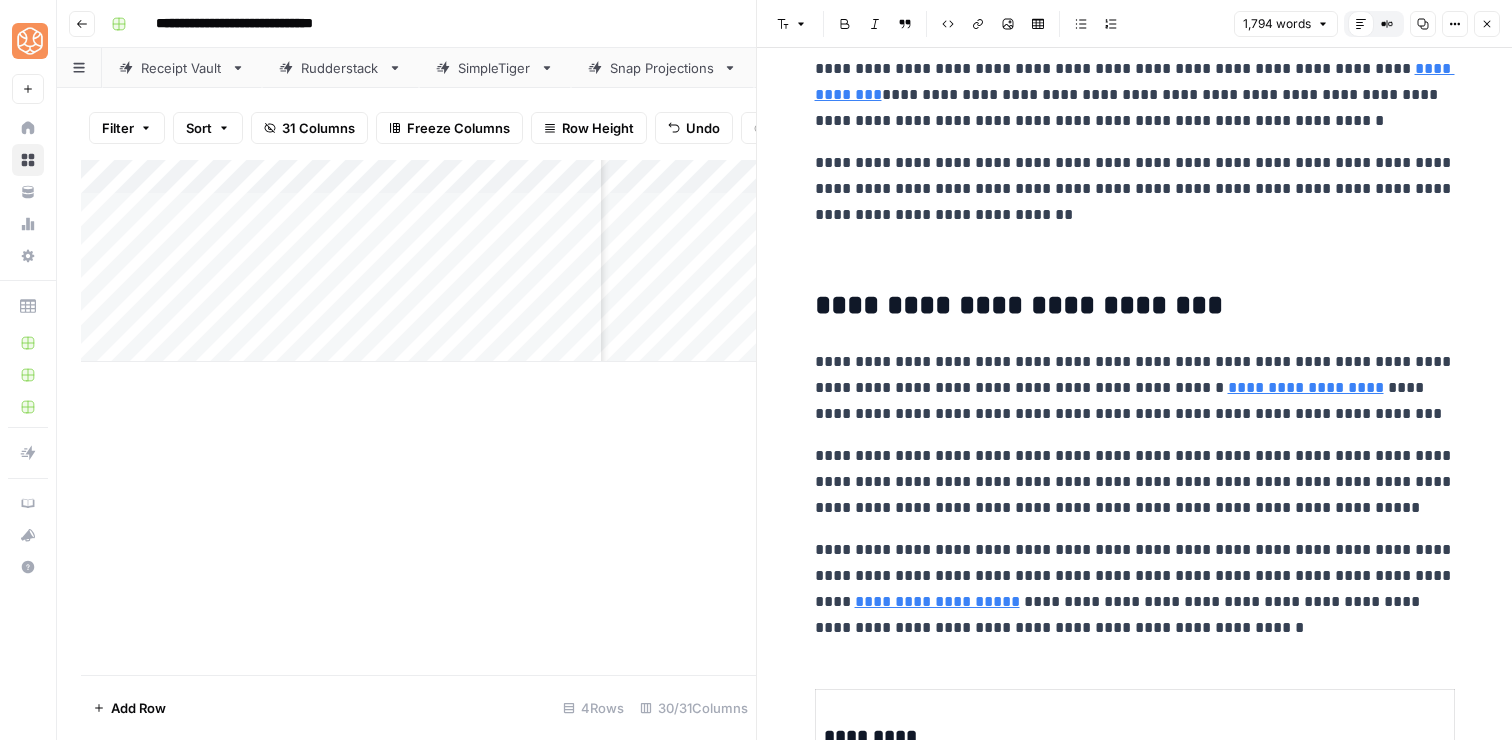 paste 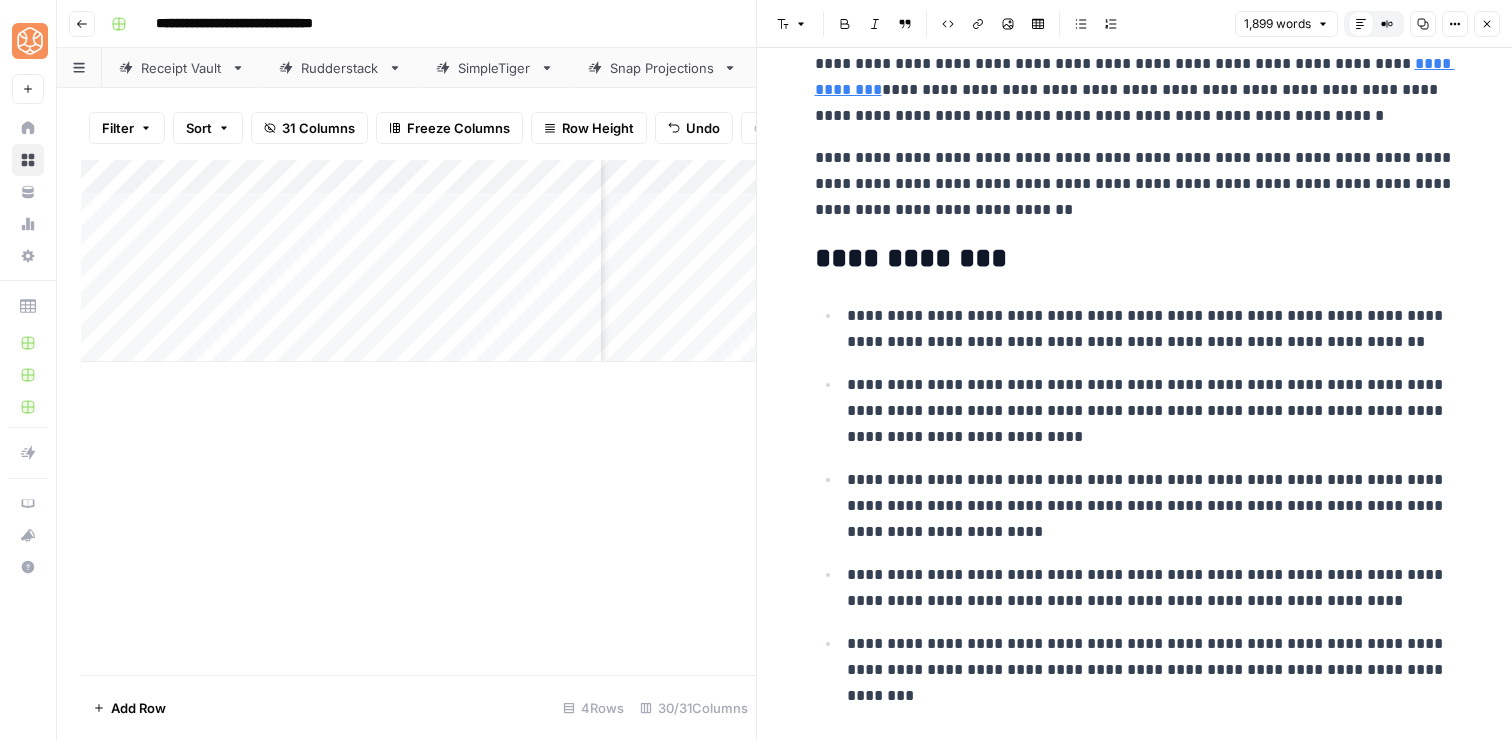 click on "**********" at bounding box center (1135, 259) 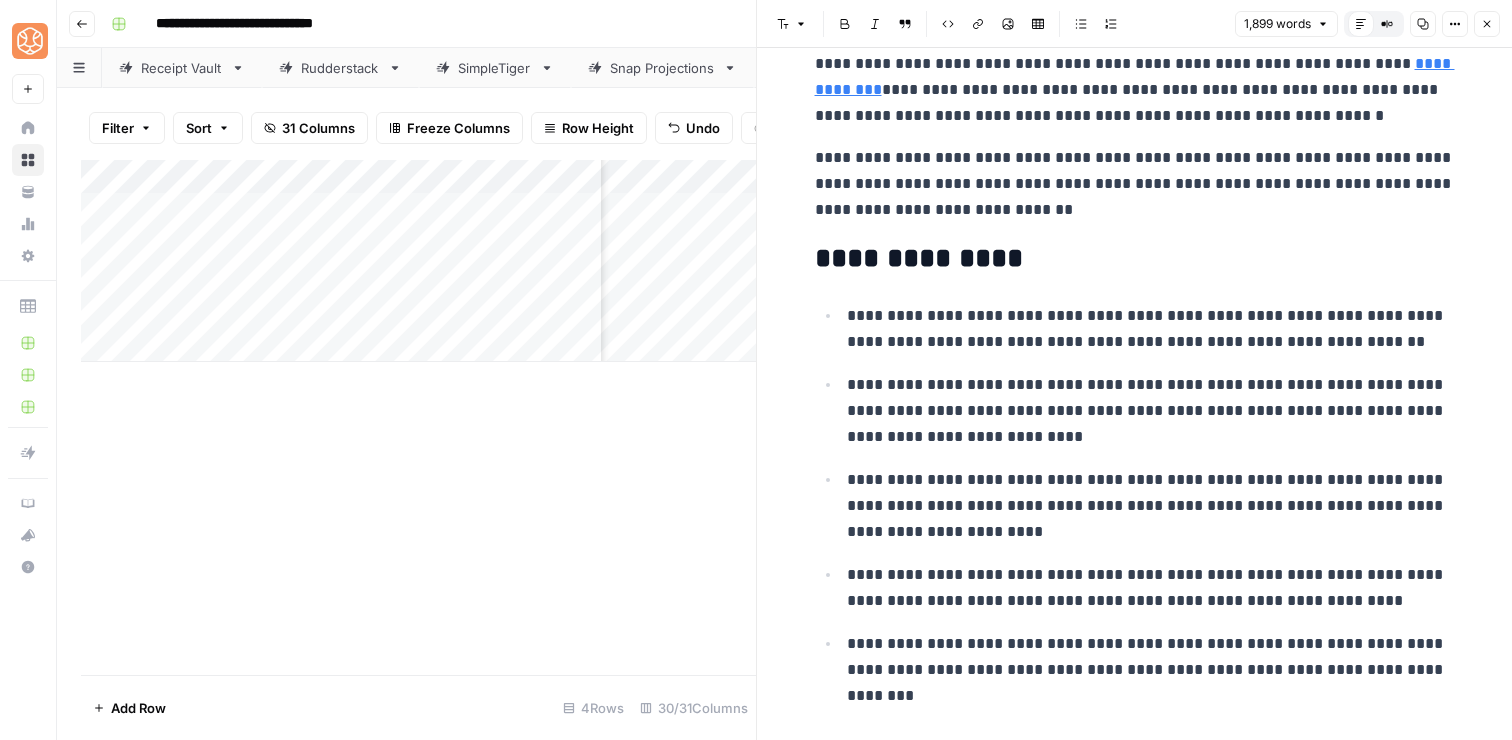 click on "**********" at bounding box center (1135, 259) 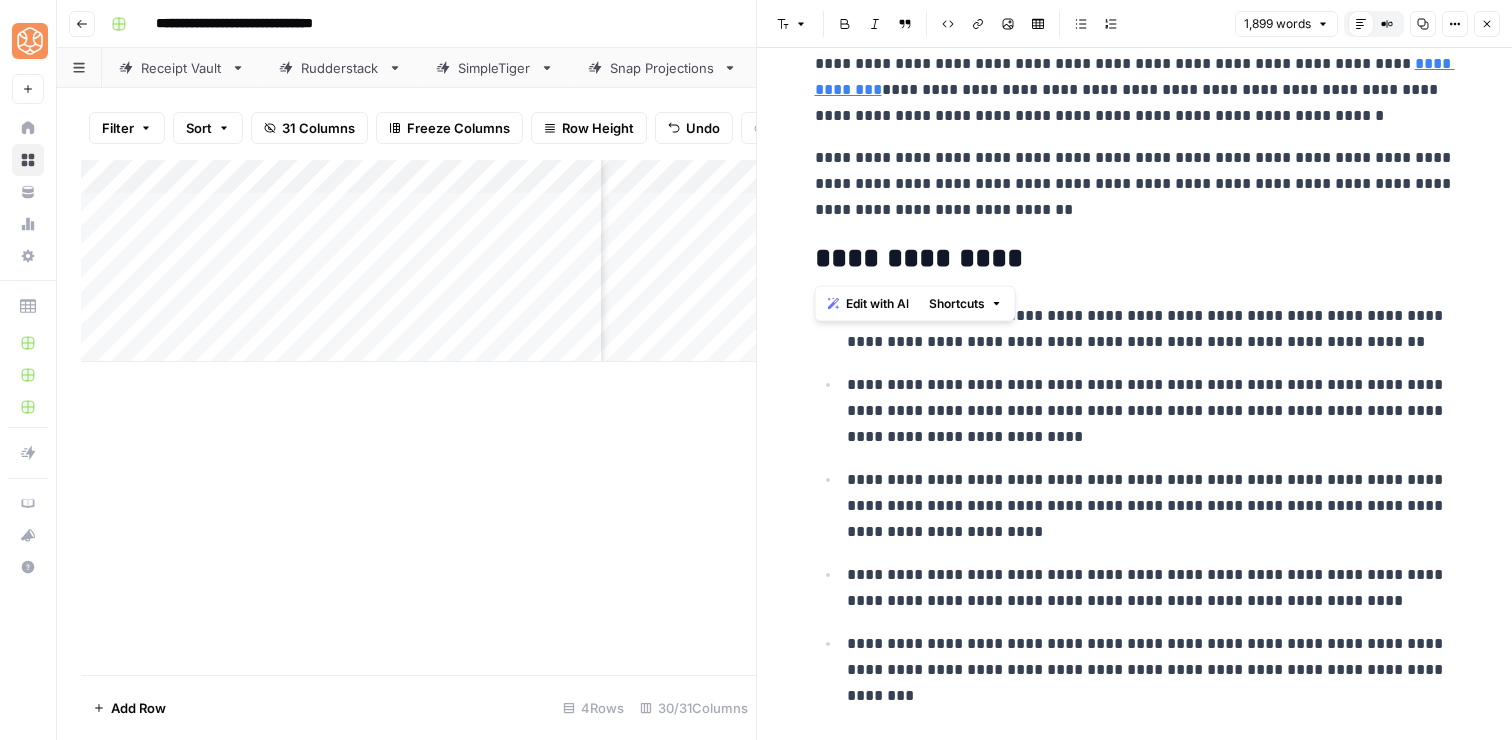 click on "**********" at bounding box center (1135, 259) 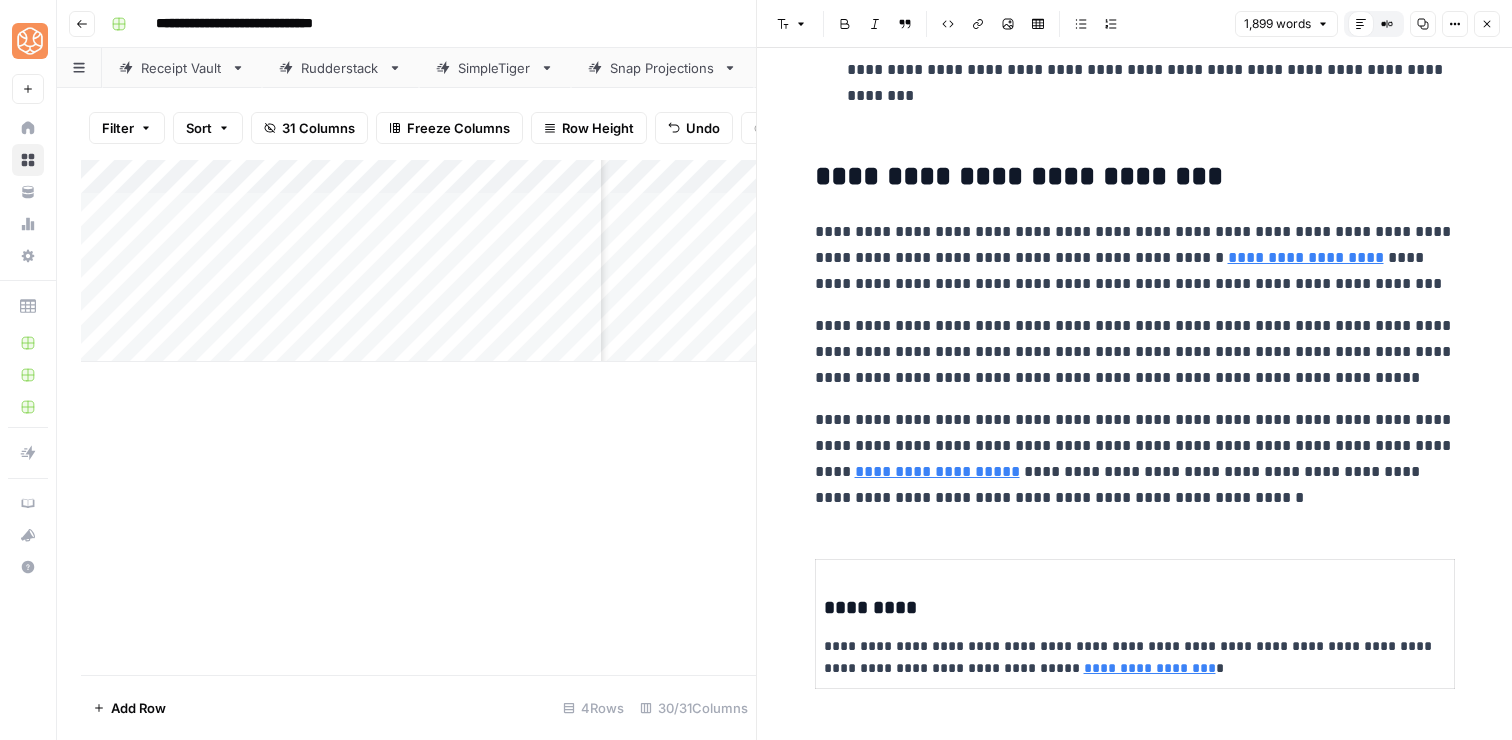 scroll, scrollTop: 727, scrollLeft: 0, axis: vertical 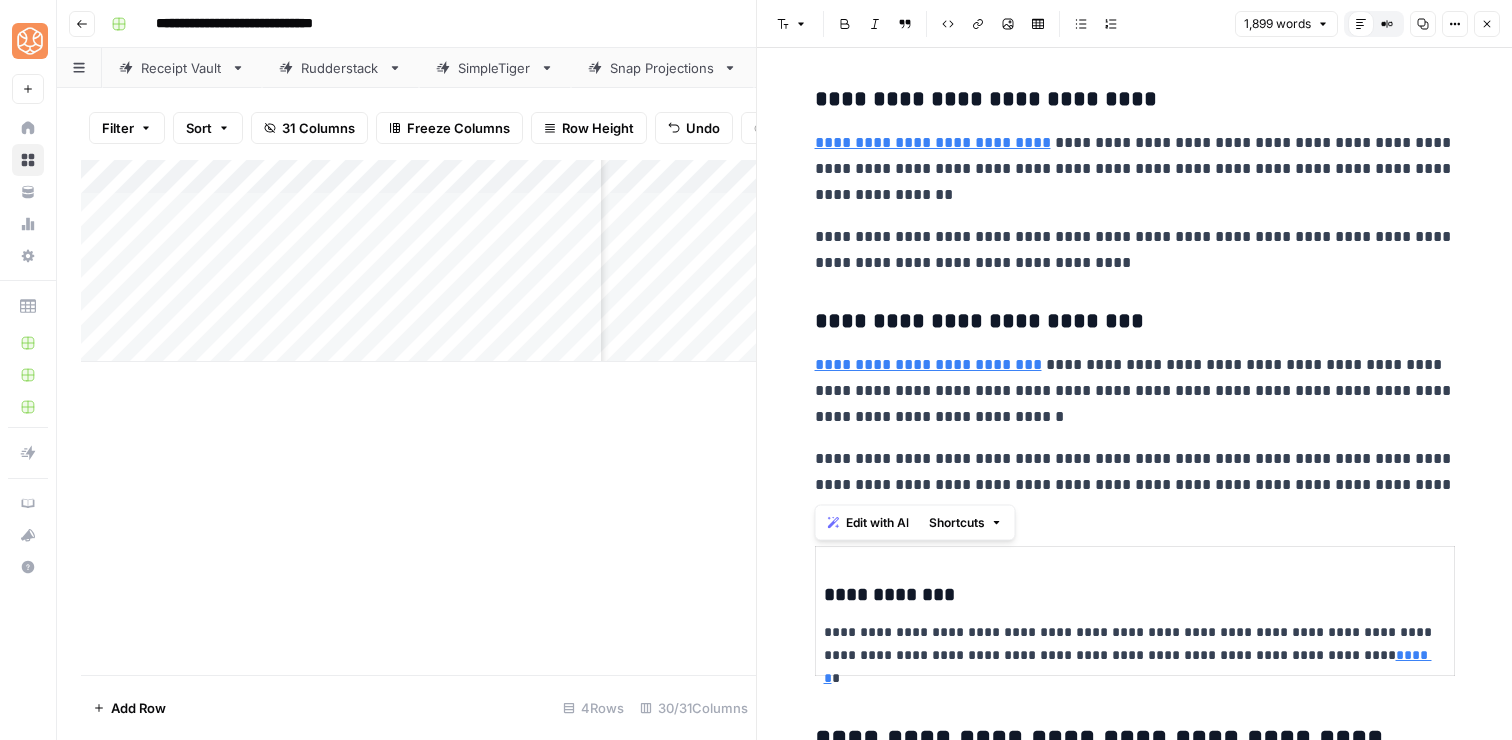 drag, startPoint x: 1426, startPoint y: 493, endPoint x: 1385, endPoint y: 293, distance: 204.15926 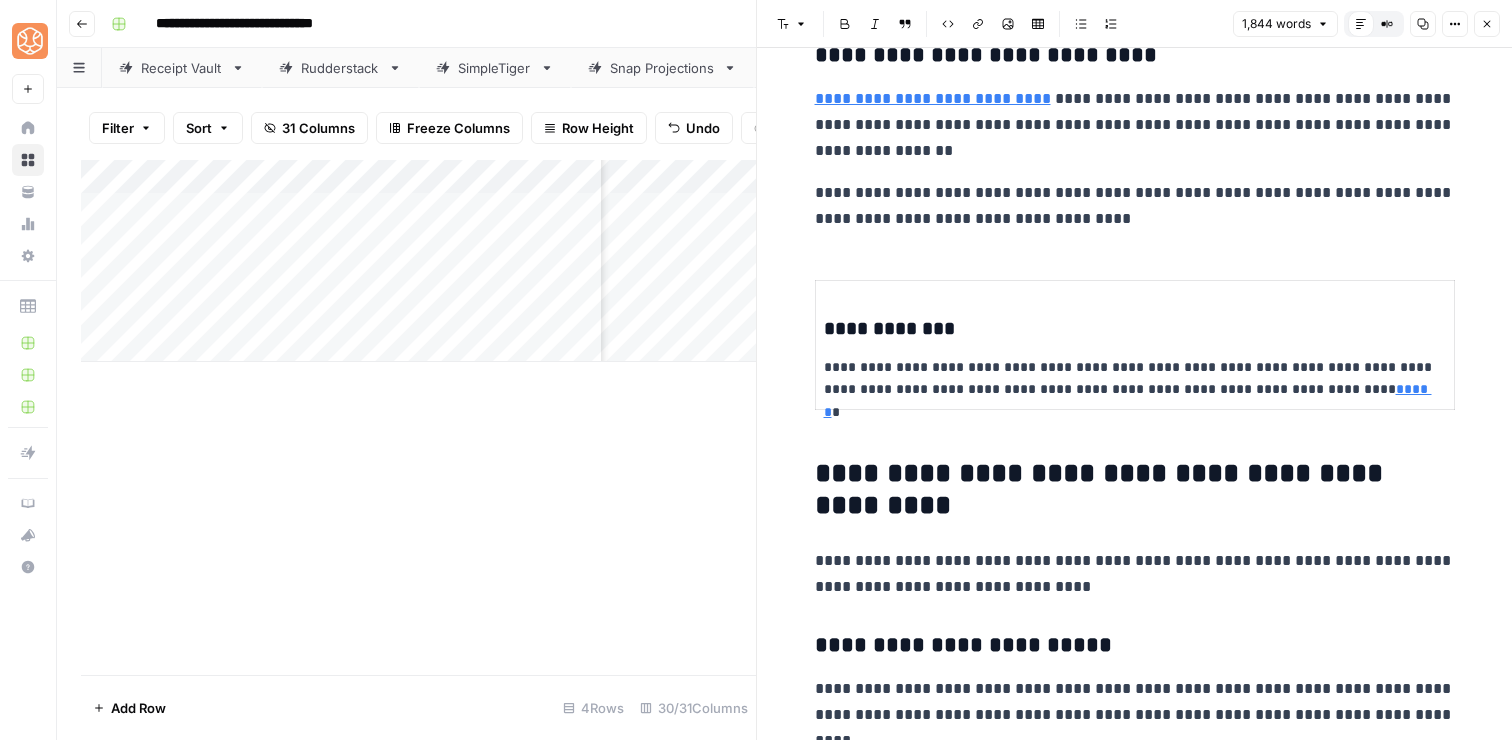 scroll, scrollTop: 3905, scrollLeft: 0, axis: vertical 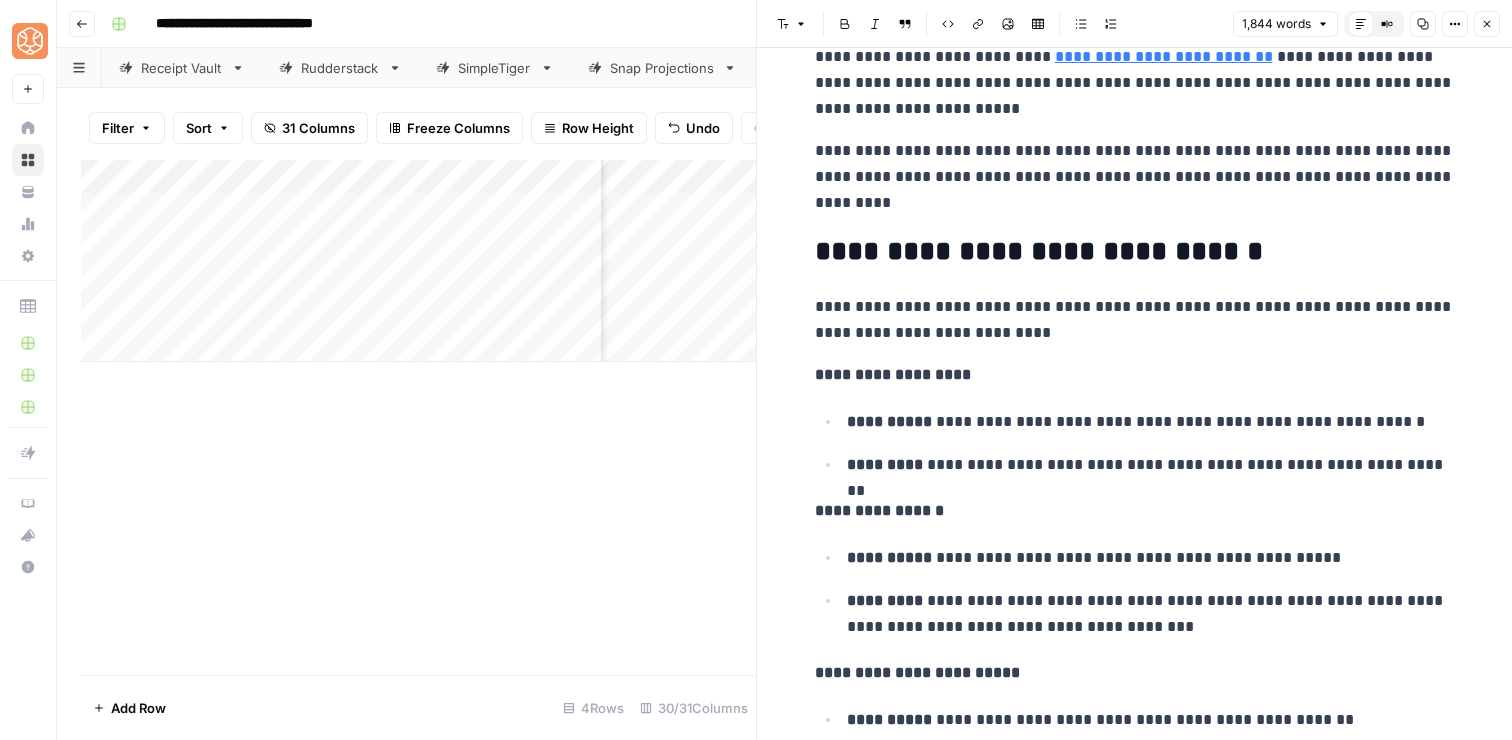 click on "**********" at bounding box center (1135, 252) 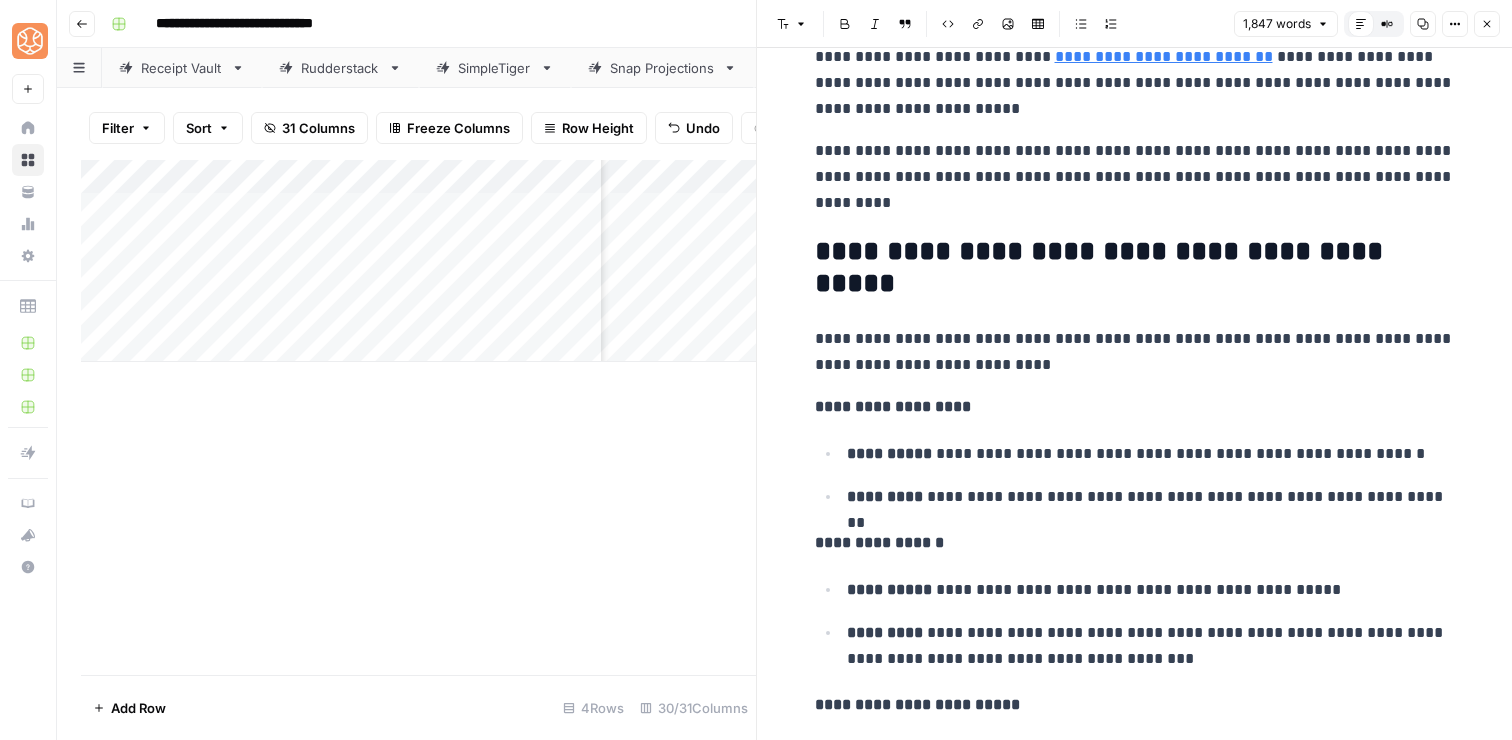 click on "**********" at bounding box center (1135, -2475) 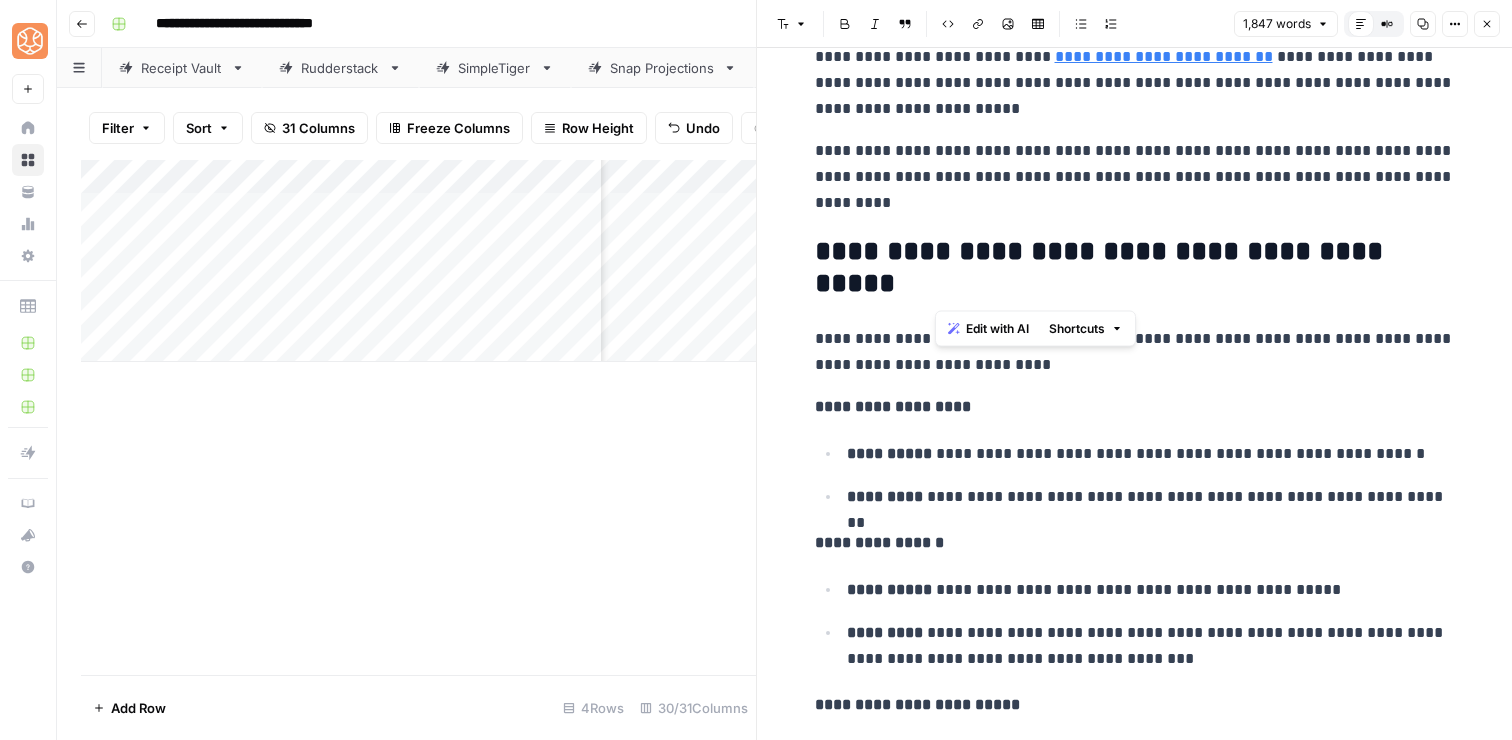 drag, startPoint x: 1310, startPoint y: 268, endPoint x: 1296, endPoint y: 253, distance: 20.518284 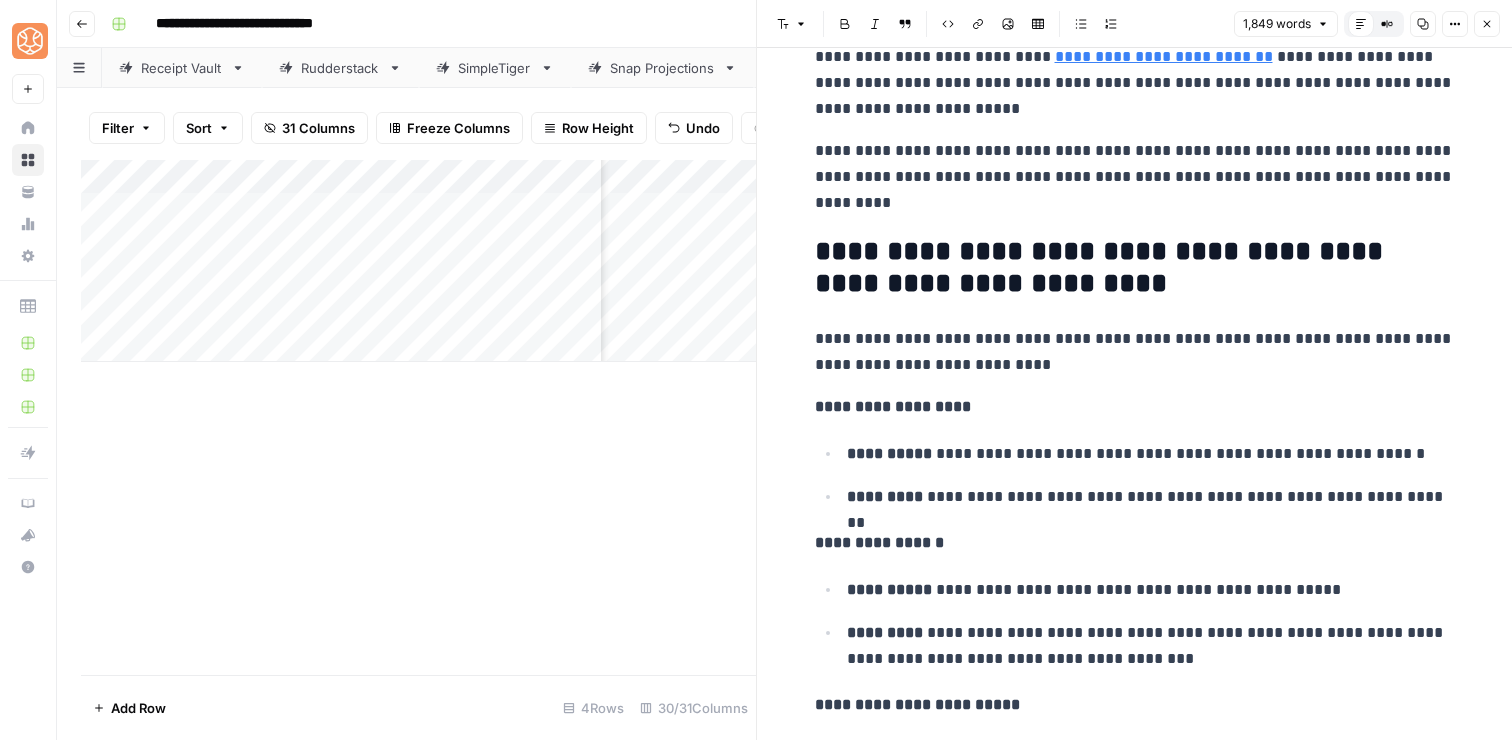 click on "**********" at bounding box center [1135, -2475] 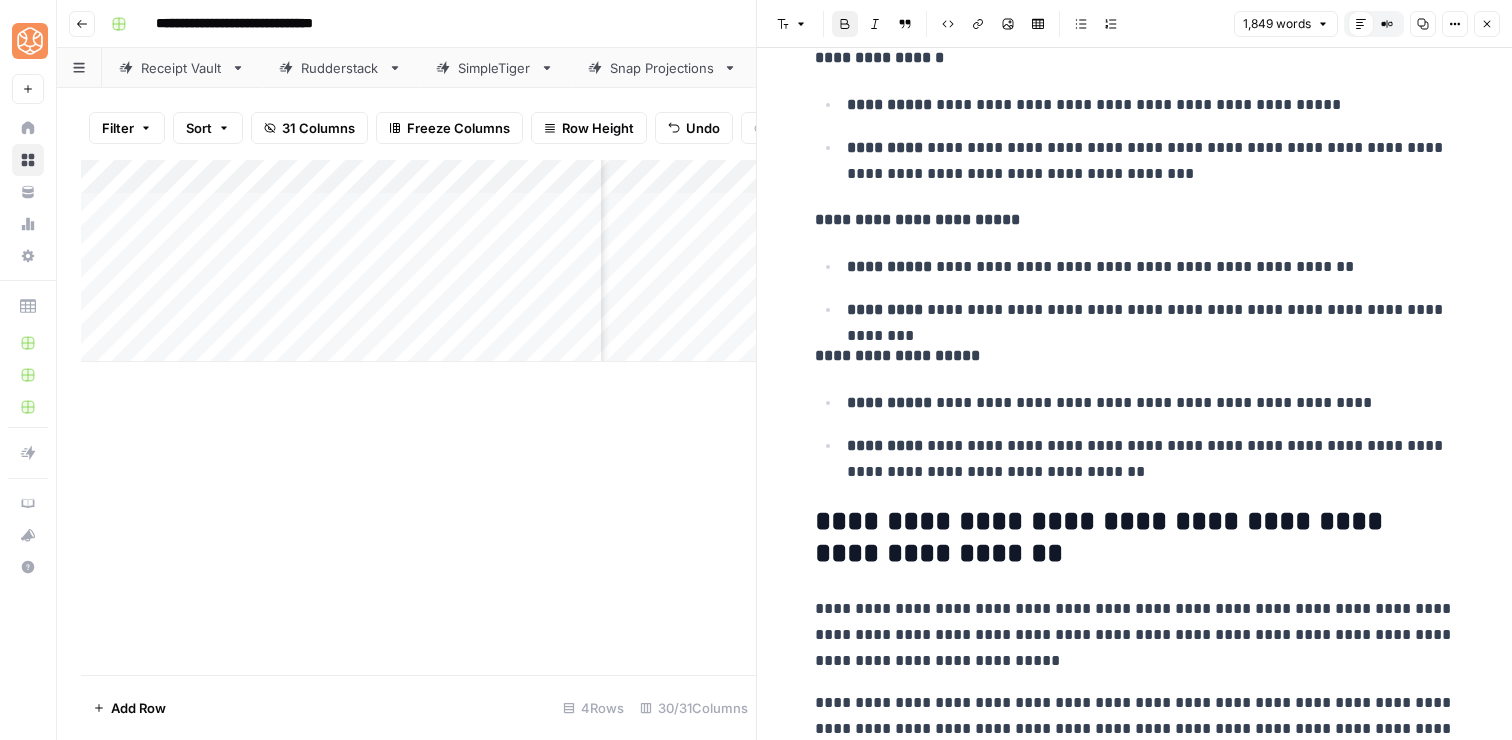 scroll, scrollTop: 7951, scrollLeft: 0, axis: vertical 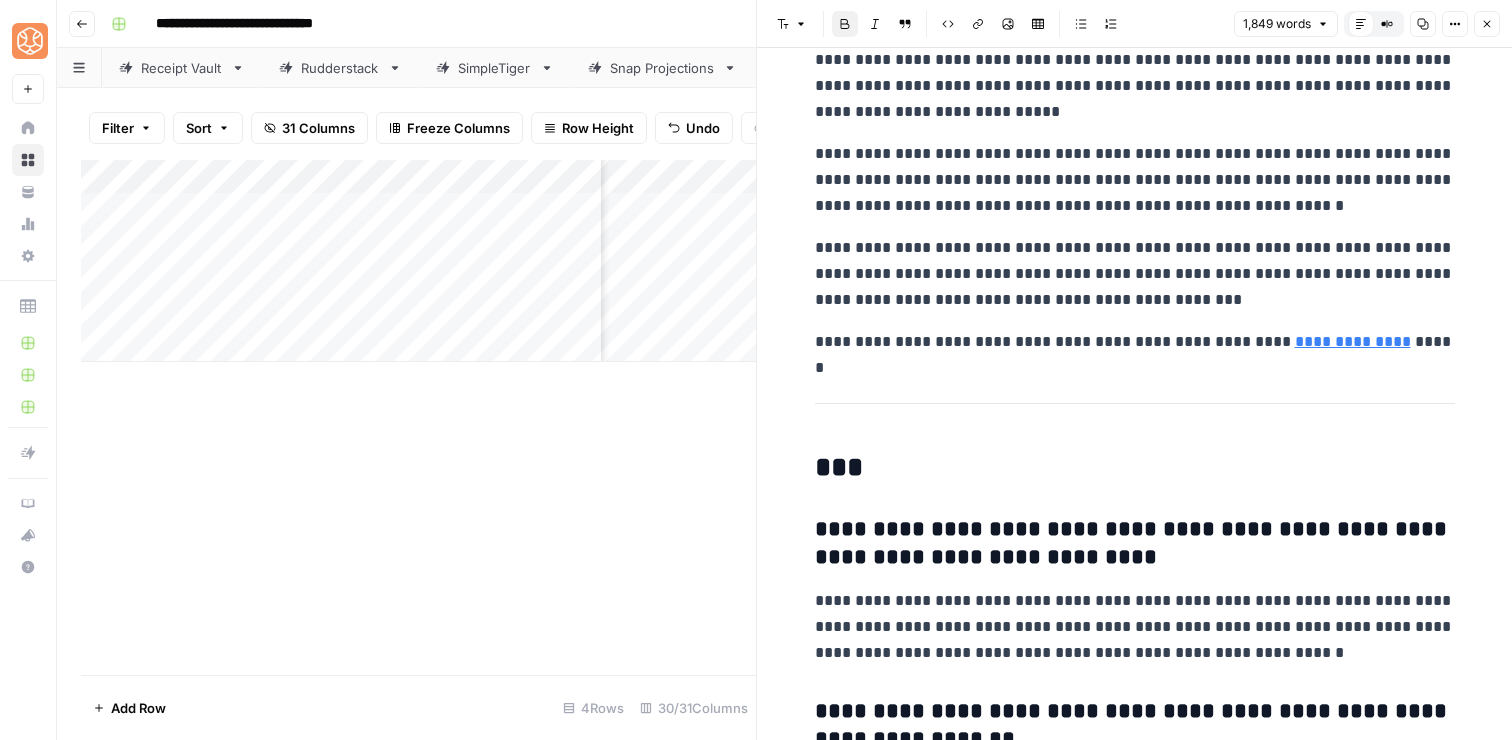 click on "**********" at bounding box center [1135, -3509] 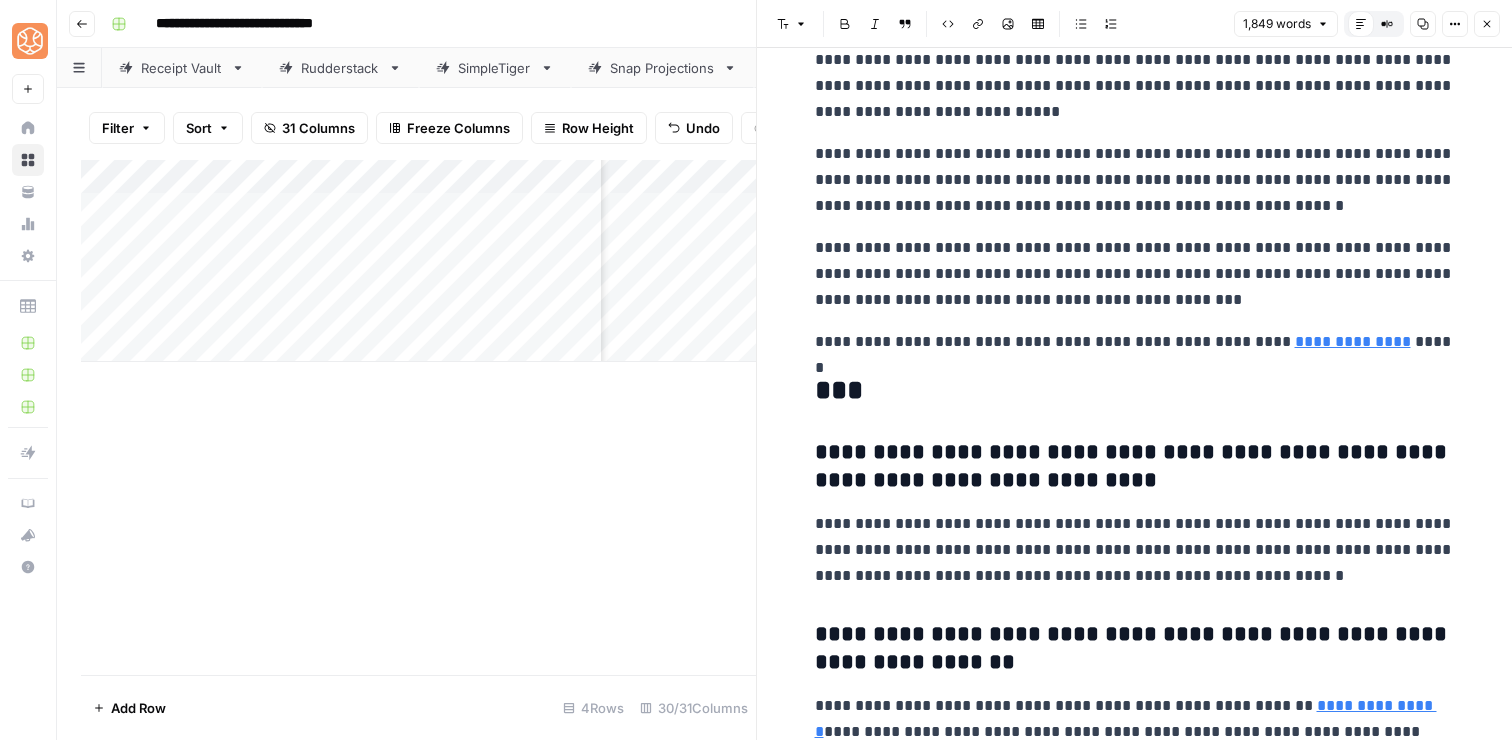 click on "***" at bounding box center [1135, 391] 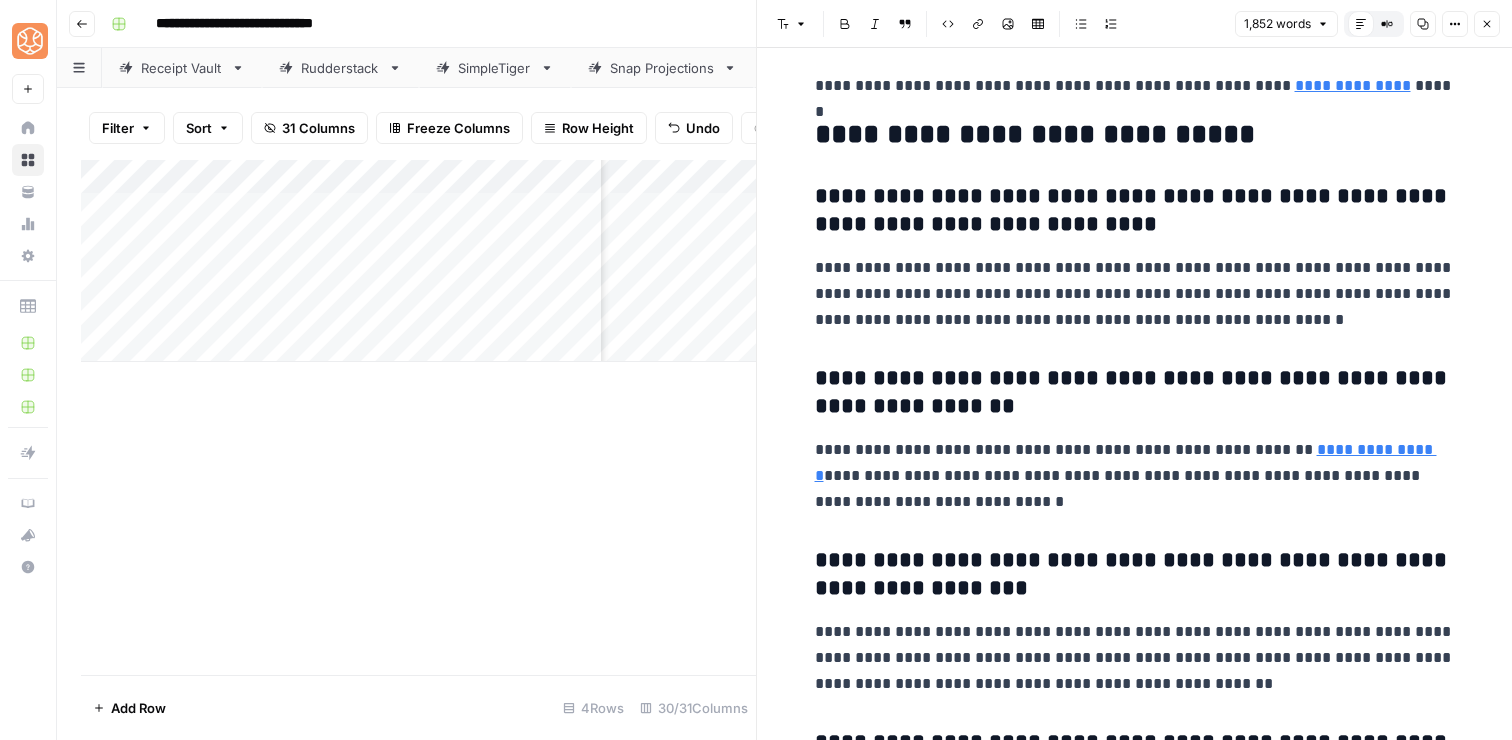 scroll, scrollTop: 8768, scrollLeft: 0, axis: vertical 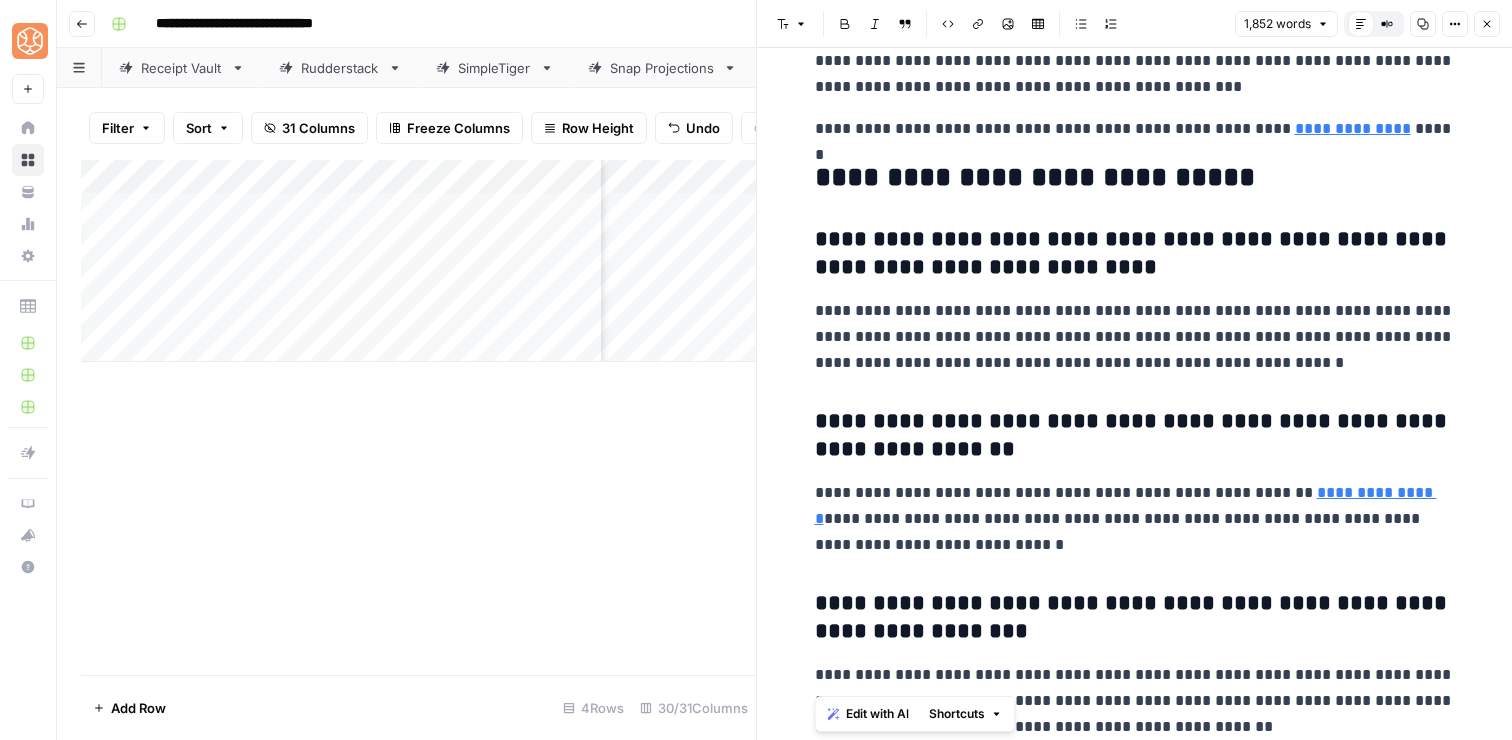 drag, startPoint x: 1091, startPoint y: 723, endPoint x: 820, endPoint y: 184, distance: 603.2926 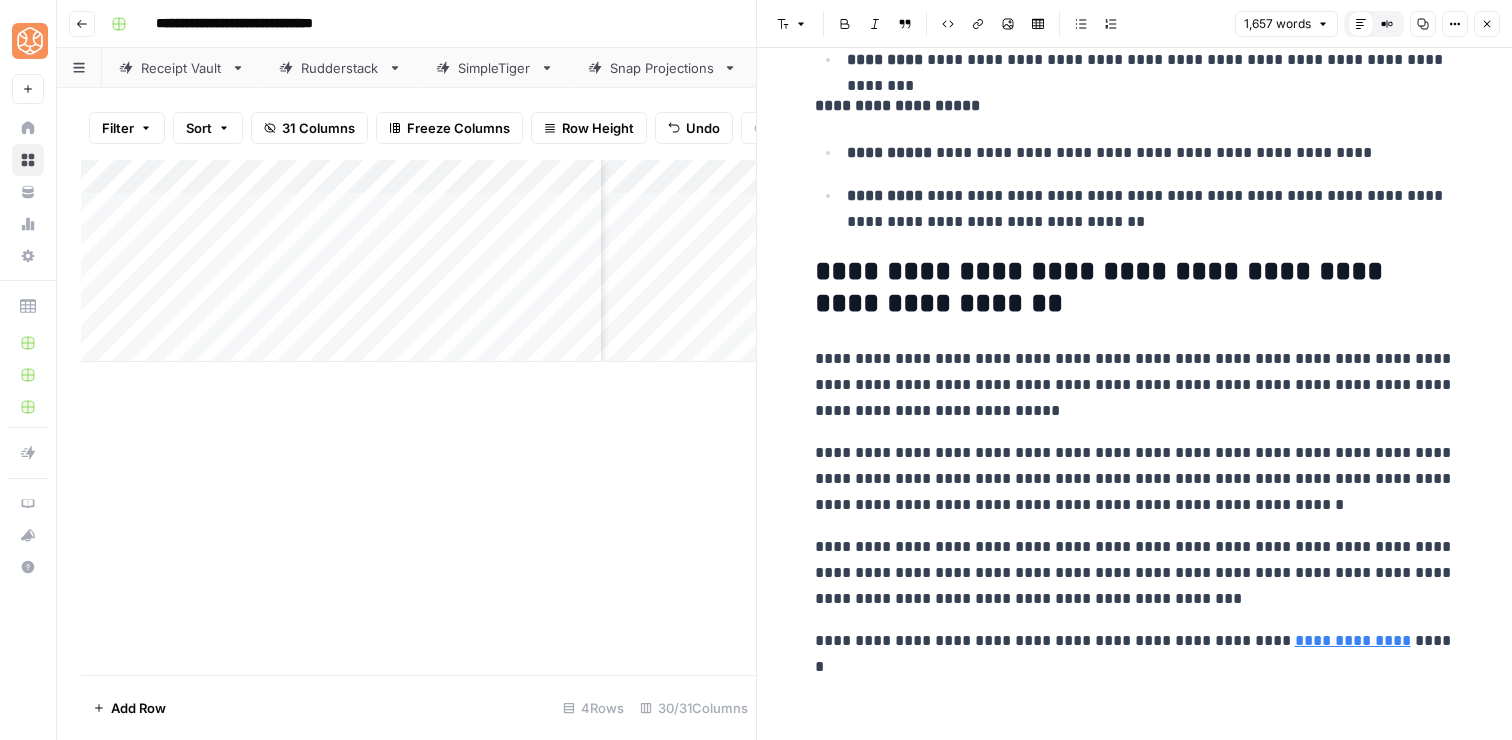 scroll, scrollTop: 8121, scrollLeft: 0, axis: vertical 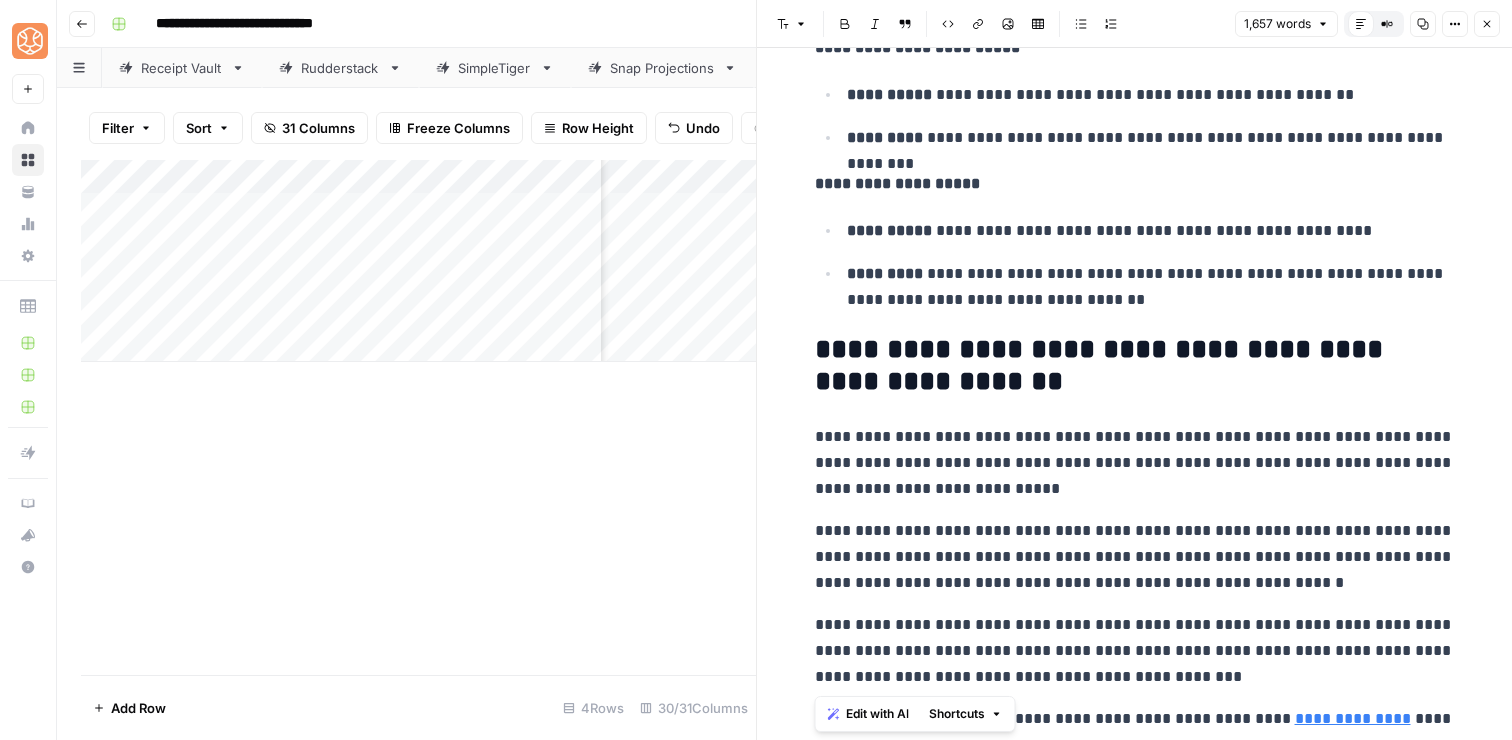 copy on "**********" 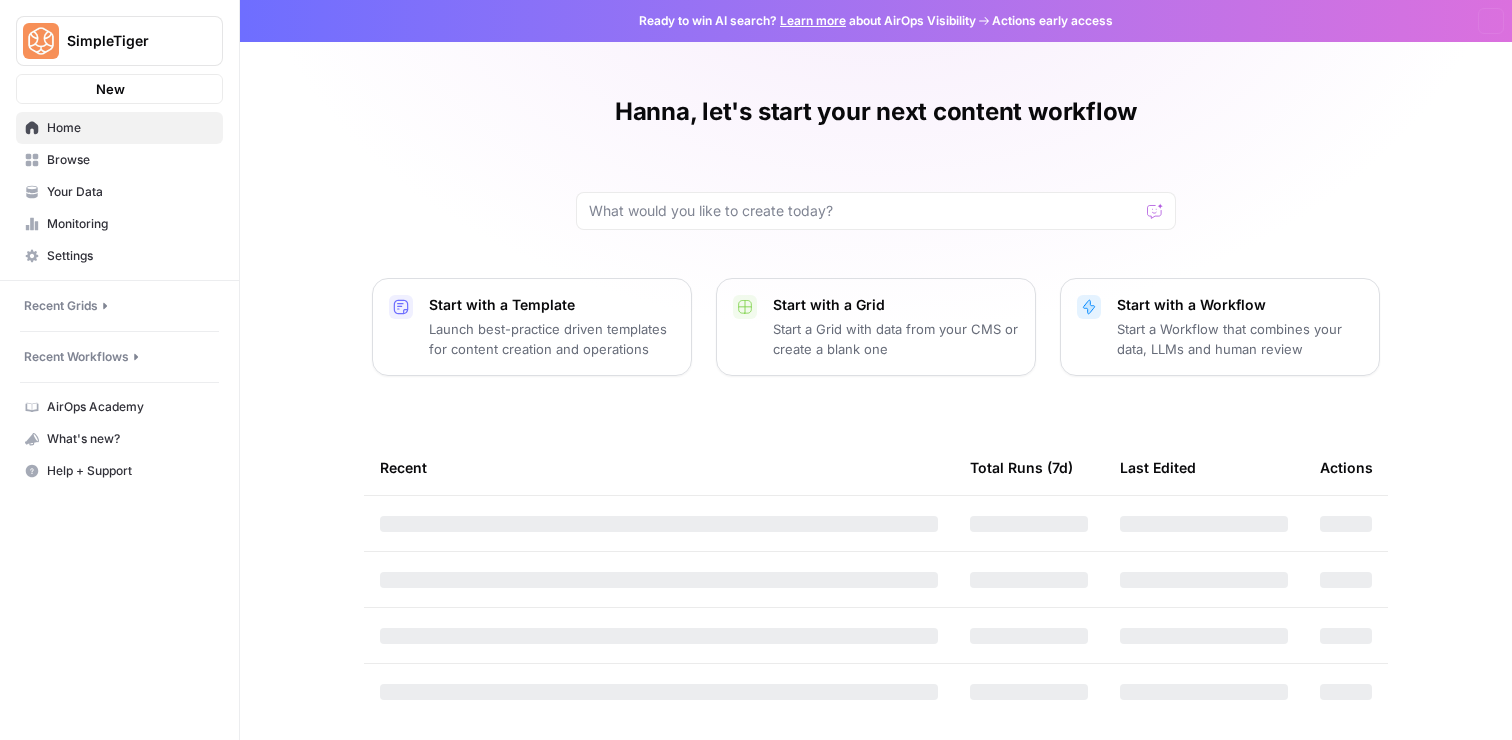 scroll, scrollTop: 0, scrollLeft: 0, axis: both 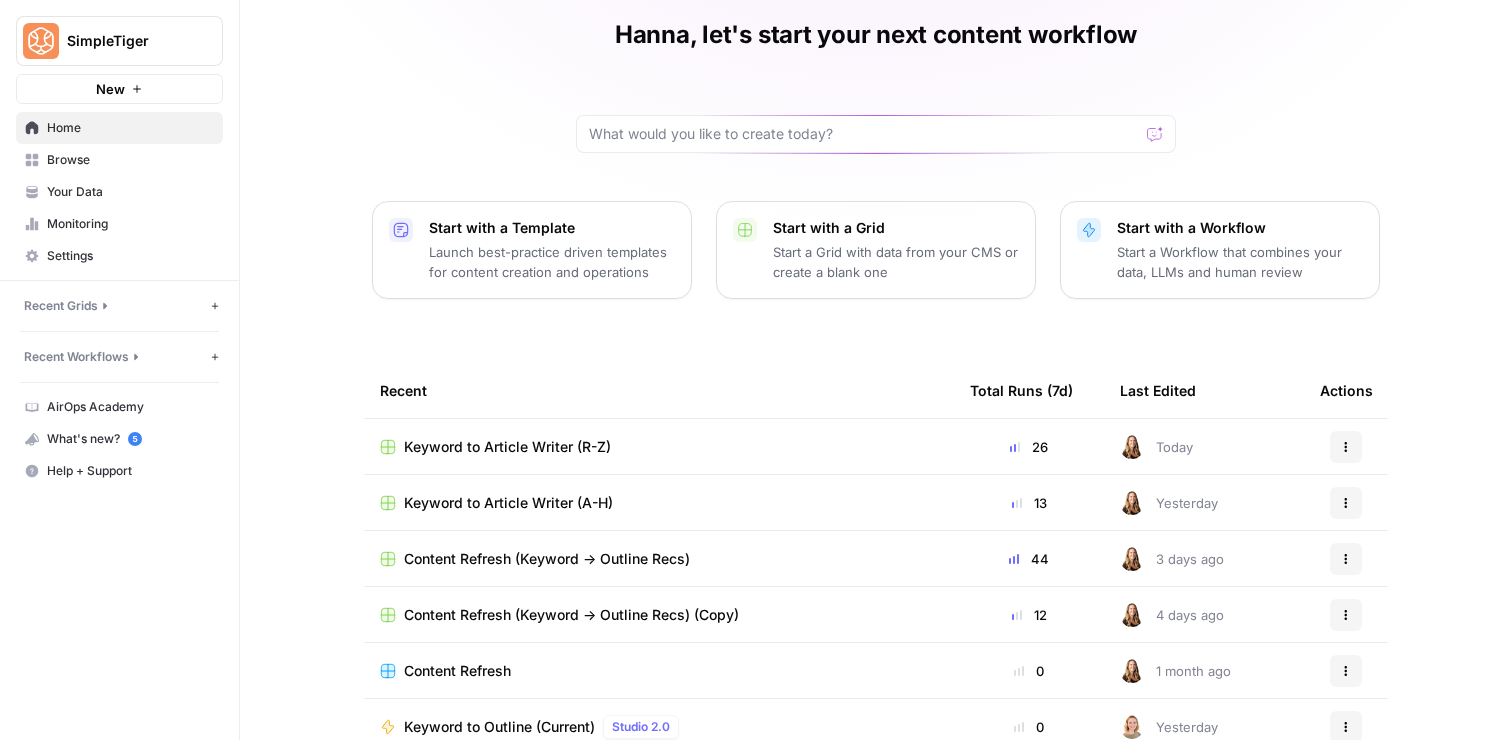click on "Keyword to Article Writer (R-Z)" at bounding box center (507, 447) 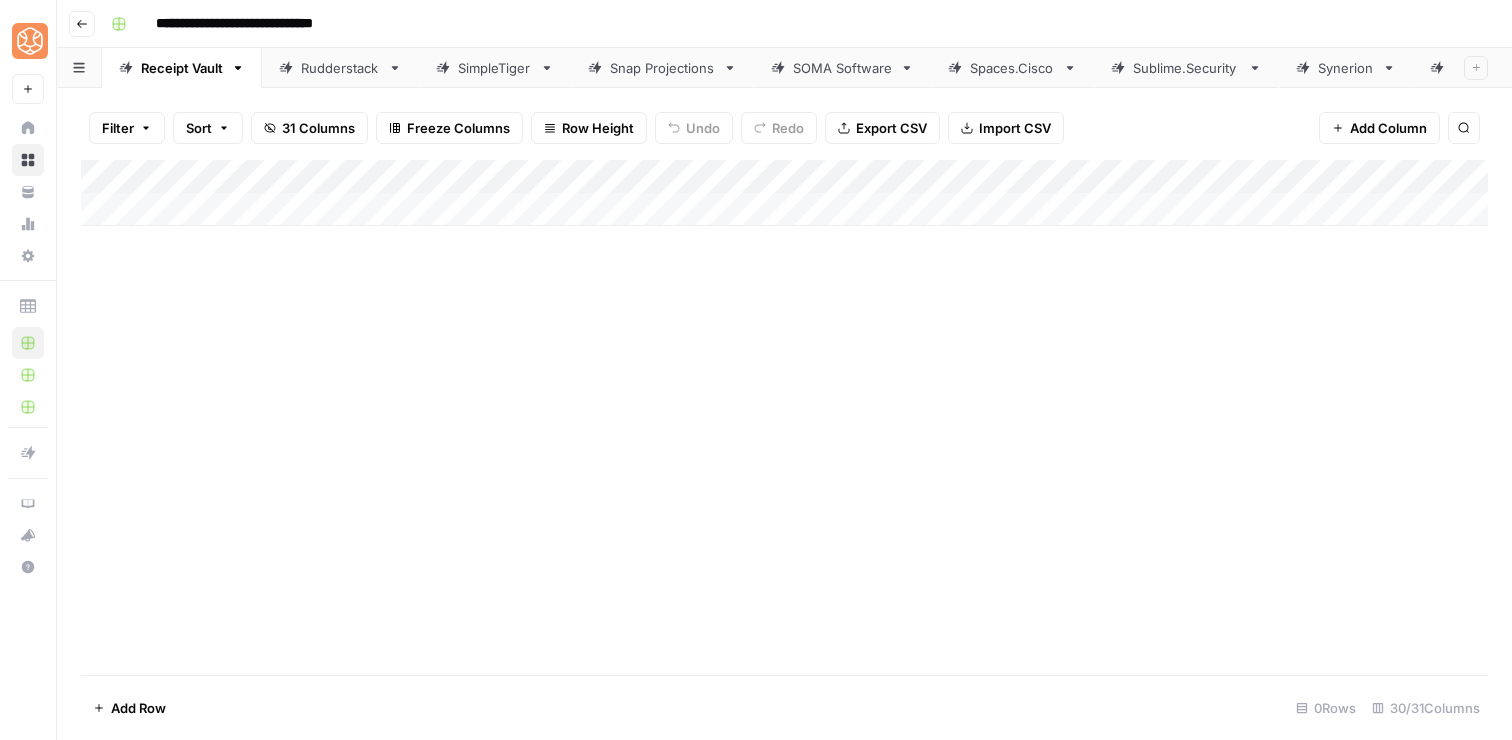 click on "Synerion" at bounding box center [1346, 68] 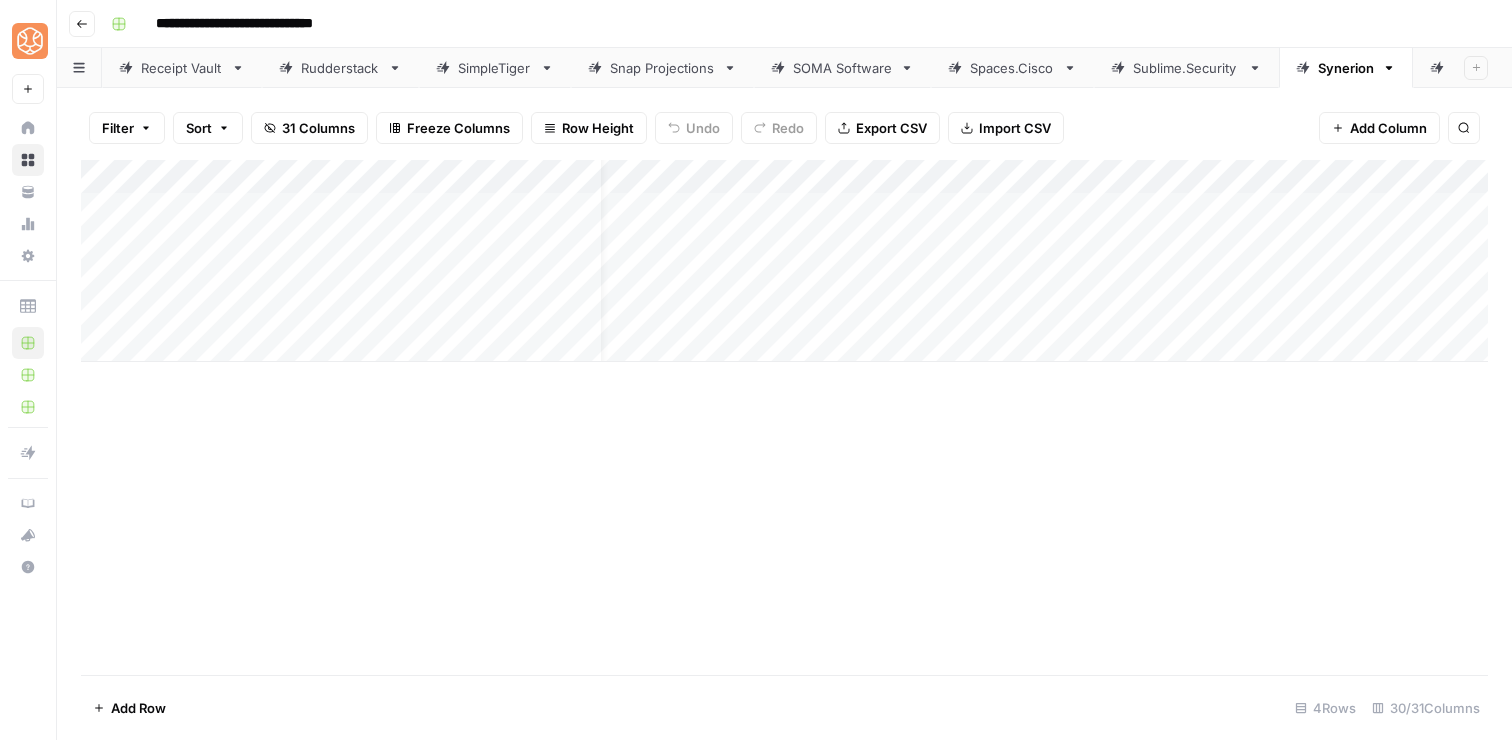 scroll, scrollTop: 0, scrollLeft: 102, axis: horizontal 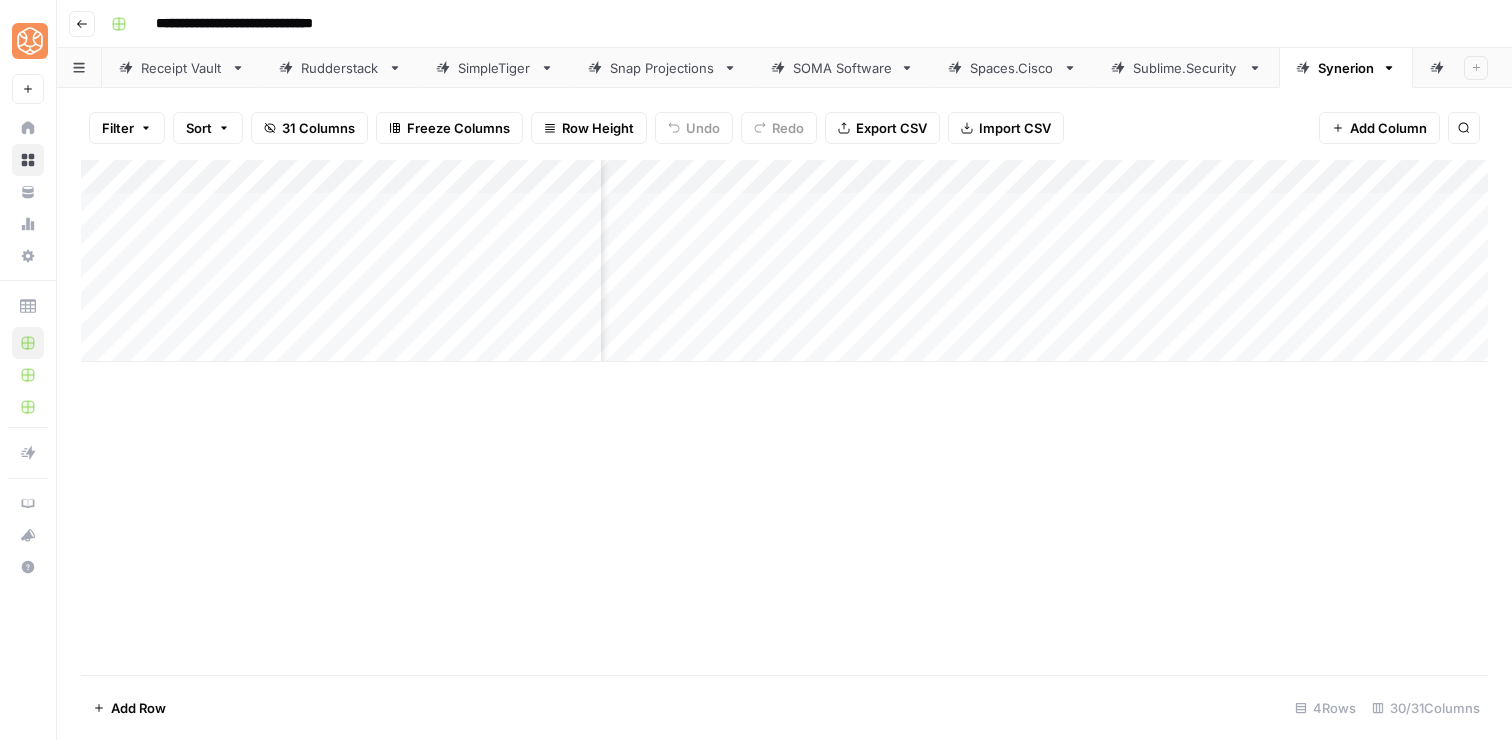click on "Add Column" at bounding box center [784, 261] 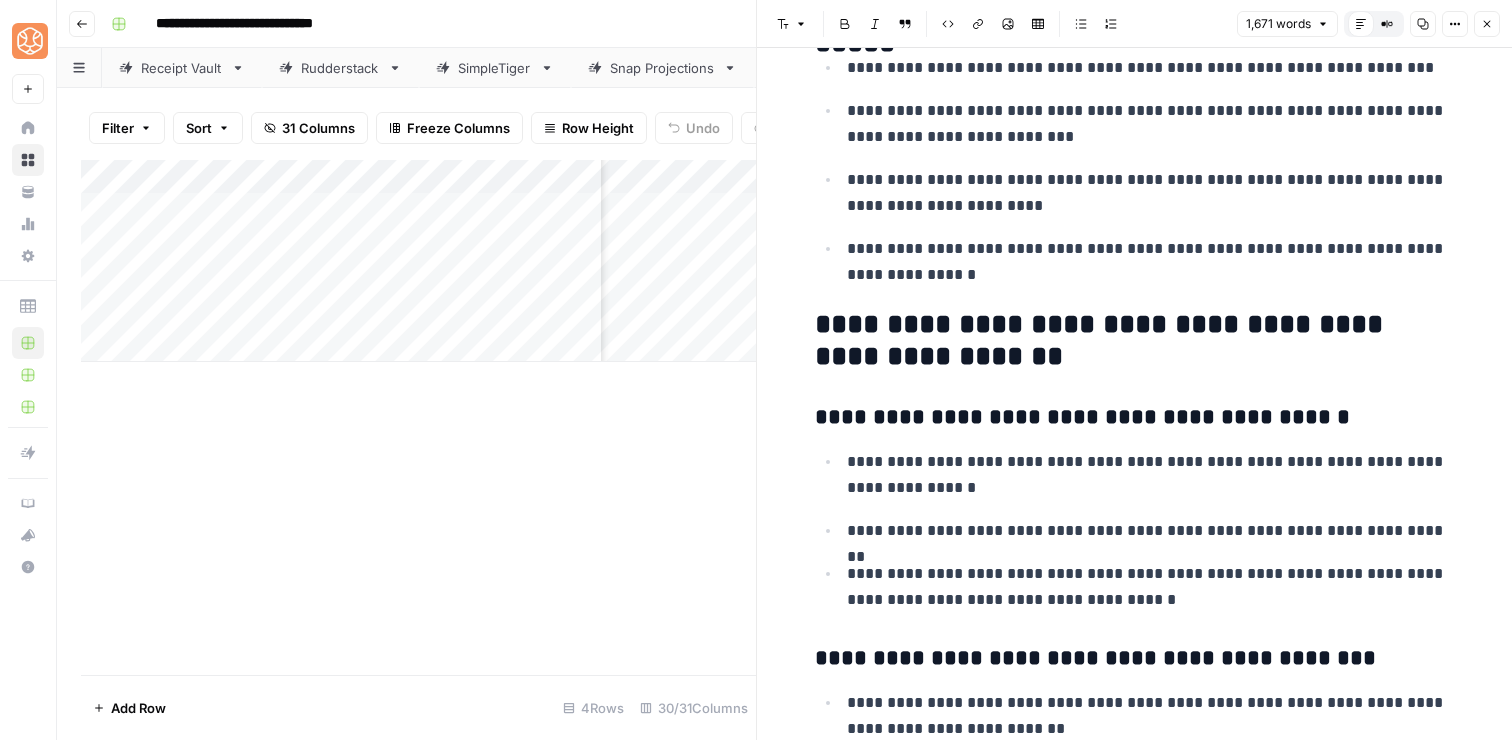 scroll, scrollTop: 843, scrollLeft: 0, axis: vertical 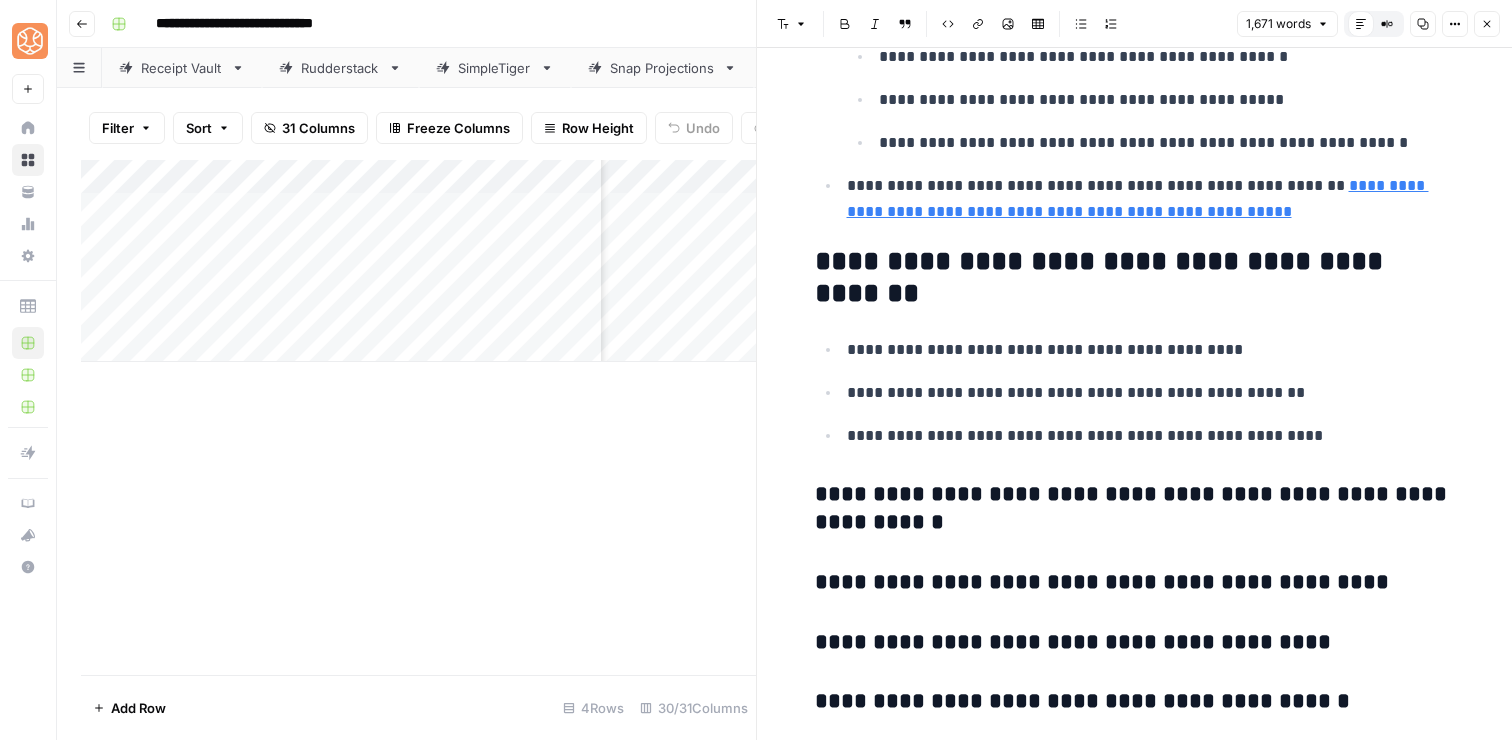 click on "**********" at bounding box center [1135, 643] 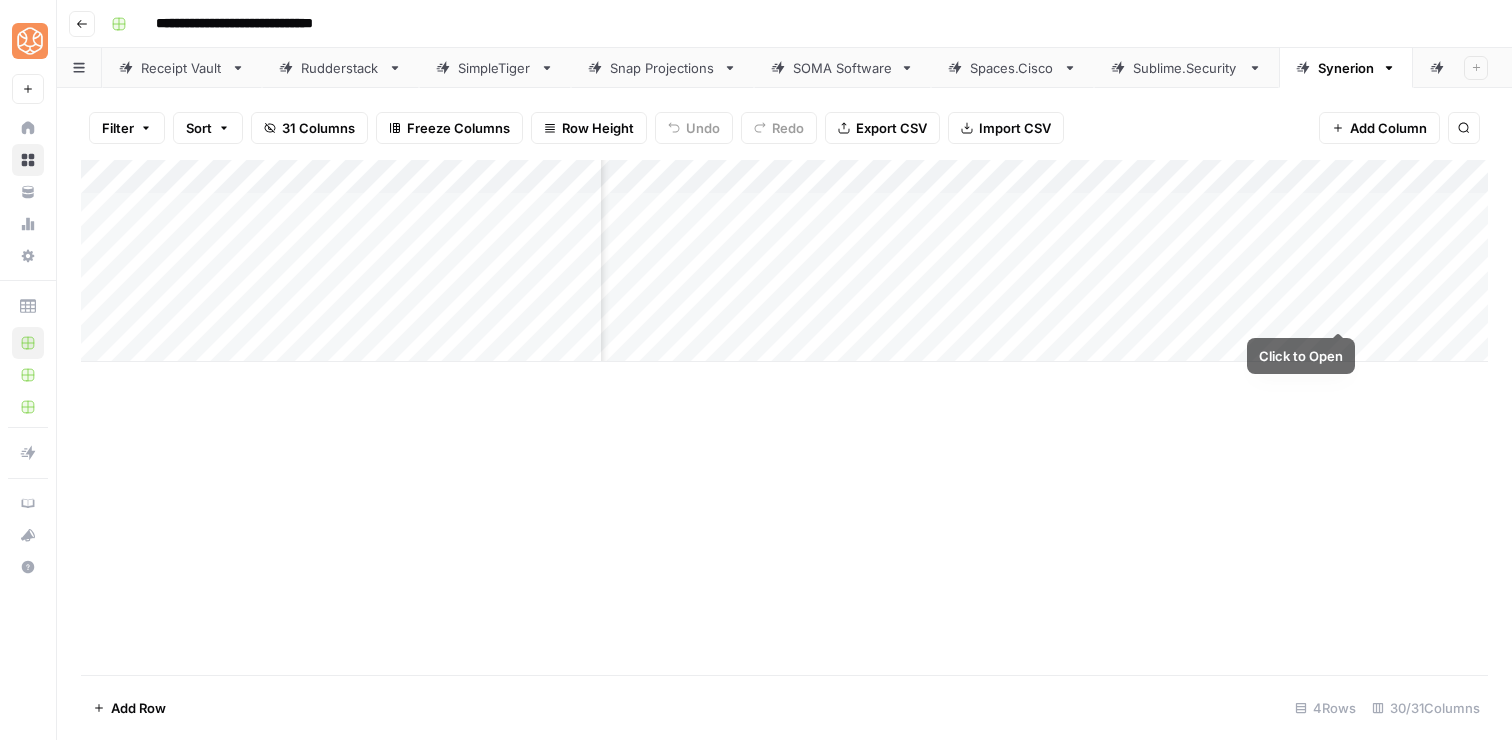 click on "Add Column" at bounding box center [784, 261] 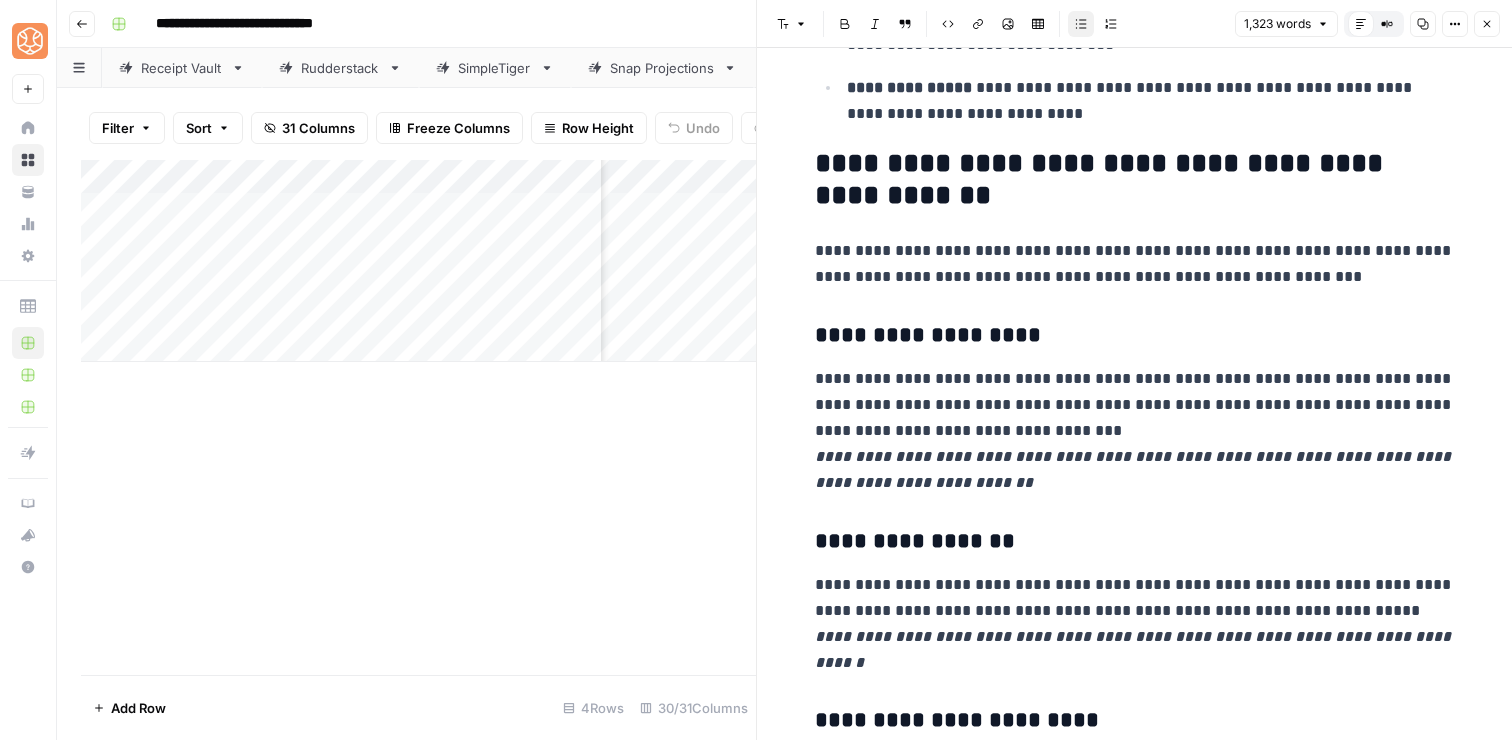 scroll, scrollTop: 1135, scrollLeft: 0, axis: vertical 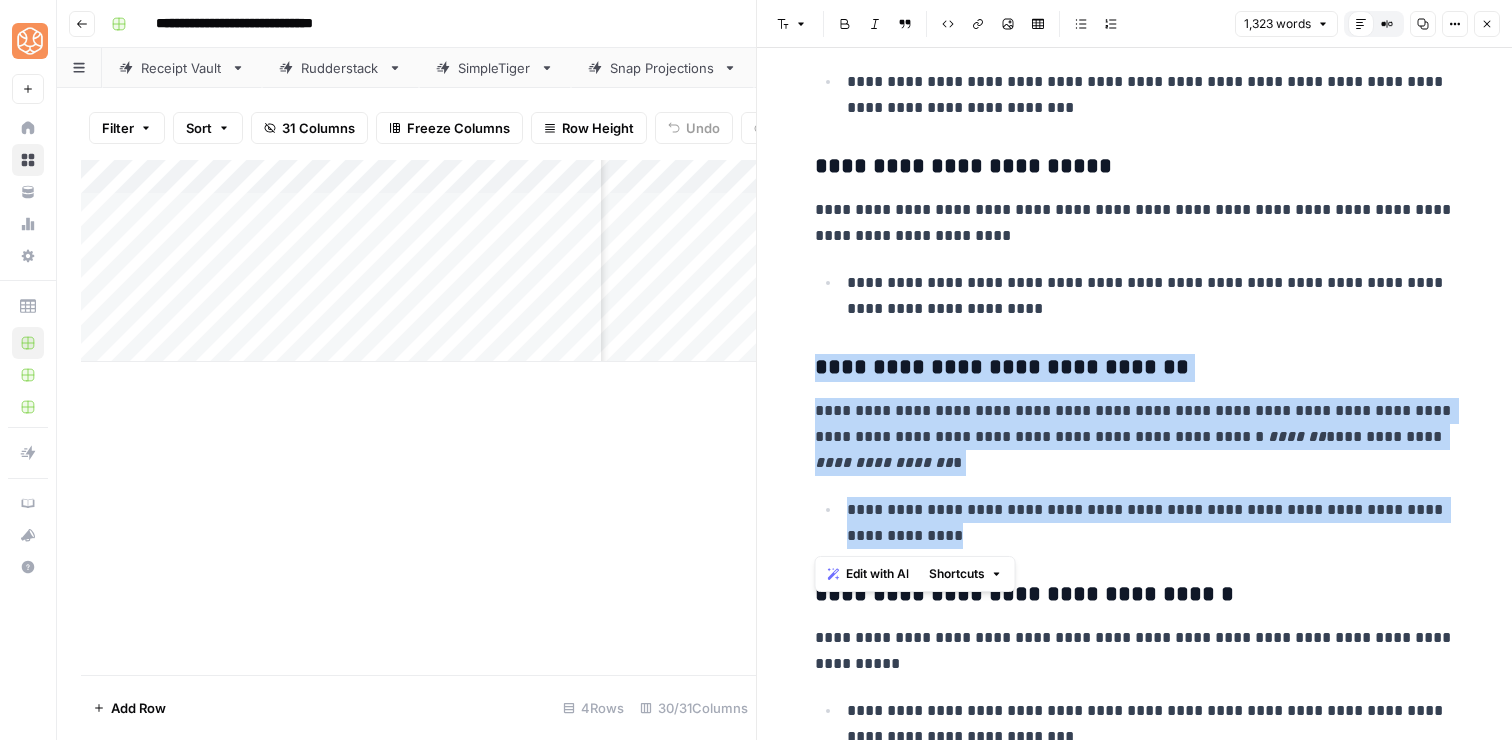 drag, startPoint x: 945, startPoint y: 535, endPoint x: 814, endPoint y: 380, distance: 202.94334 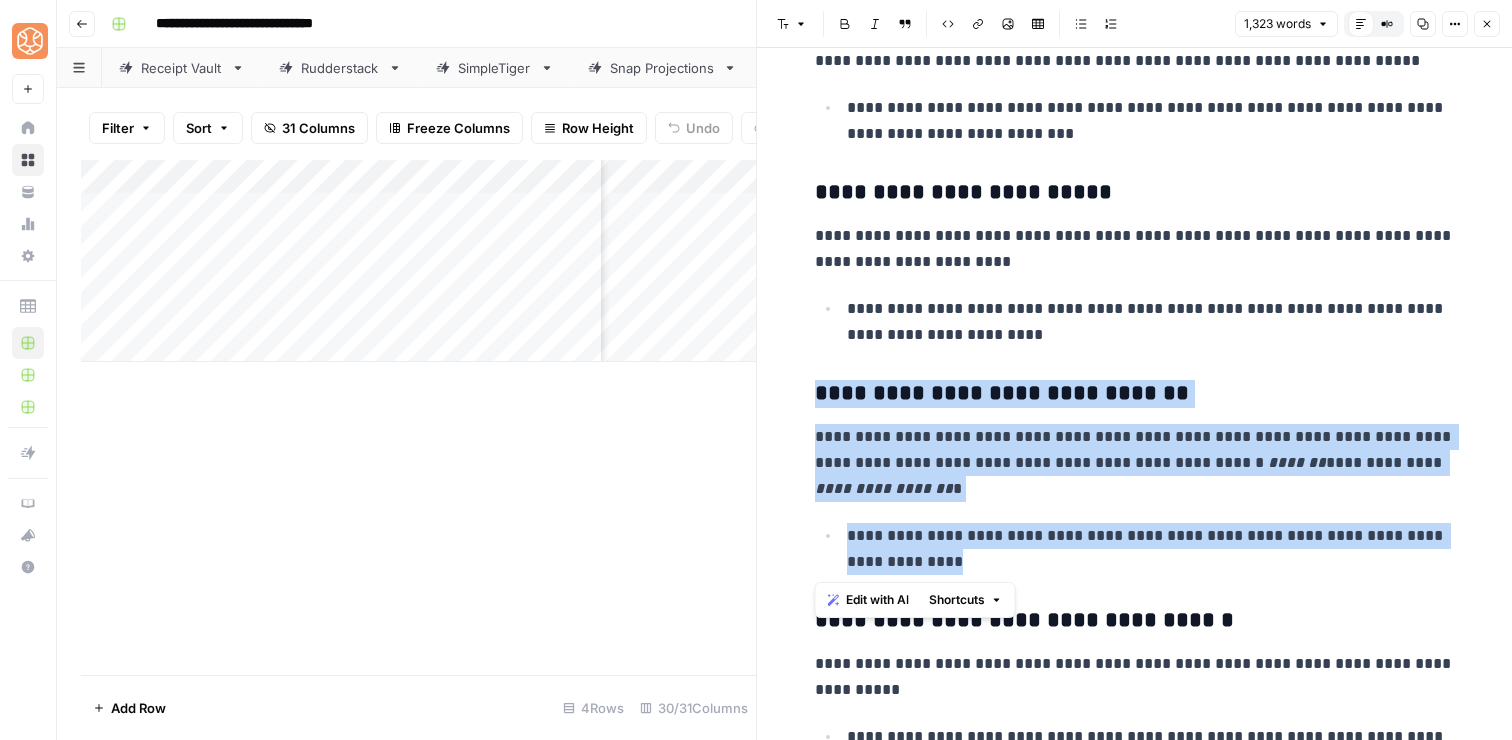 click on "**********" at bounding box center [1135, 1546] 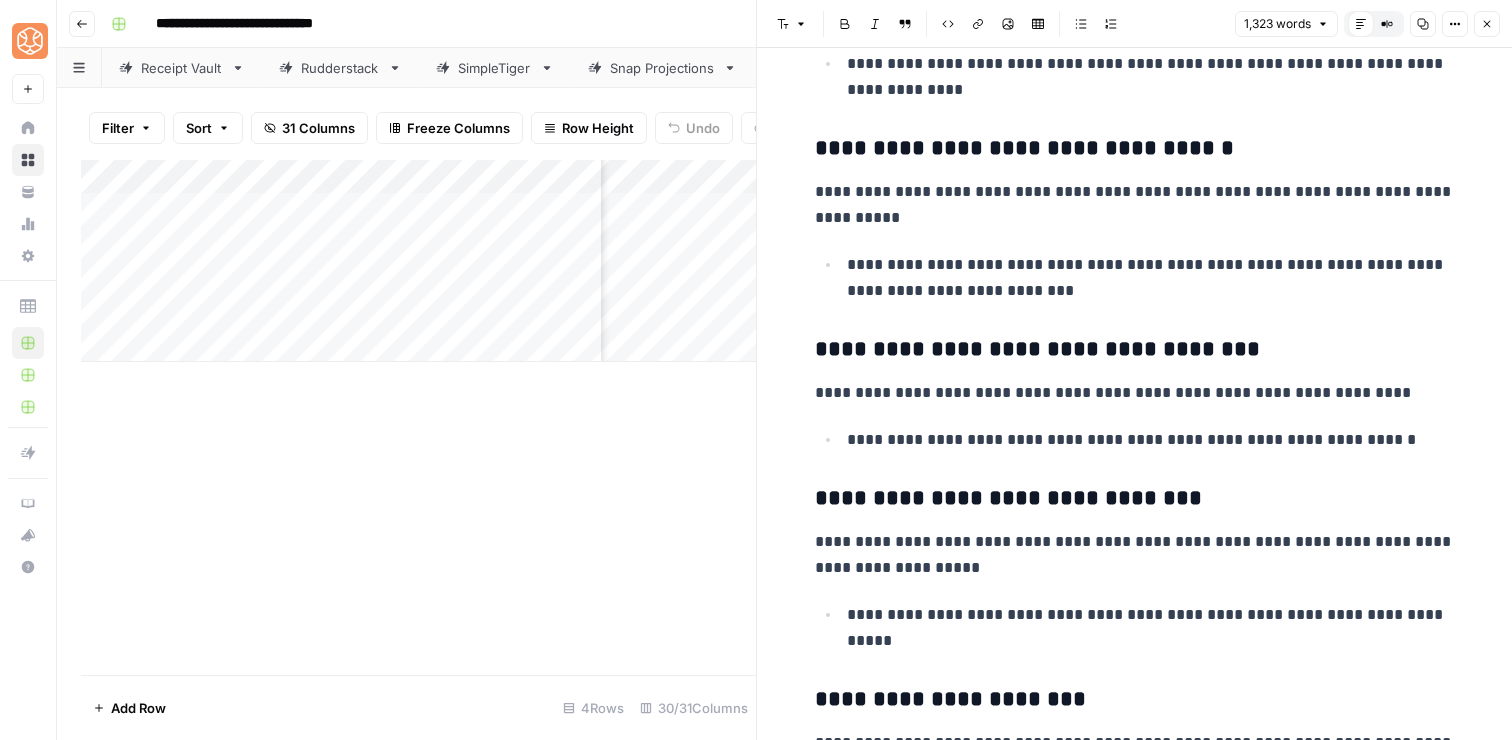 scroll, scrollTop: 2787, scrollLeft: 0, axis: vertical 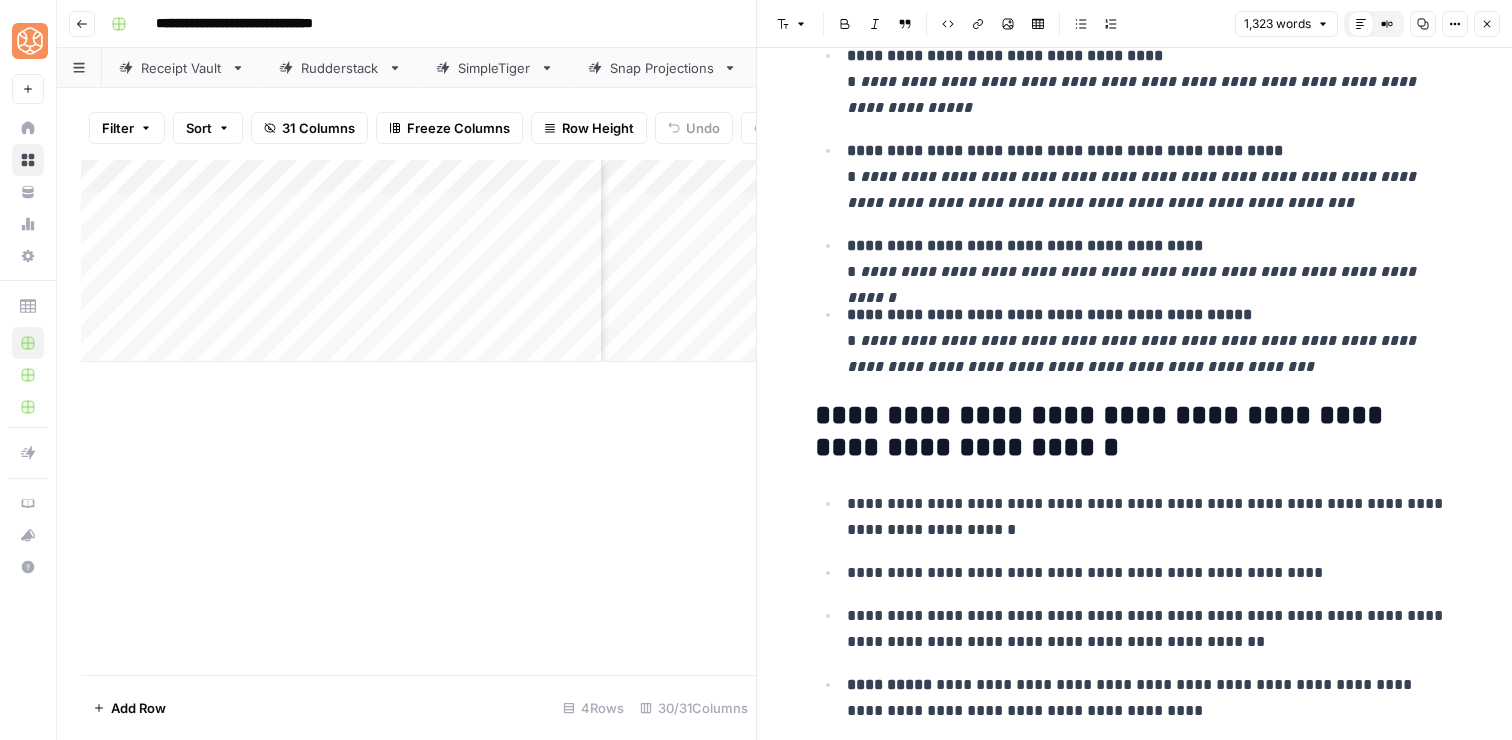 click on "**********" at bounding box center [1151, 517] 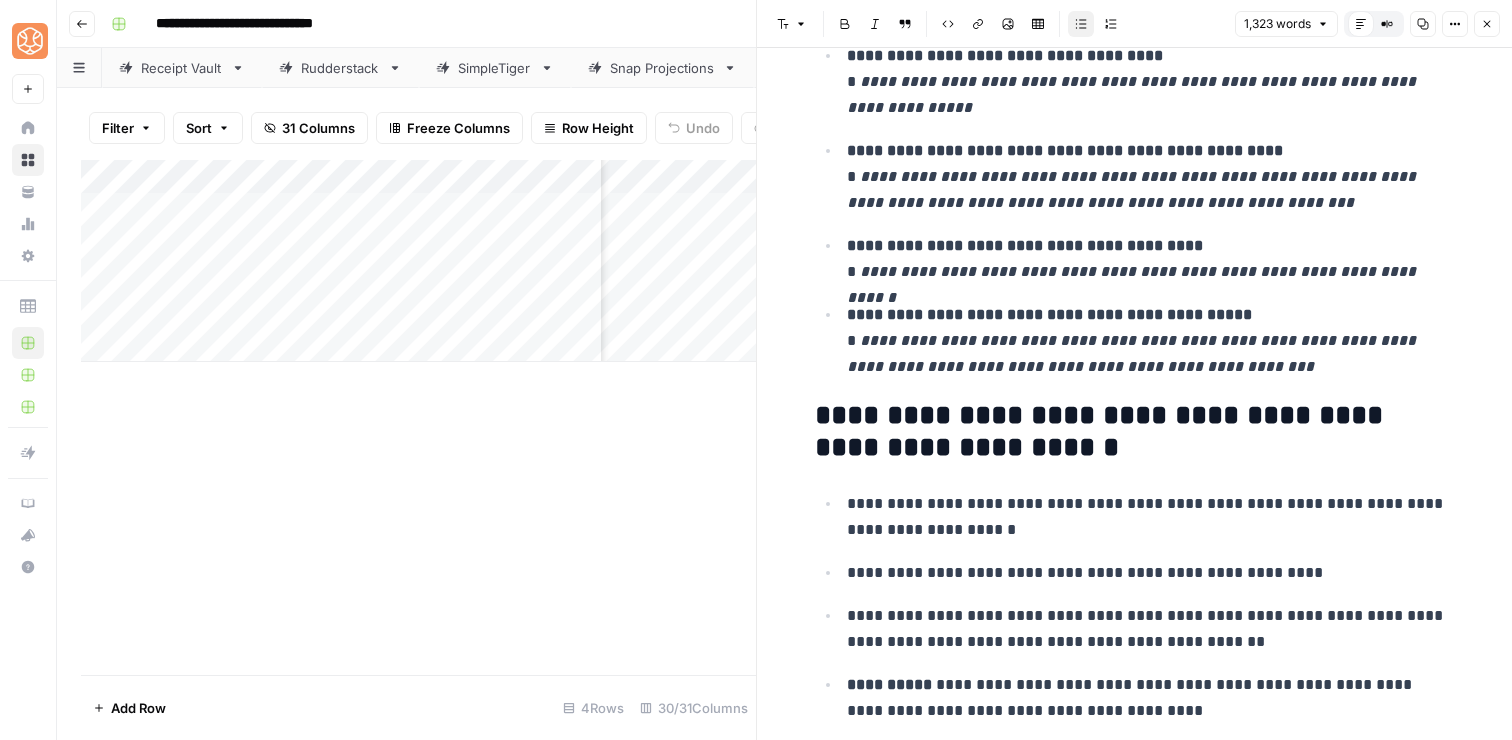 click on "**********" at bounding box center [1151, 698] 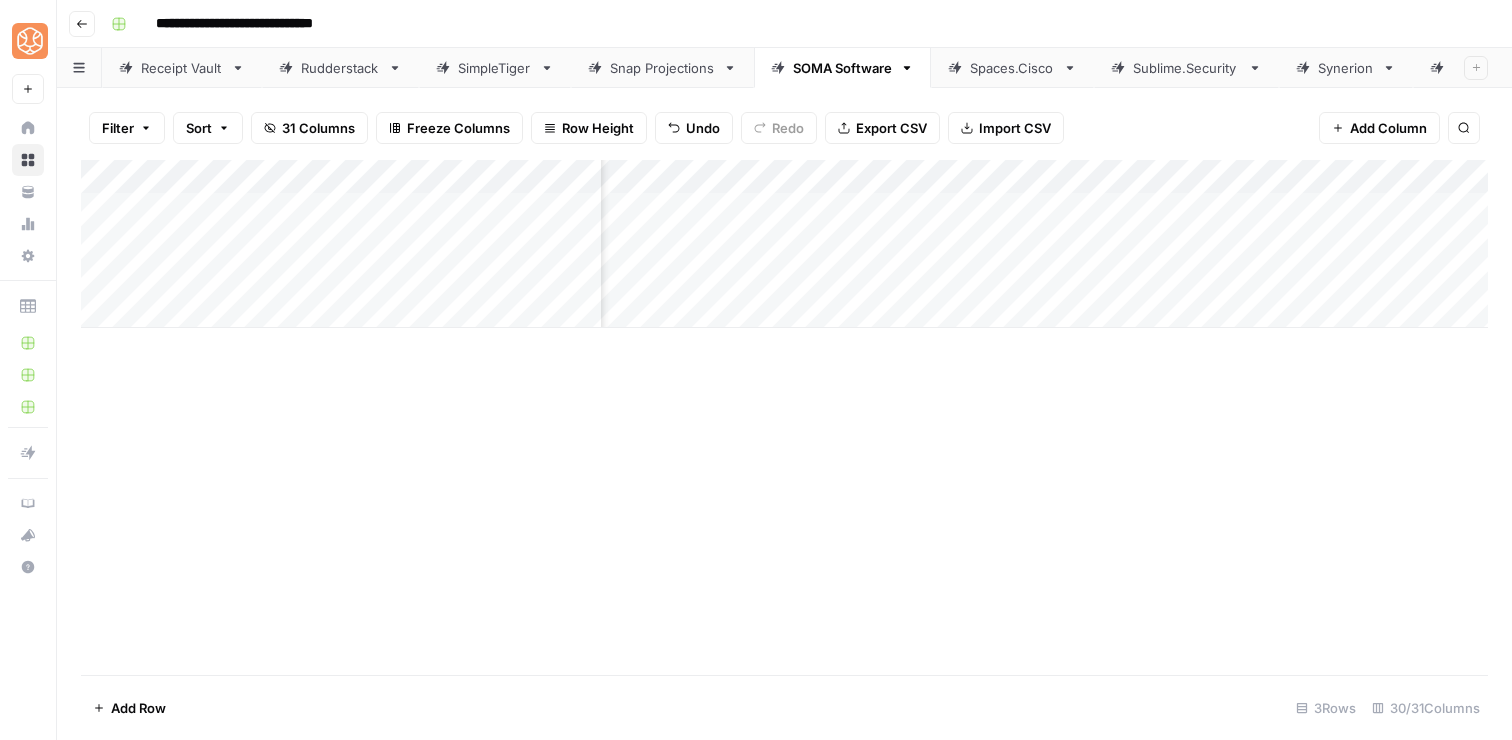 scroll, scrollTop: 0, scrollLeft: 0, axis: both 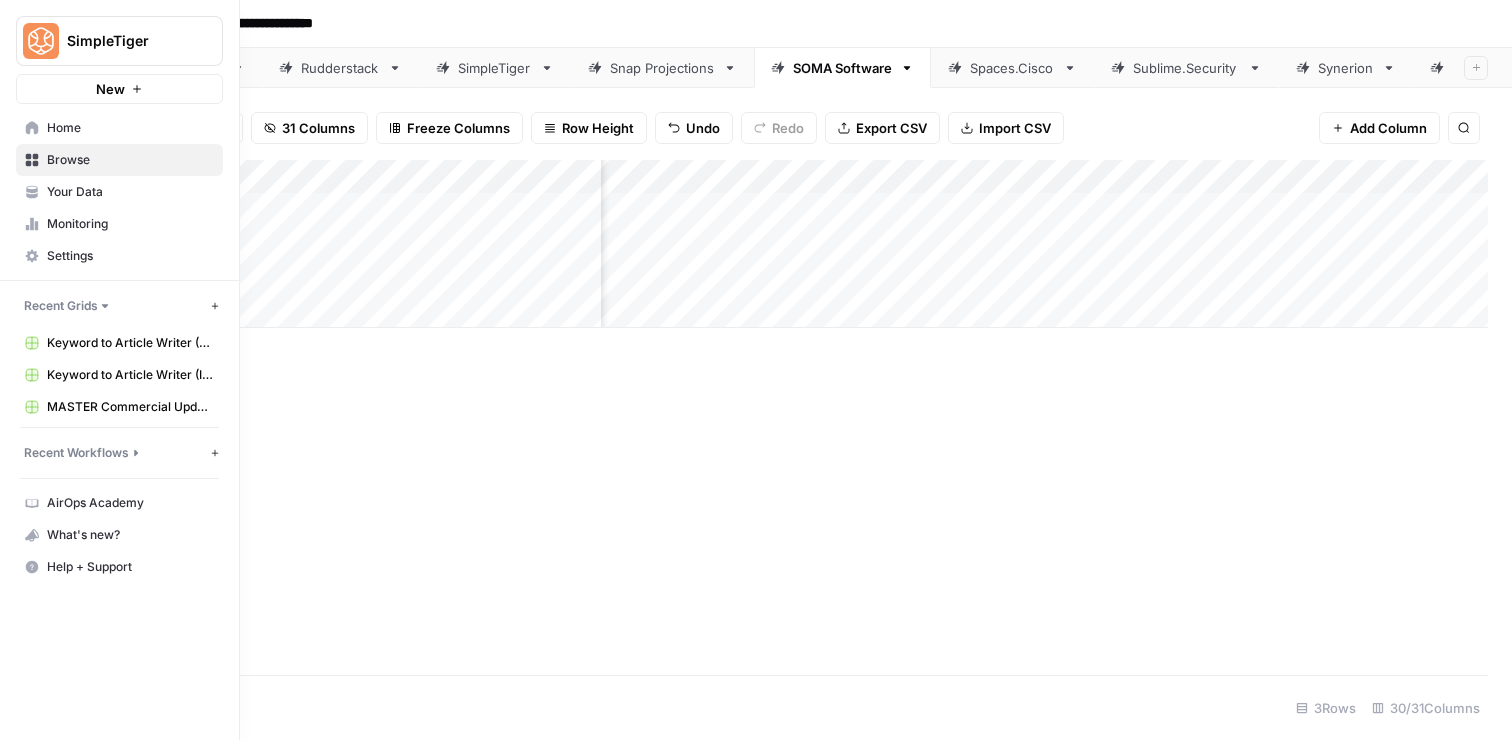 click 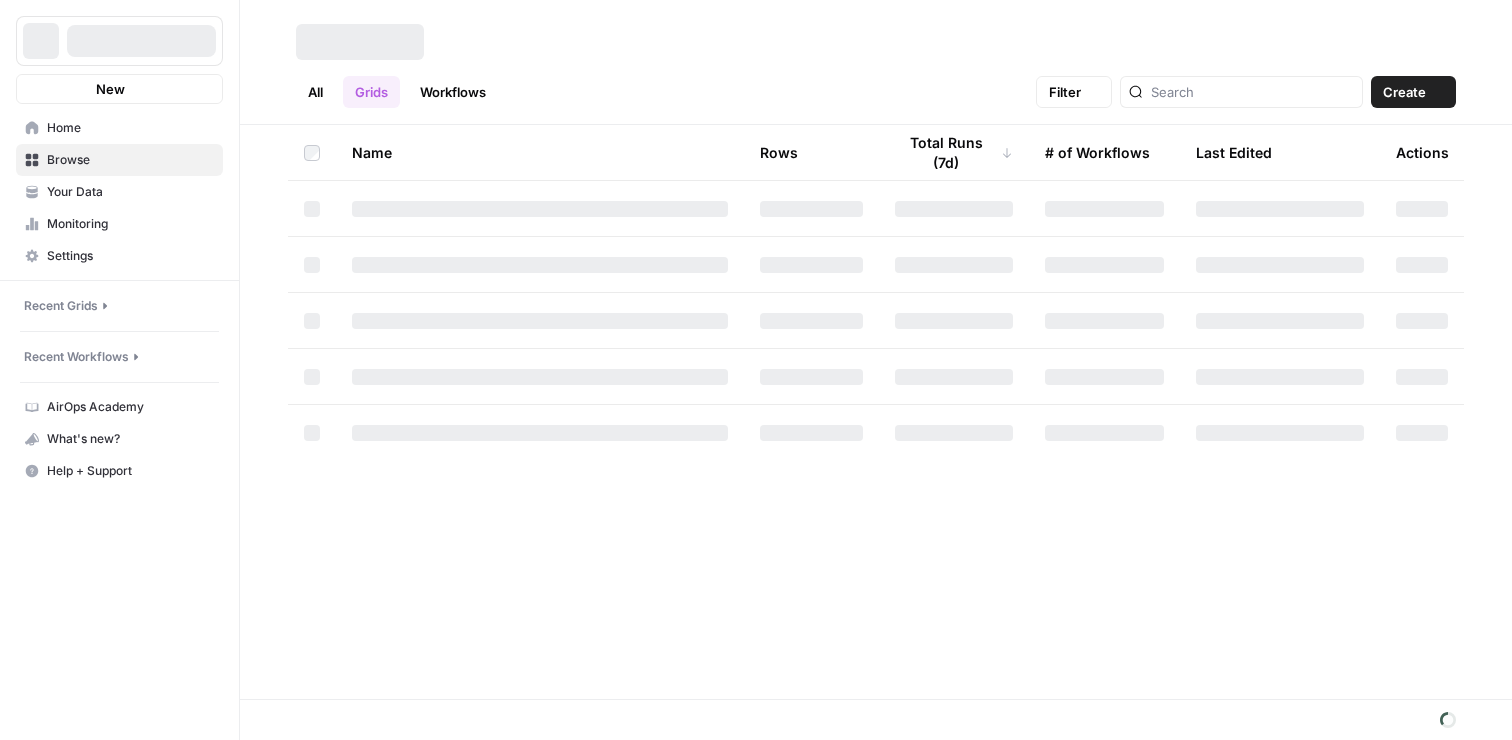 scroll, scrollTop: 0, scrollLeft: 0, axis: both 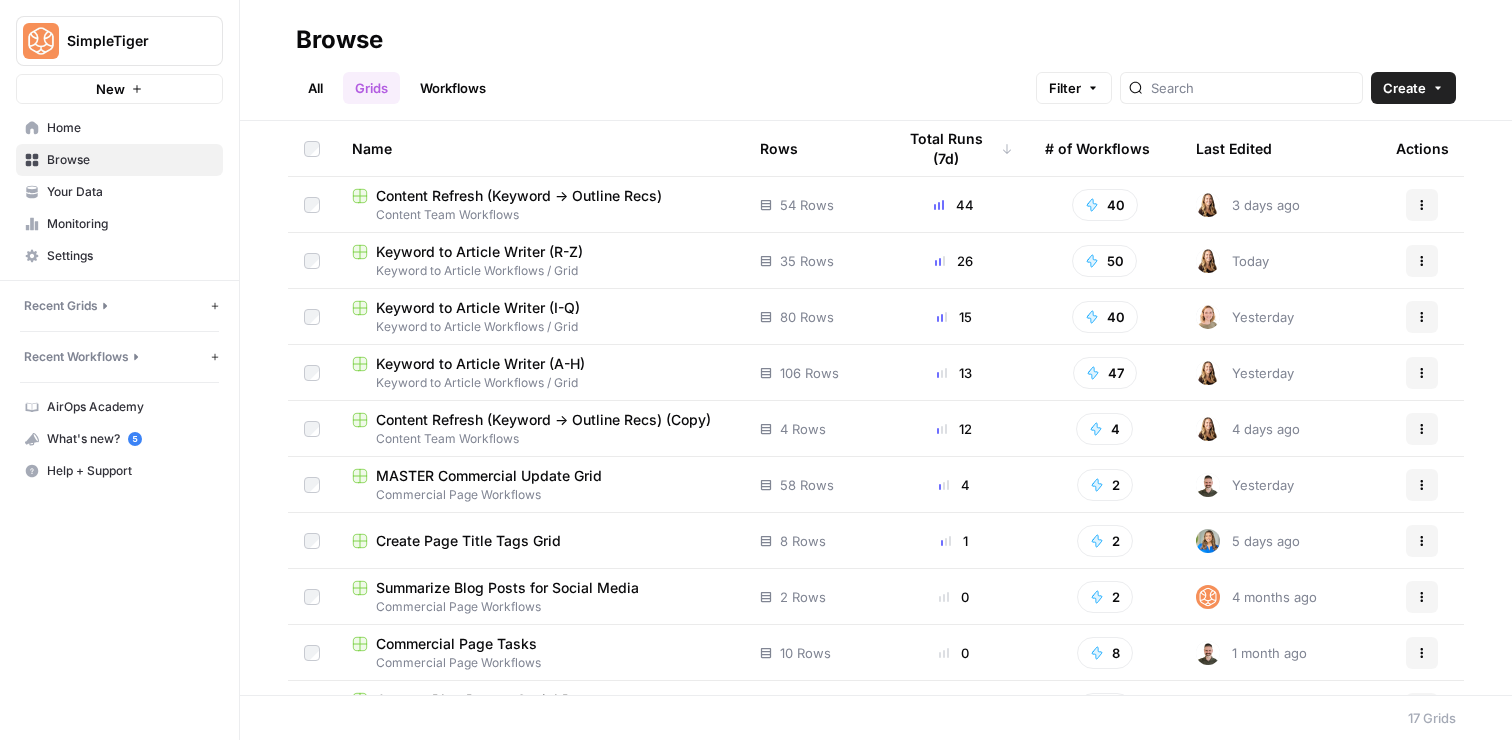 click on "Keyword to Article Writer (R-Z)" at bounding box center [479, 252] 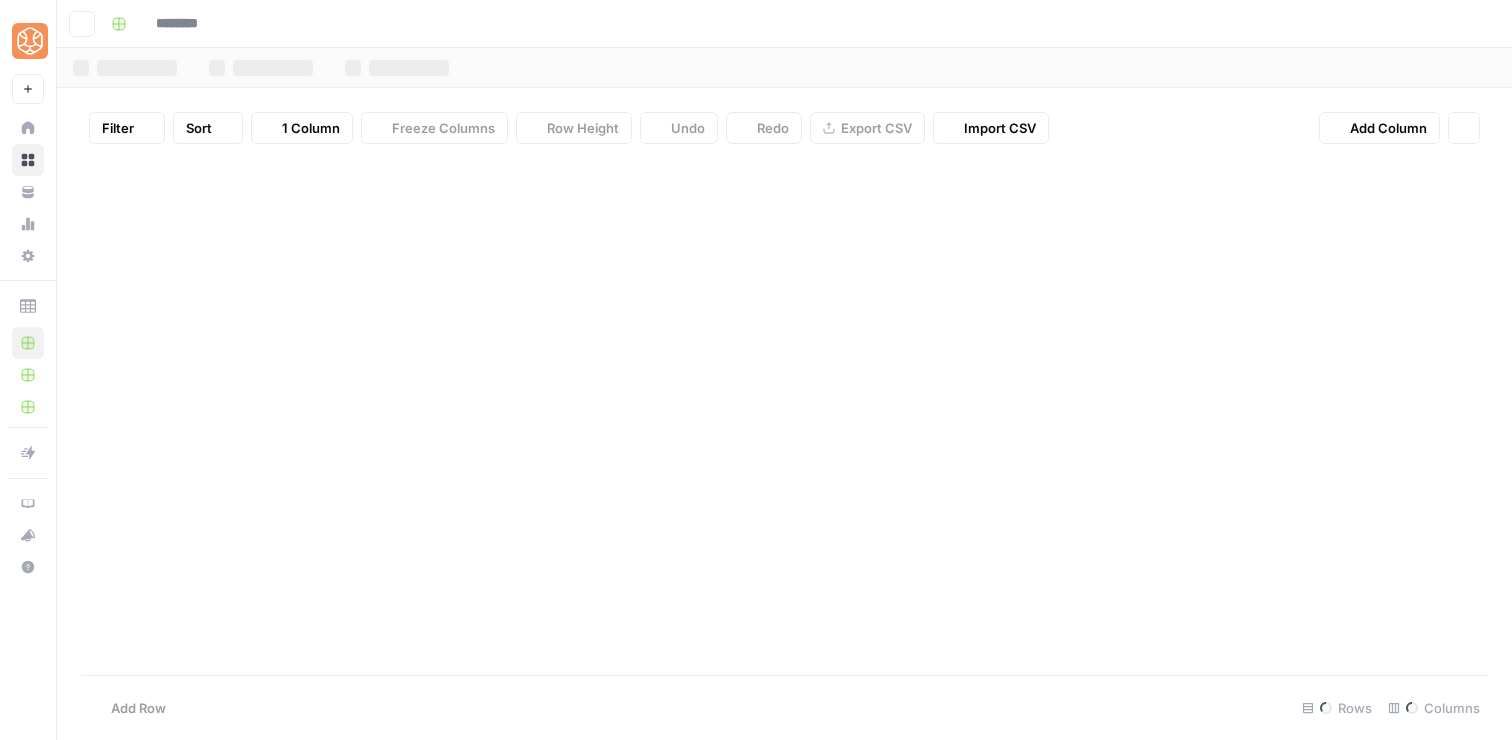 type on "**********" 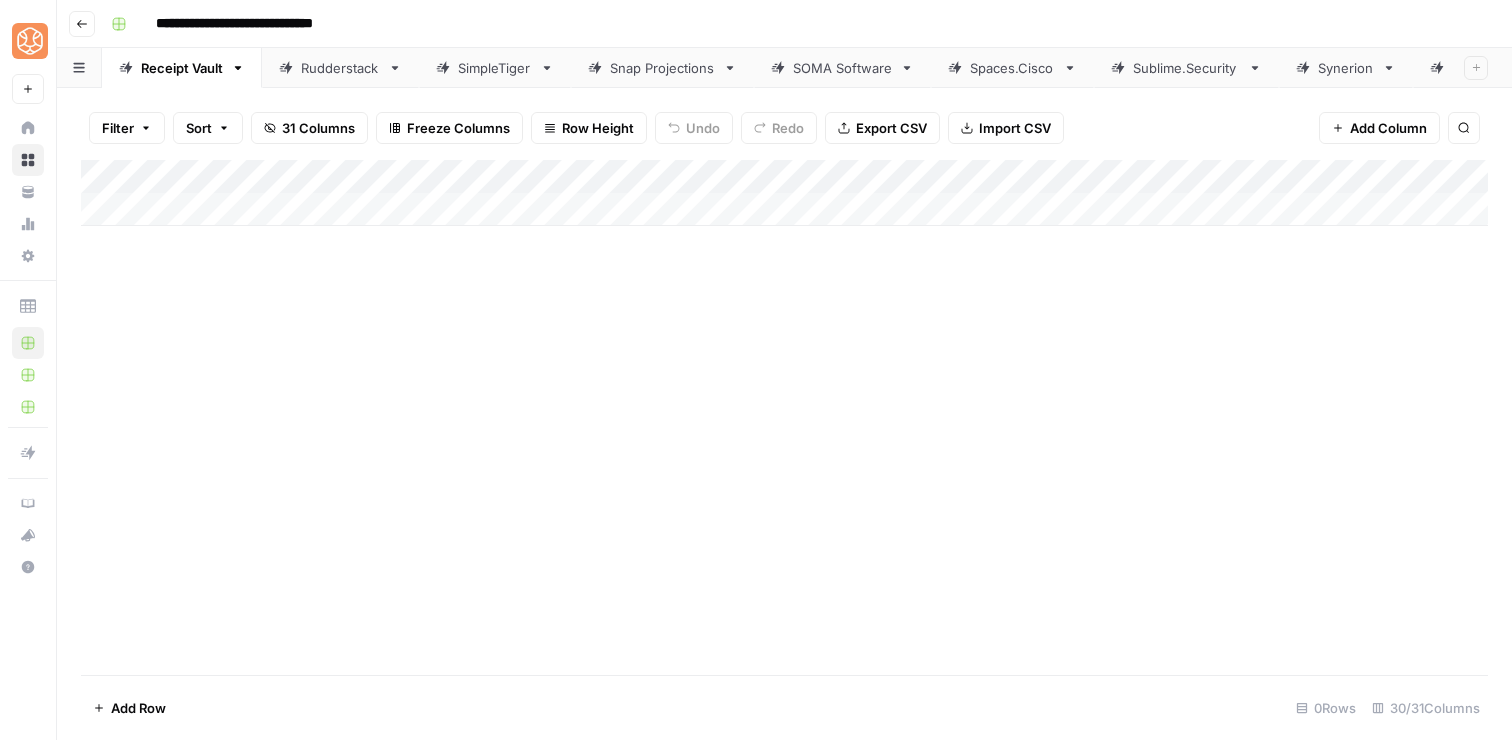 click on "SOMA Software" at bounding box center [842, 68] 